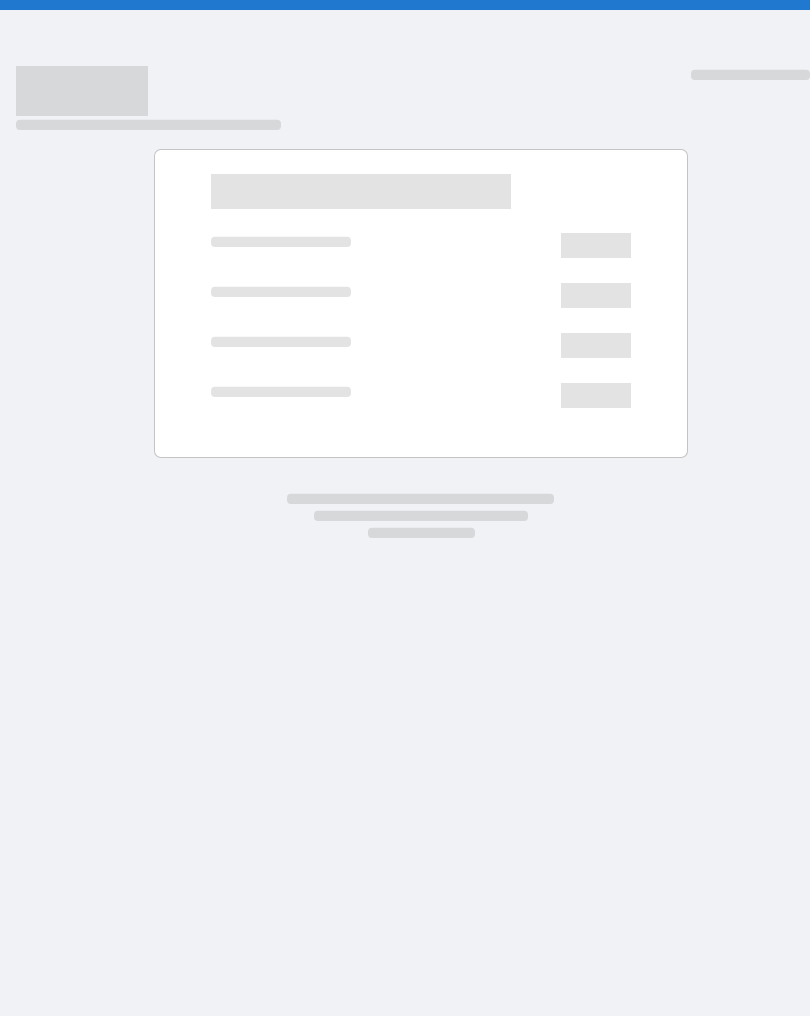 scroll, scrollTop: 0, scrollLeft: 0, axis: both 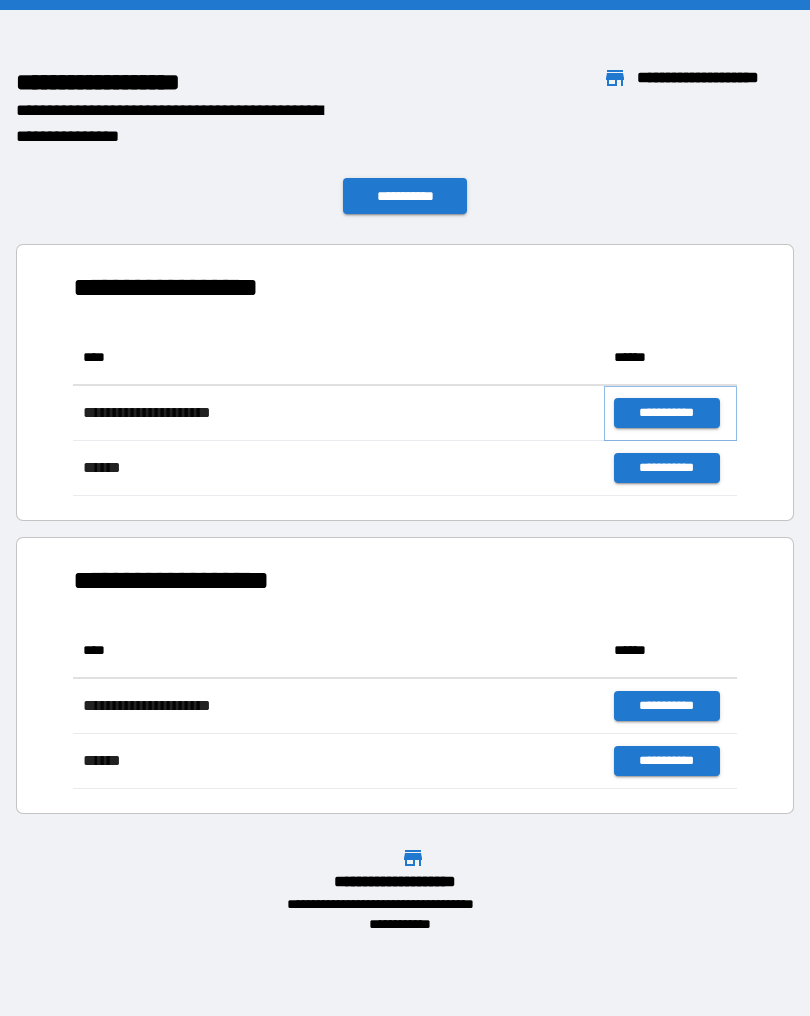 click on "**********" at bounding box center (666, 413) 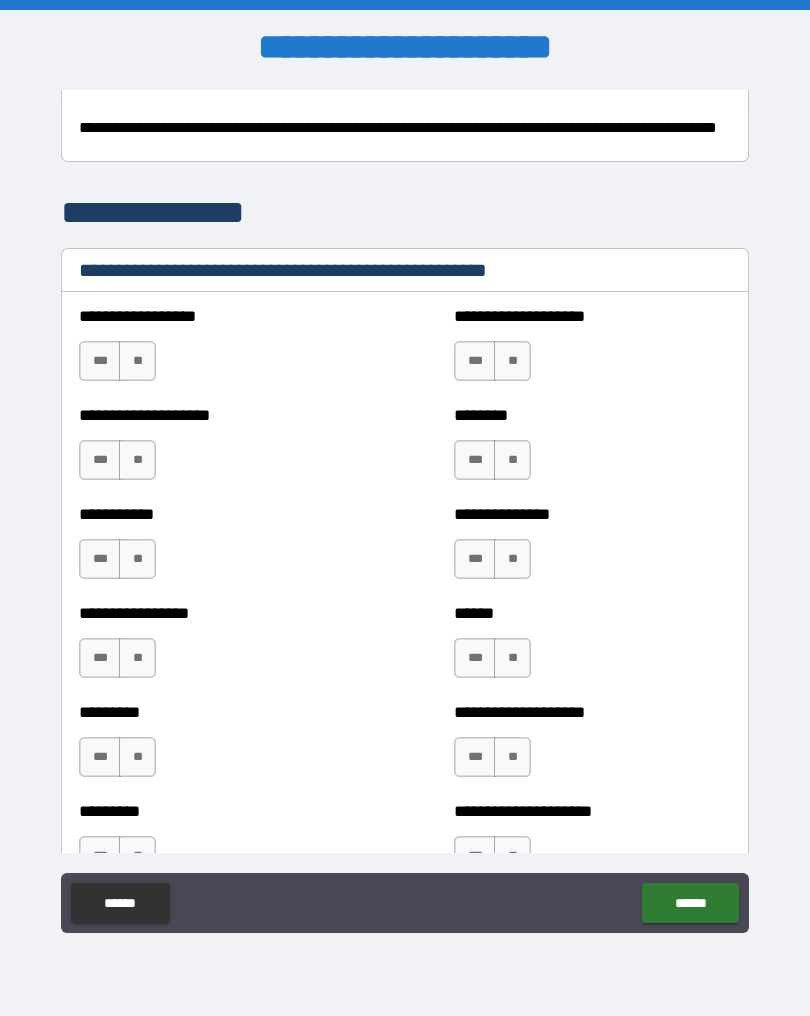 scroll, scrollTop: 531, scrollLeft: 0, axis: vertical 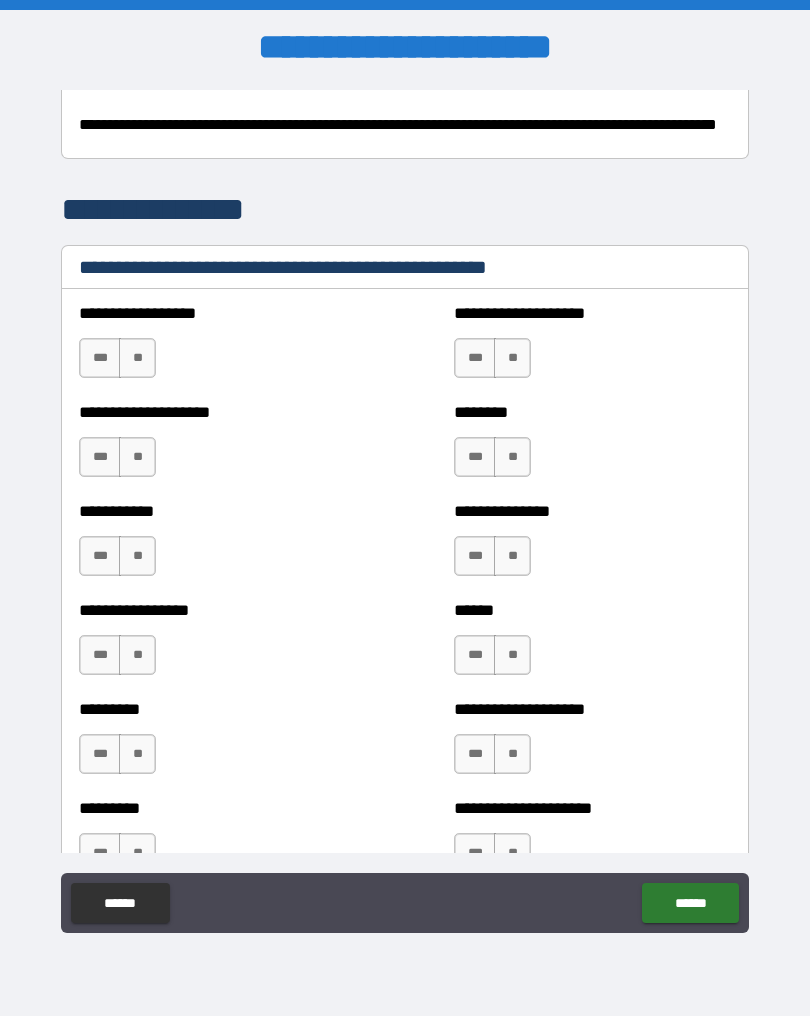 click on "**" at bounding box center (137, 358) 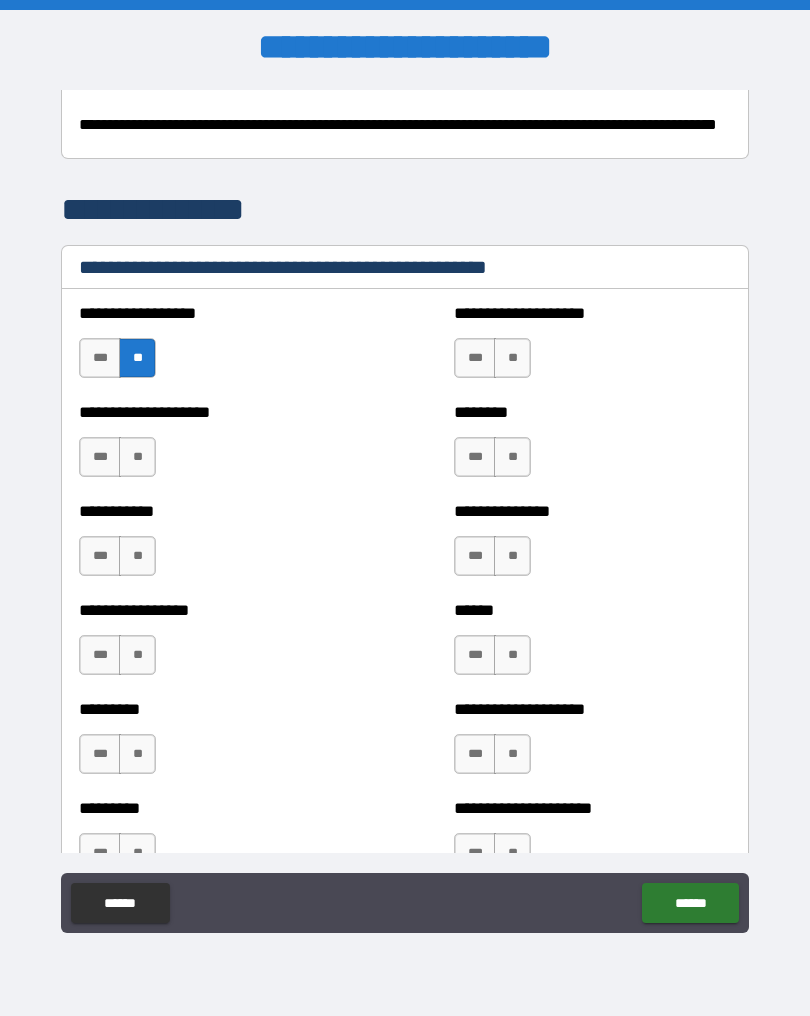 click on "**" at bounding box center (137, 457) 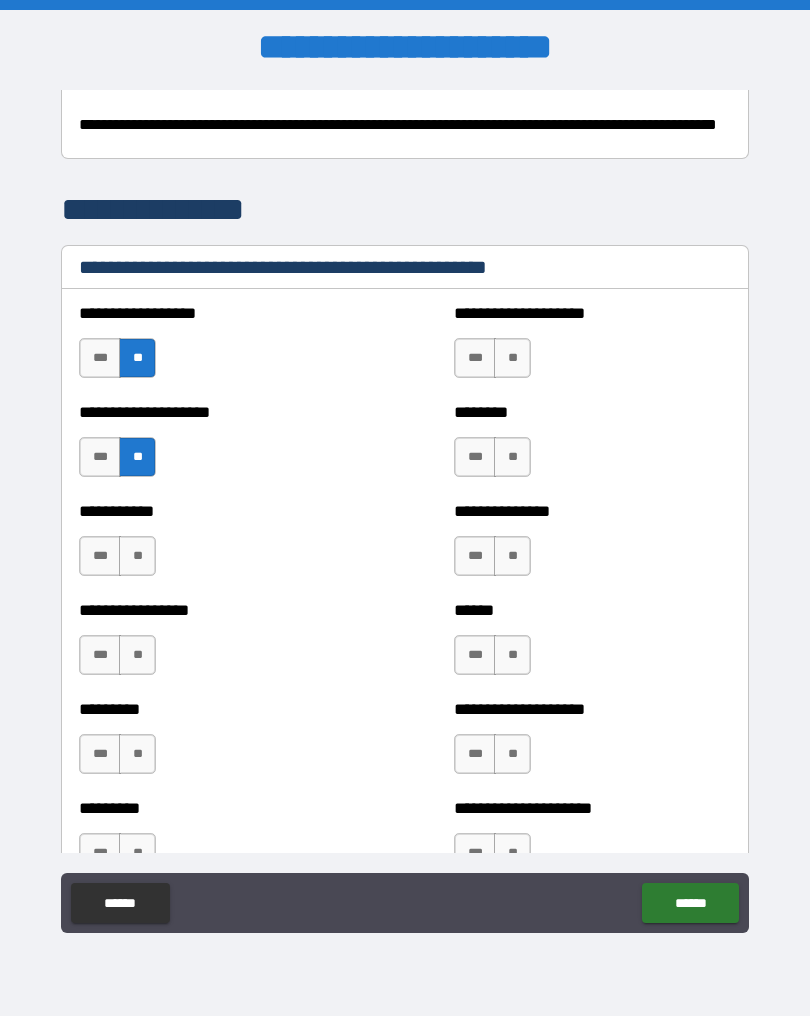 click on "**" at bounding box center [512, 358] 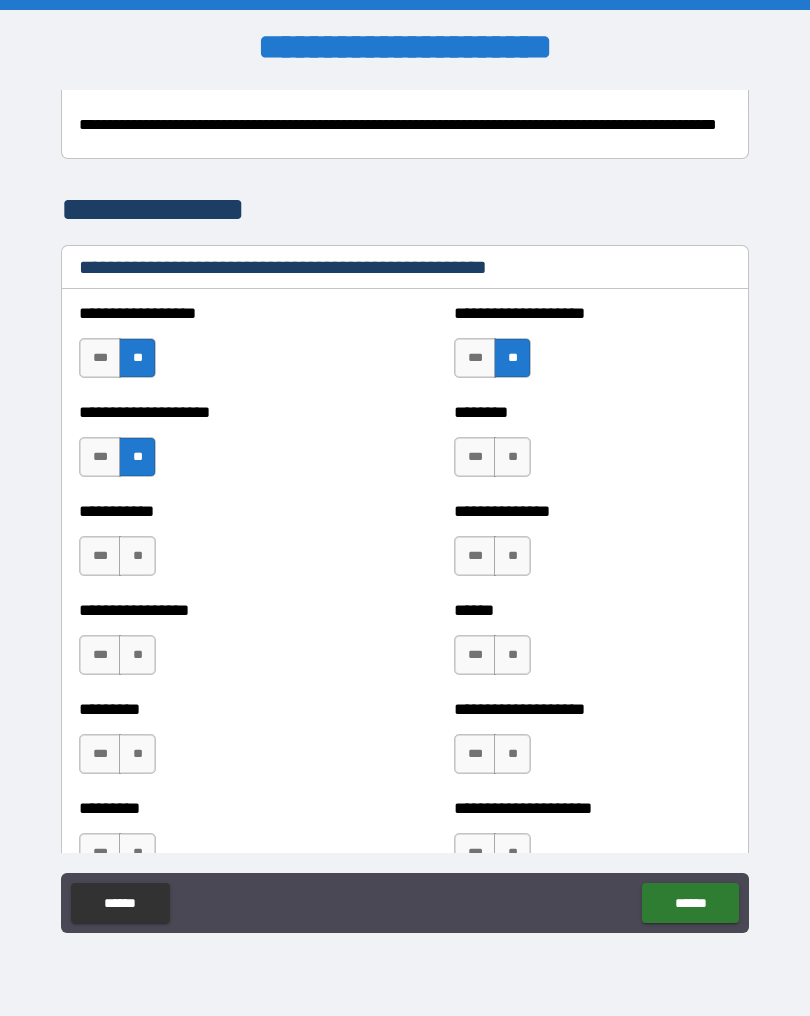 click on "**" at bounding box center [512, 457] 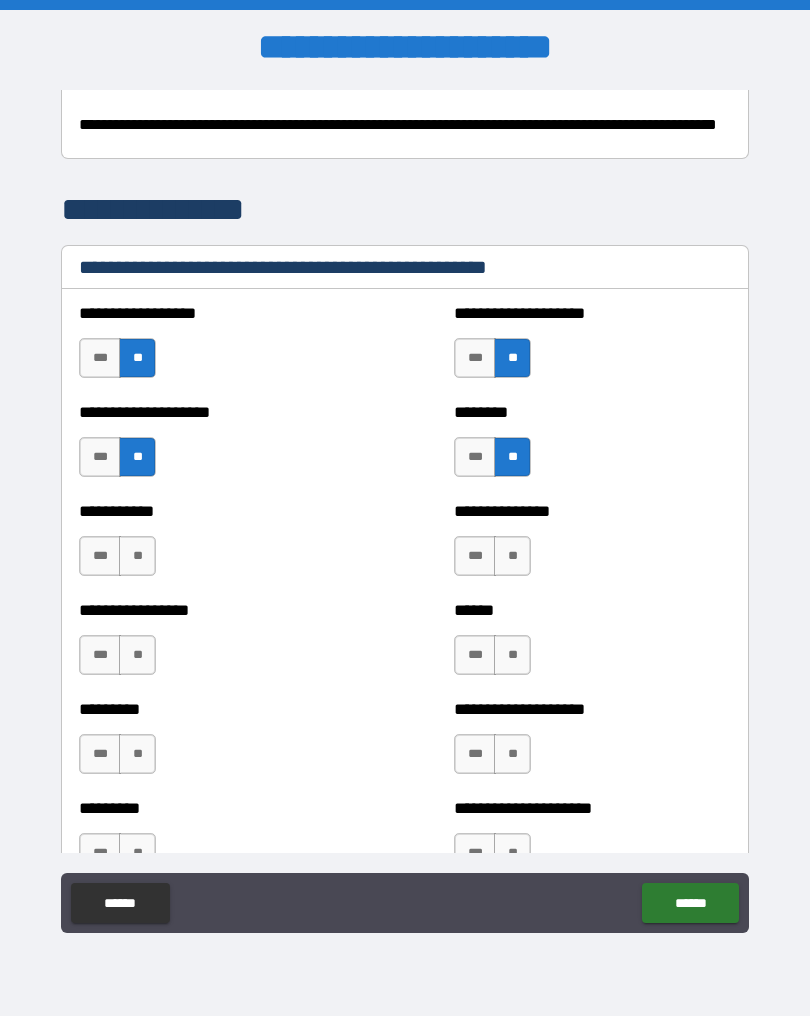 click on "**" at bounding box center [137, 556] 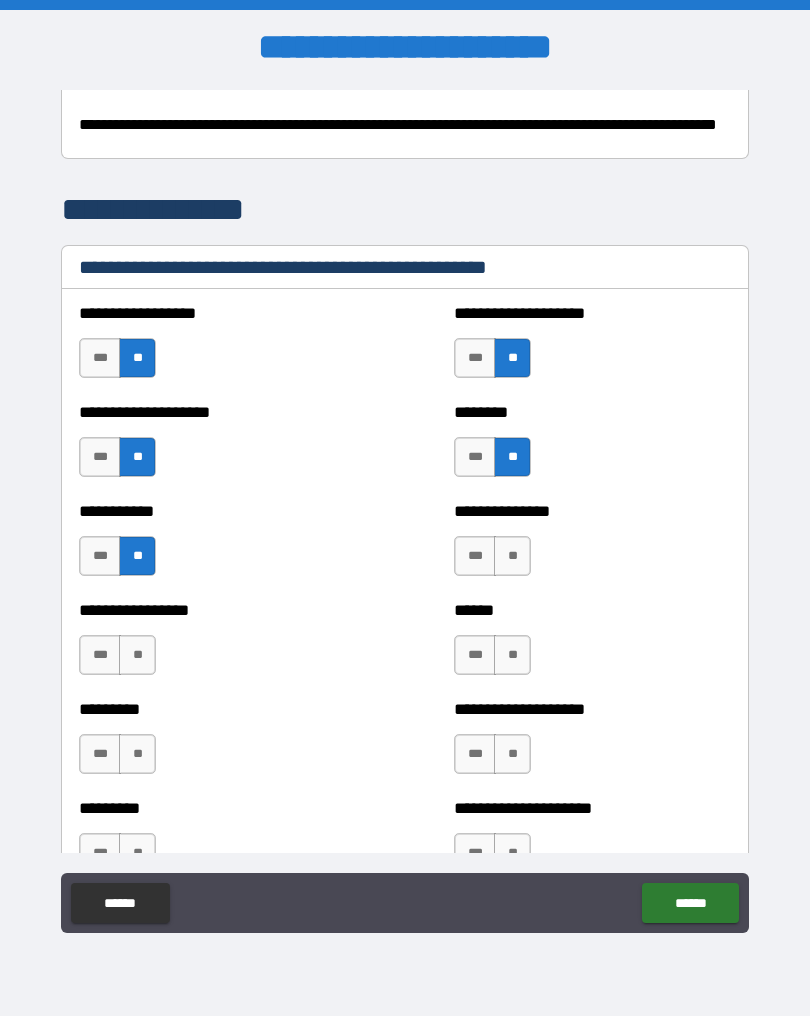 click on "**" at bounding box center (512, 556) 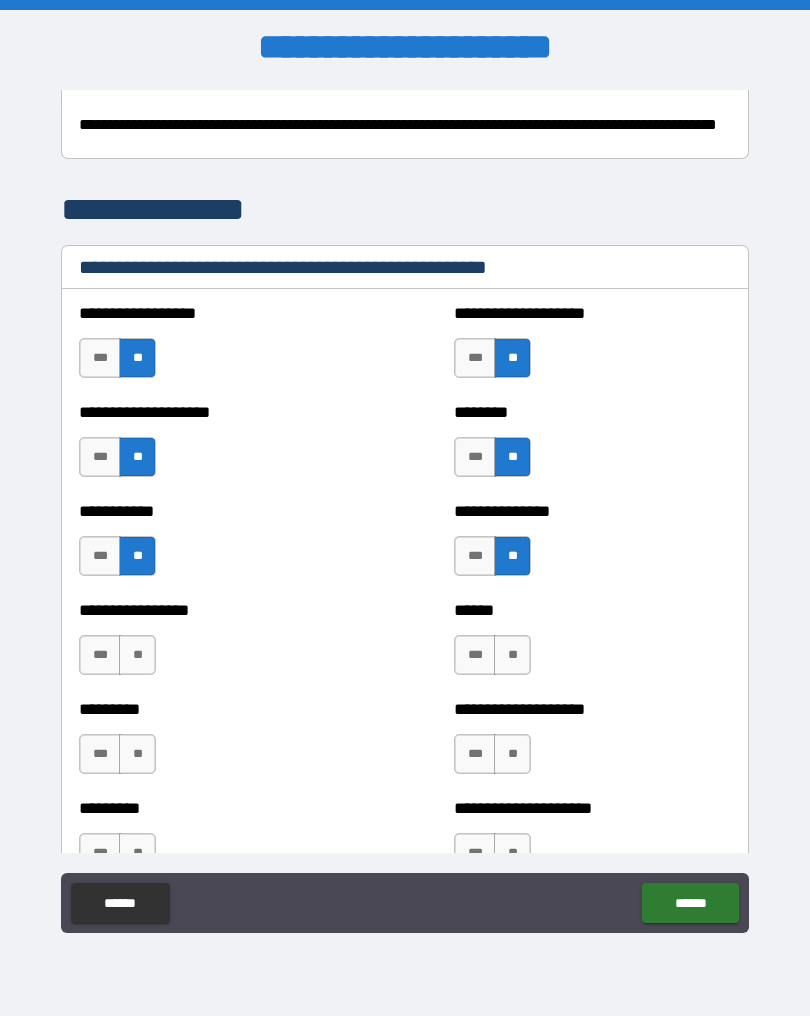 click on "**" at bounding box center (137, 655) 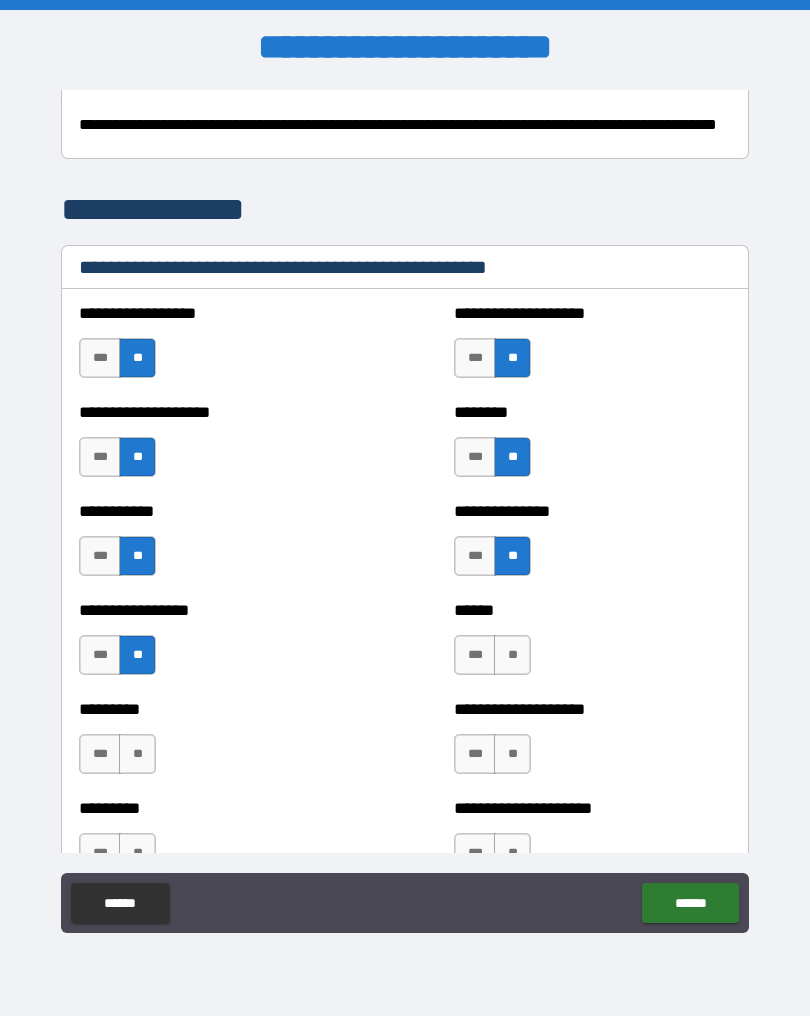 click on "**" at bounding box center (512, 655) 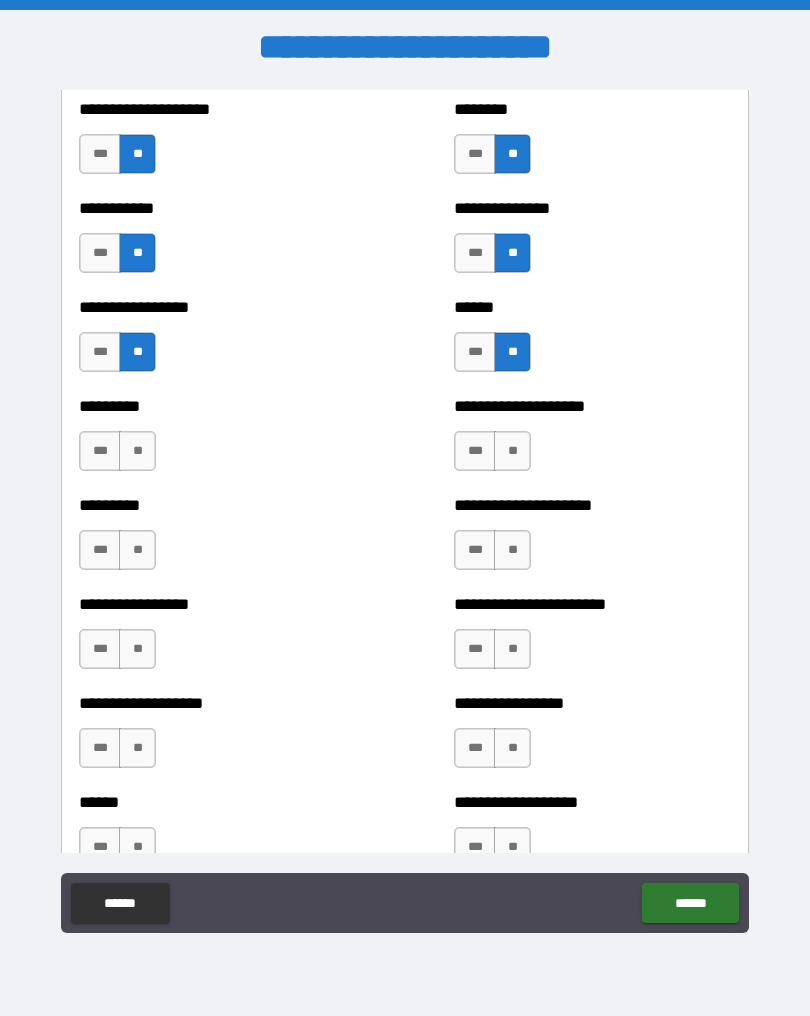 scroll, scrollTop: 886, scrollLeft: 0, axis: vertical 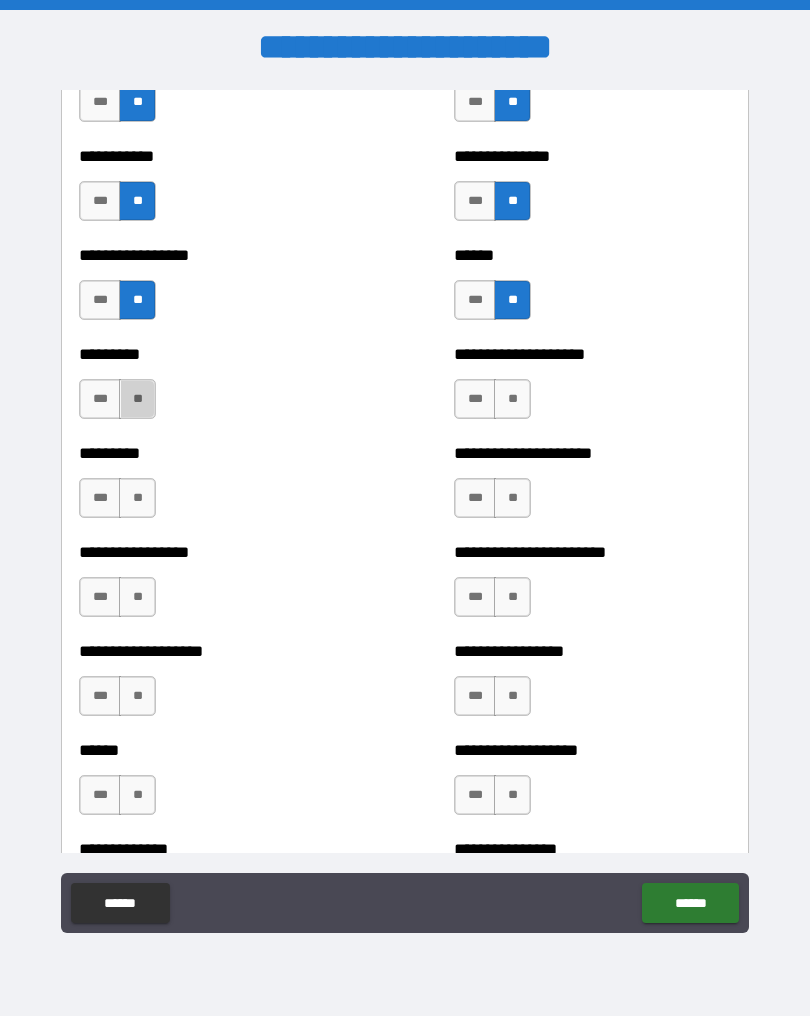 click on "**" at bounding box center (137, 399) 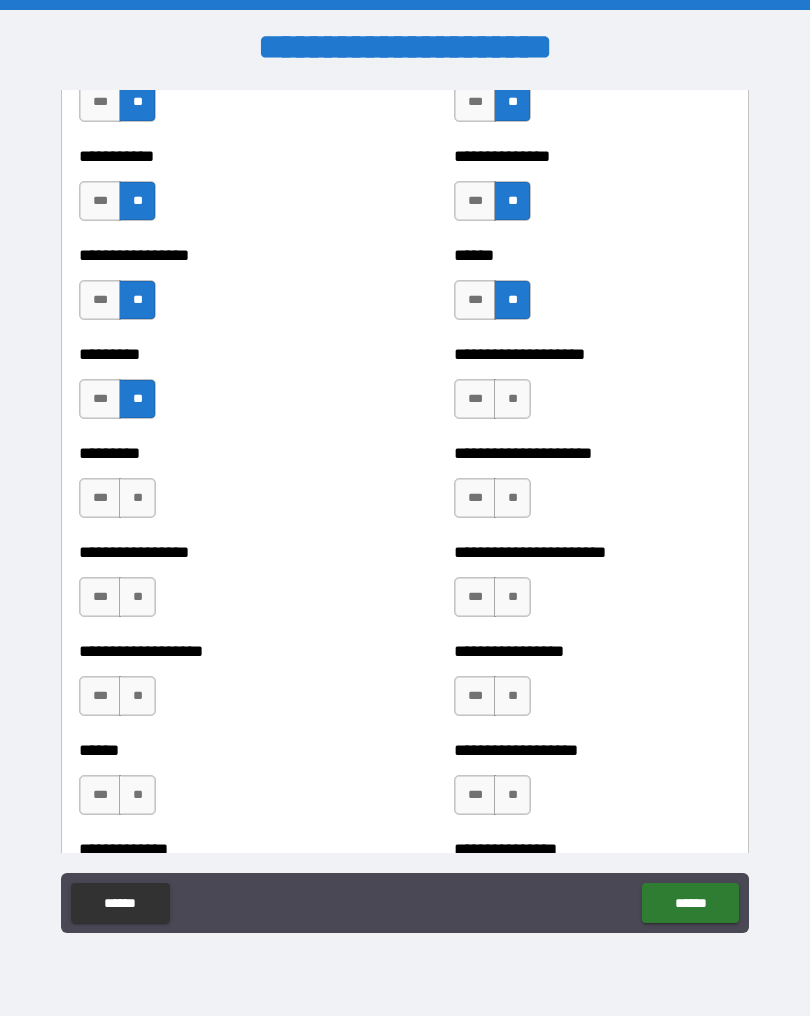 click on "**" at bounding box center (512, 399) 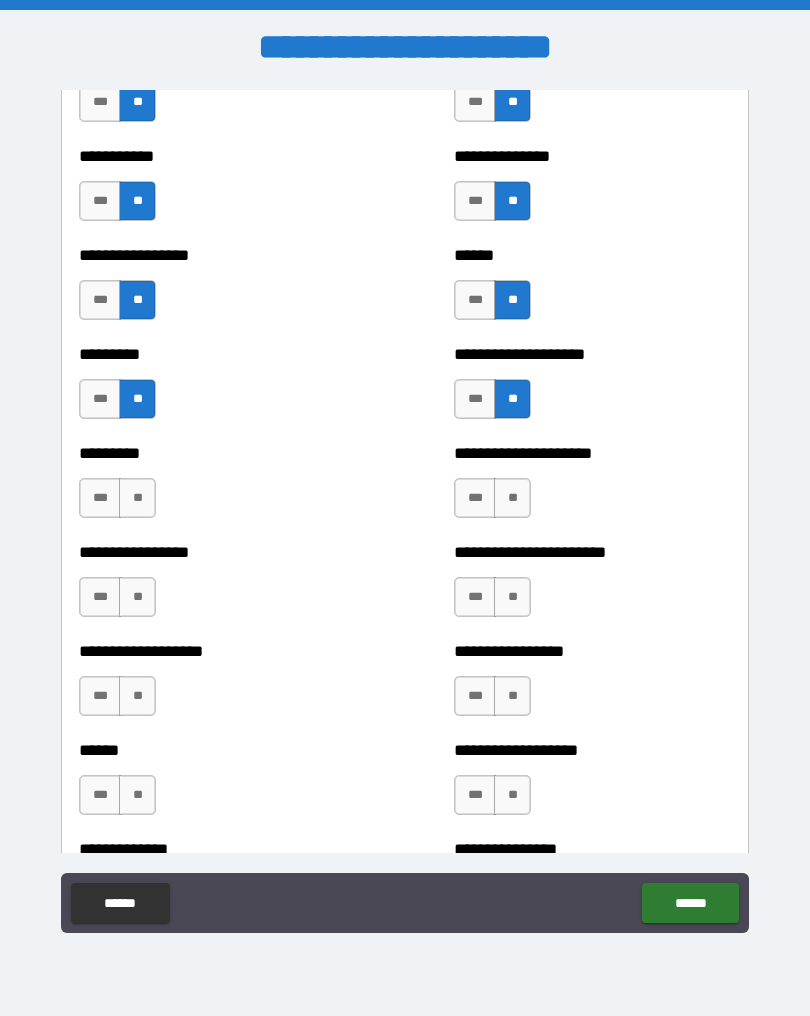 click on "**" at bounding box center (137, 498) 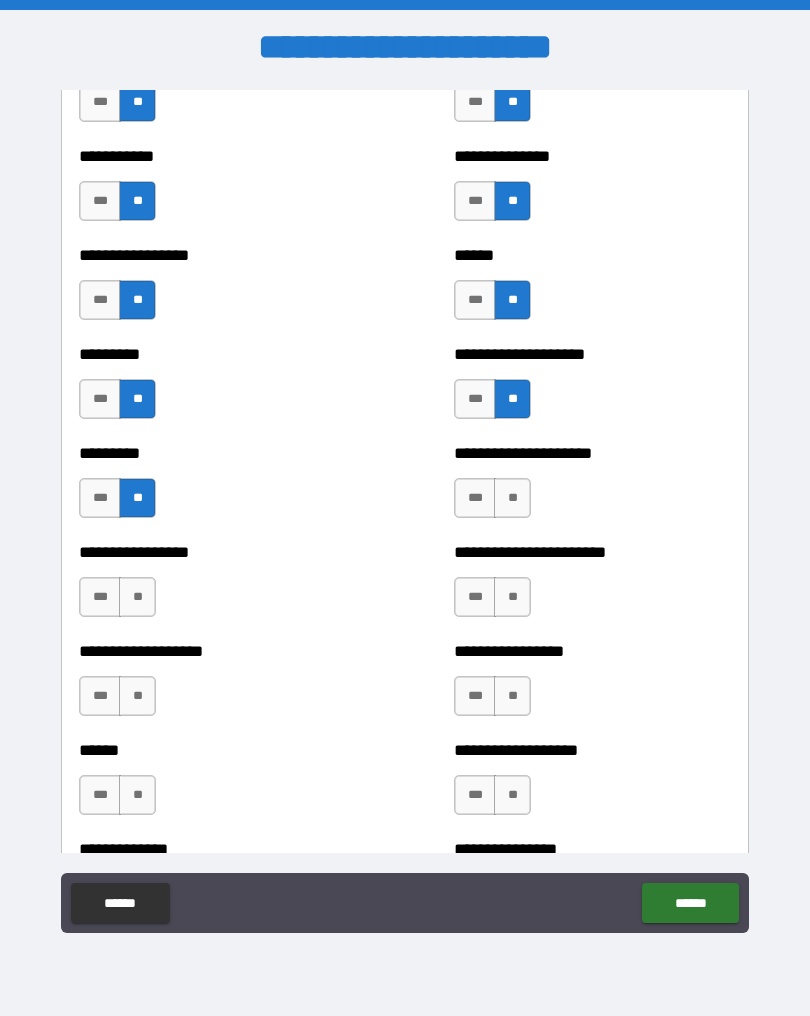 click on "**" at bounding box center (512, 498) 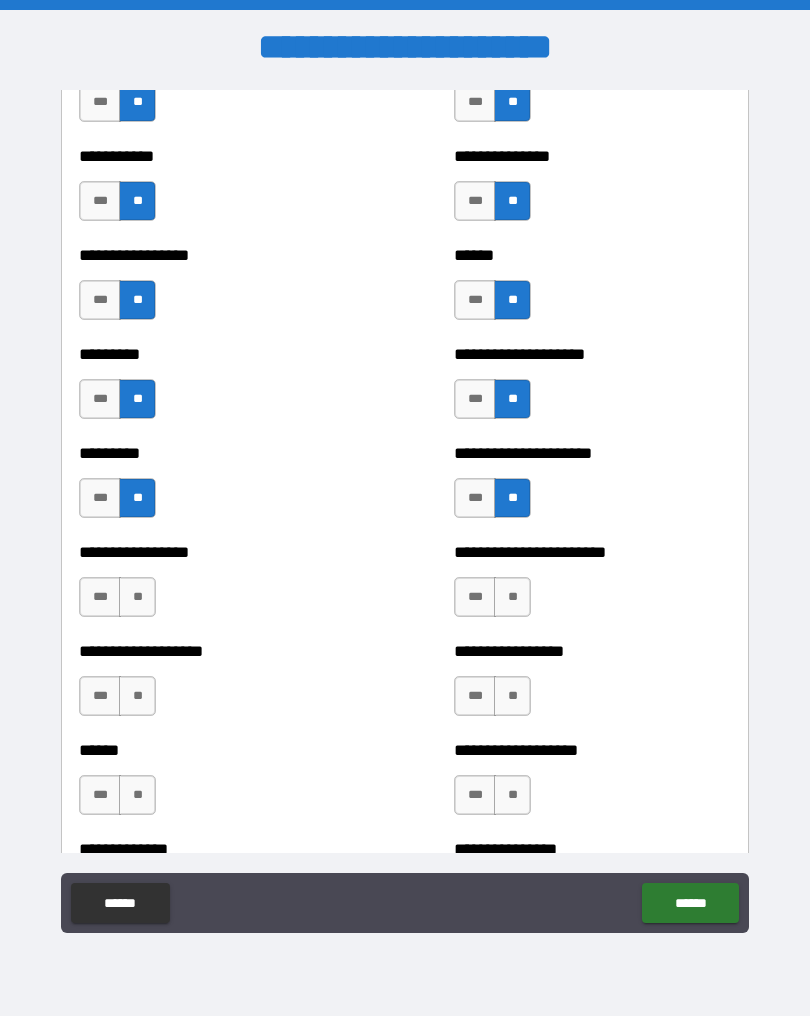 click on "**" at bounding box center [137, 597] 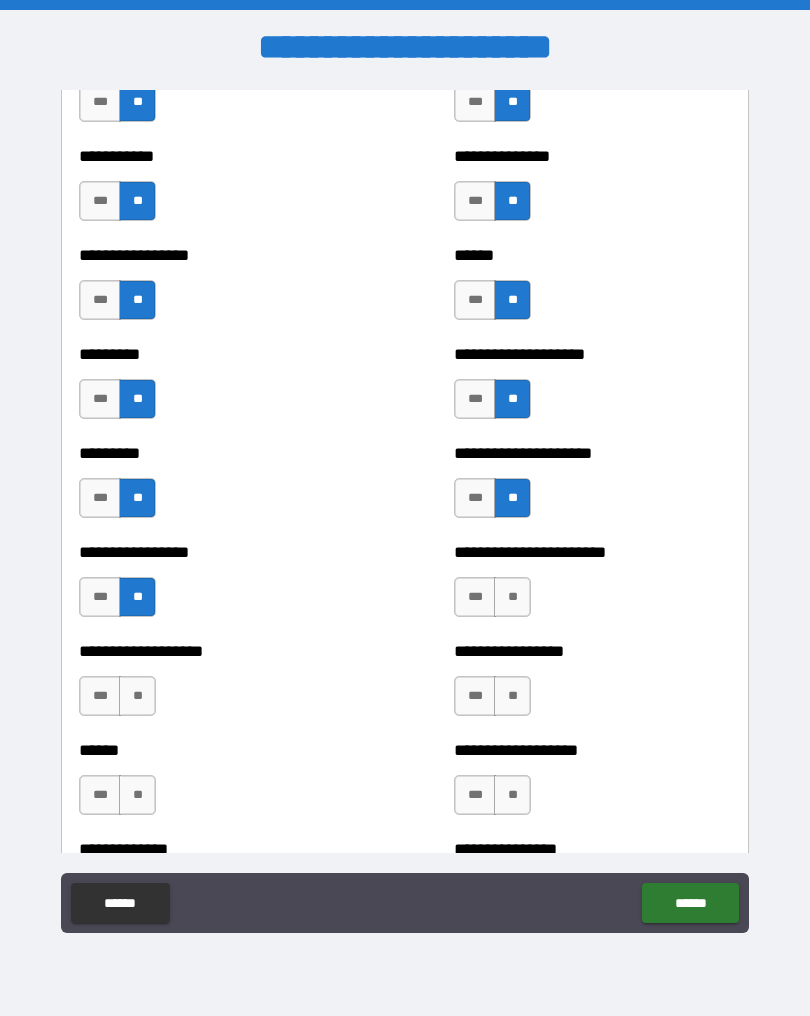 click on "**" at bounding box center [512, 597] 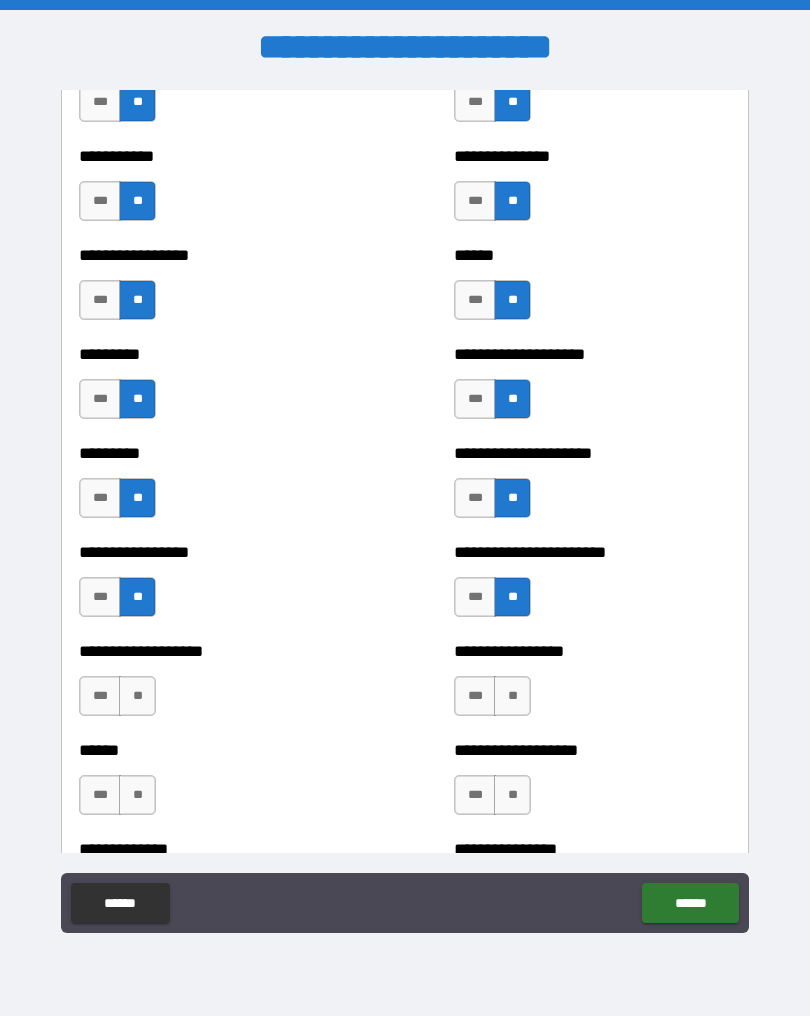 click on "**" at bounding box center [137, 696] 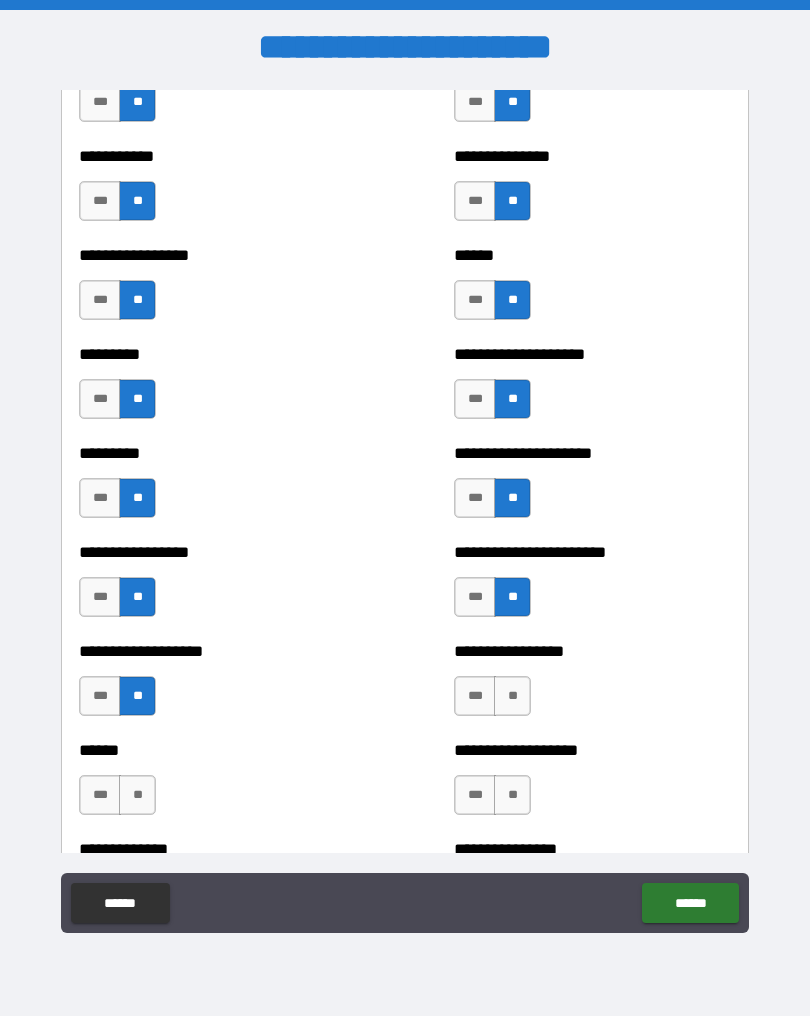 click on "**" at bounding box center (512, 696) 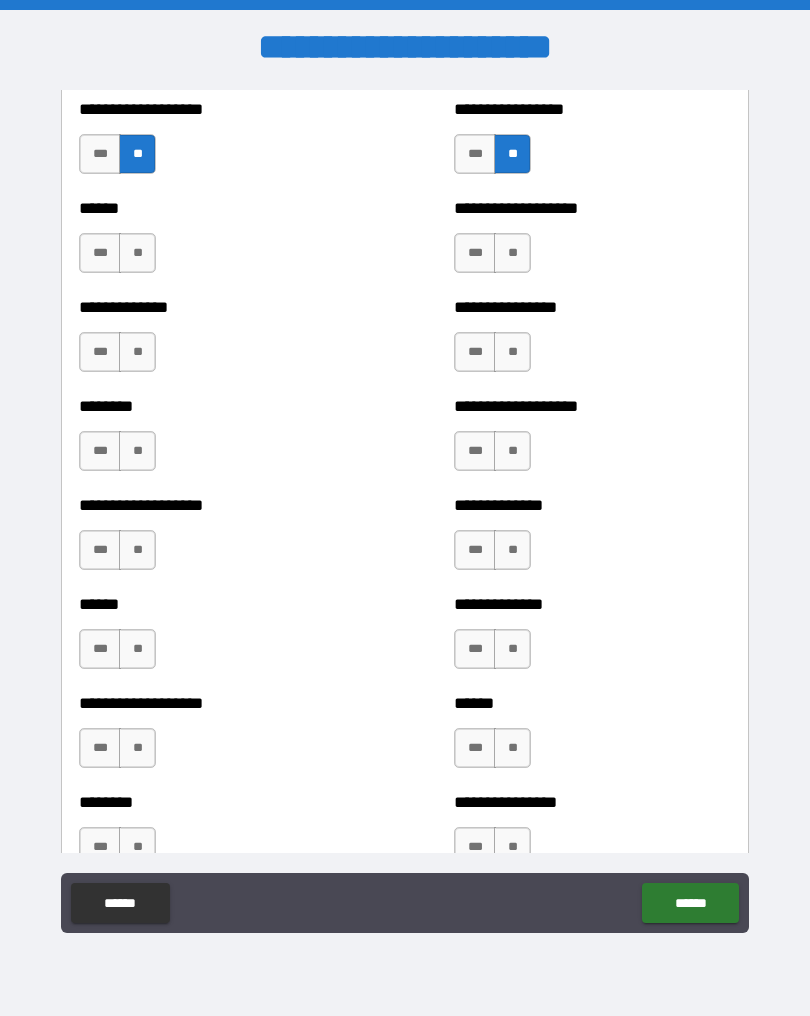 scroll, scrollTop: 1435, scrollLeft: 0, axis: vertical 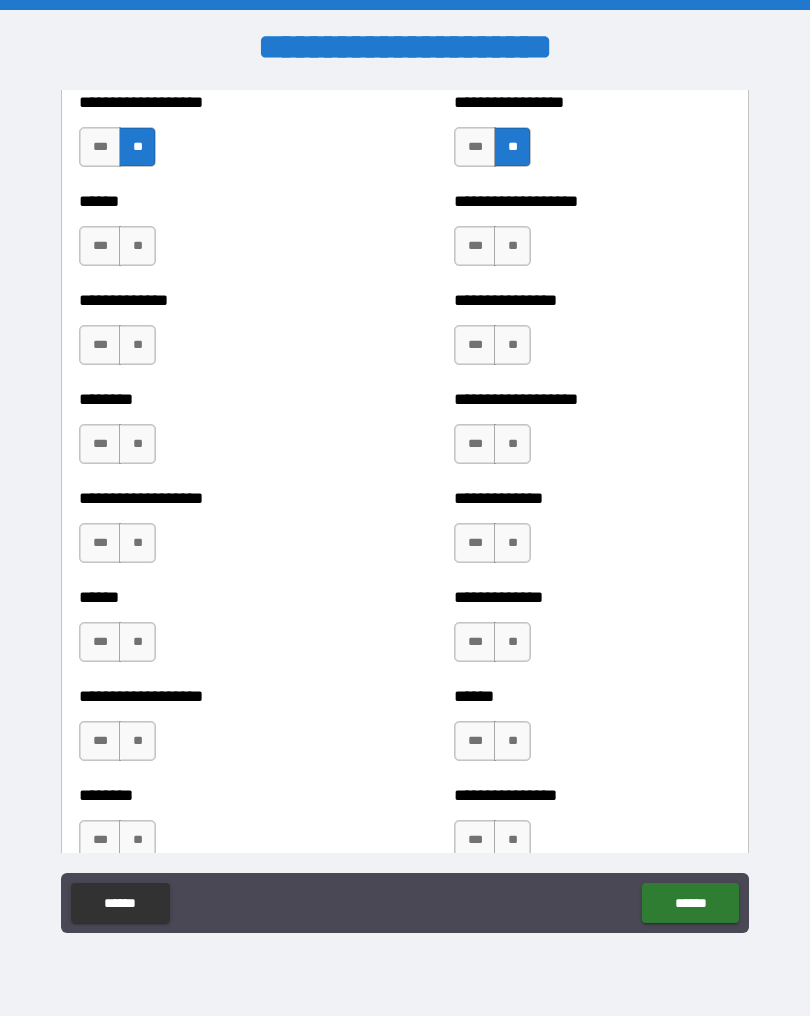 click on "**" at bounding box center [137, 246] 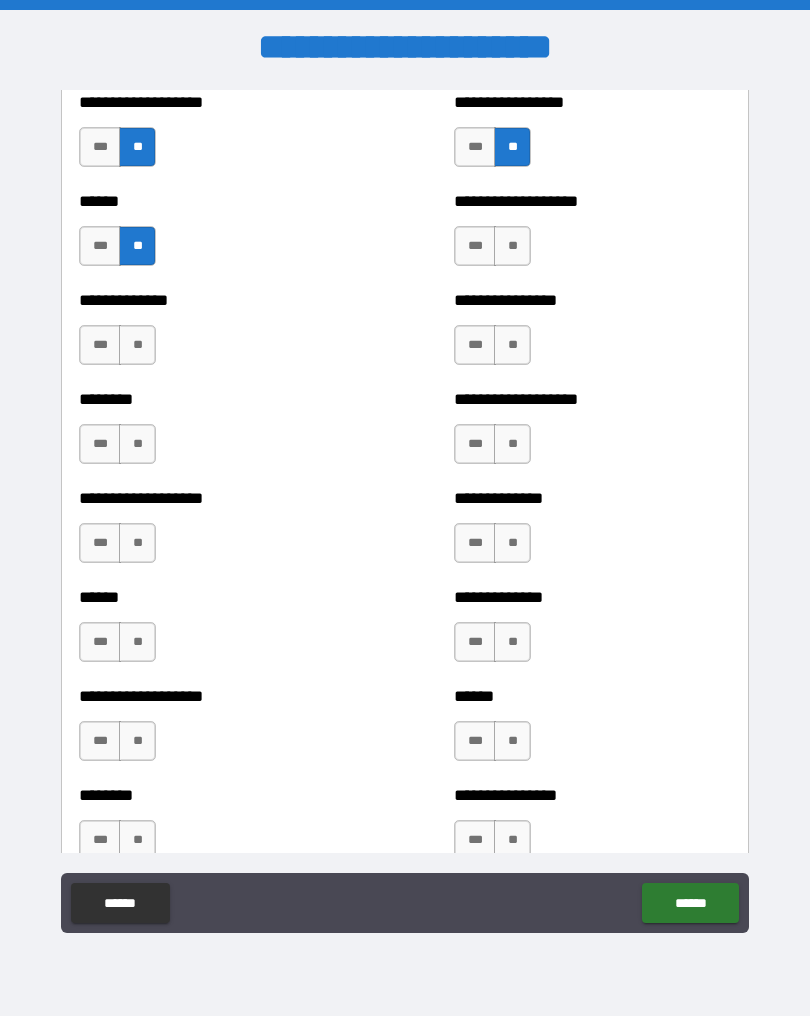 click on "**" at bounding box center (137, 345) 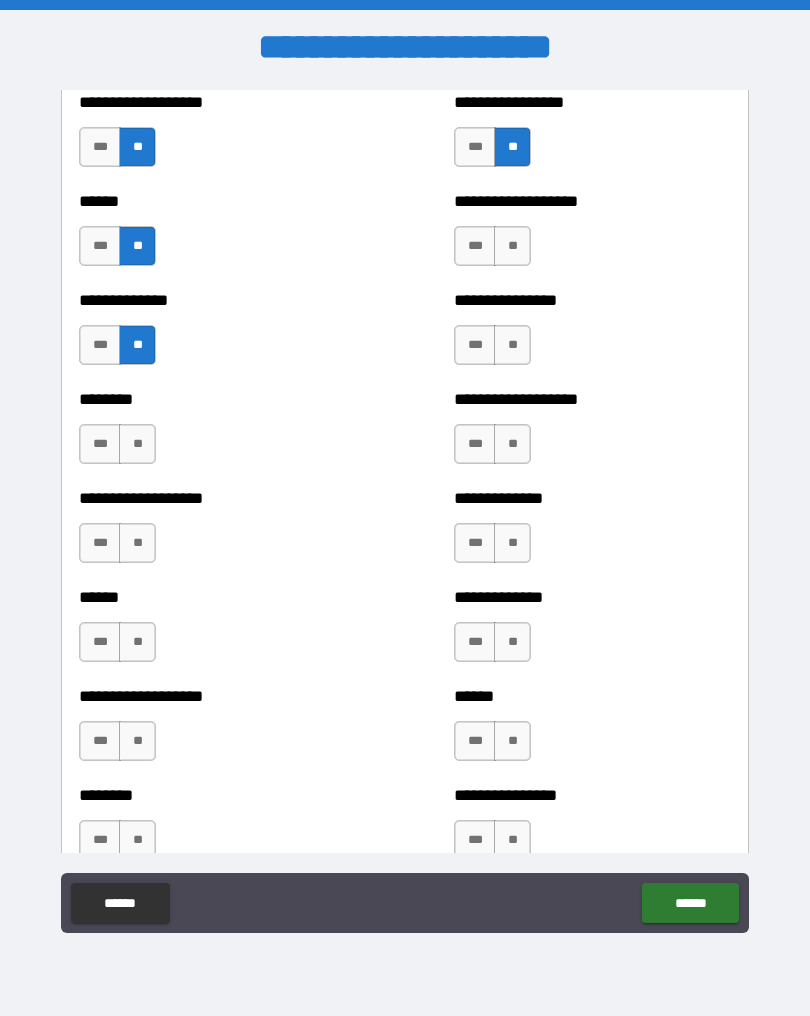 click on "*** **" at bounding box center (495, 251) 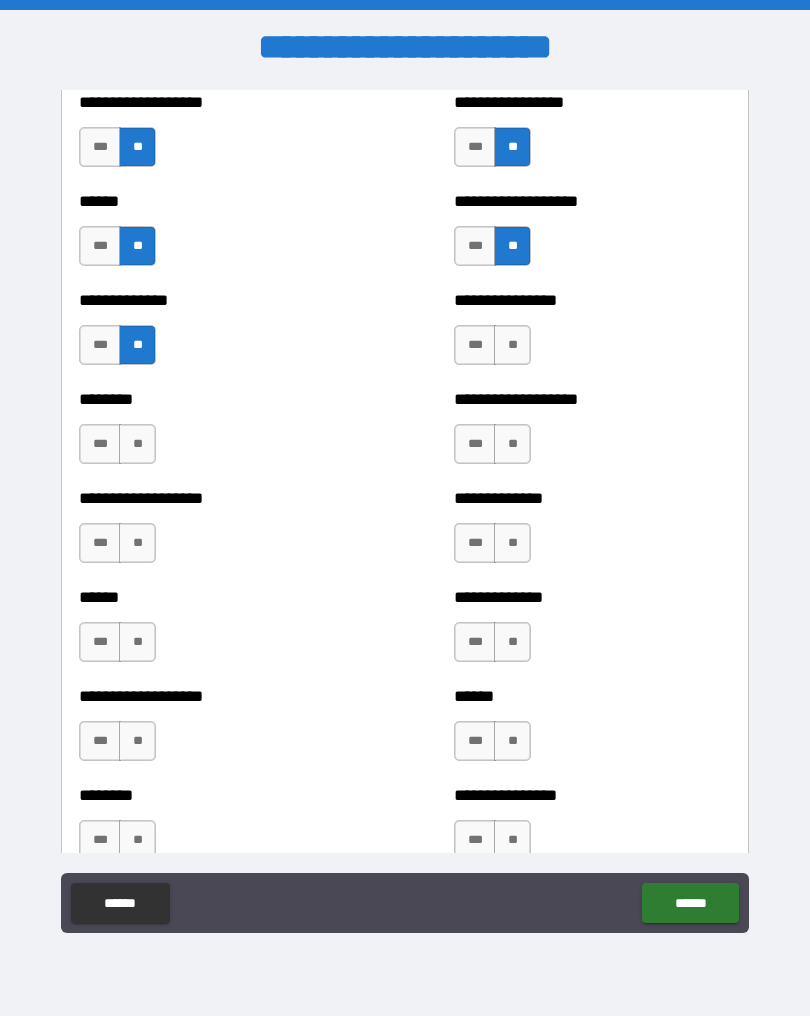 click on "**" at bounding box center (512, 345) 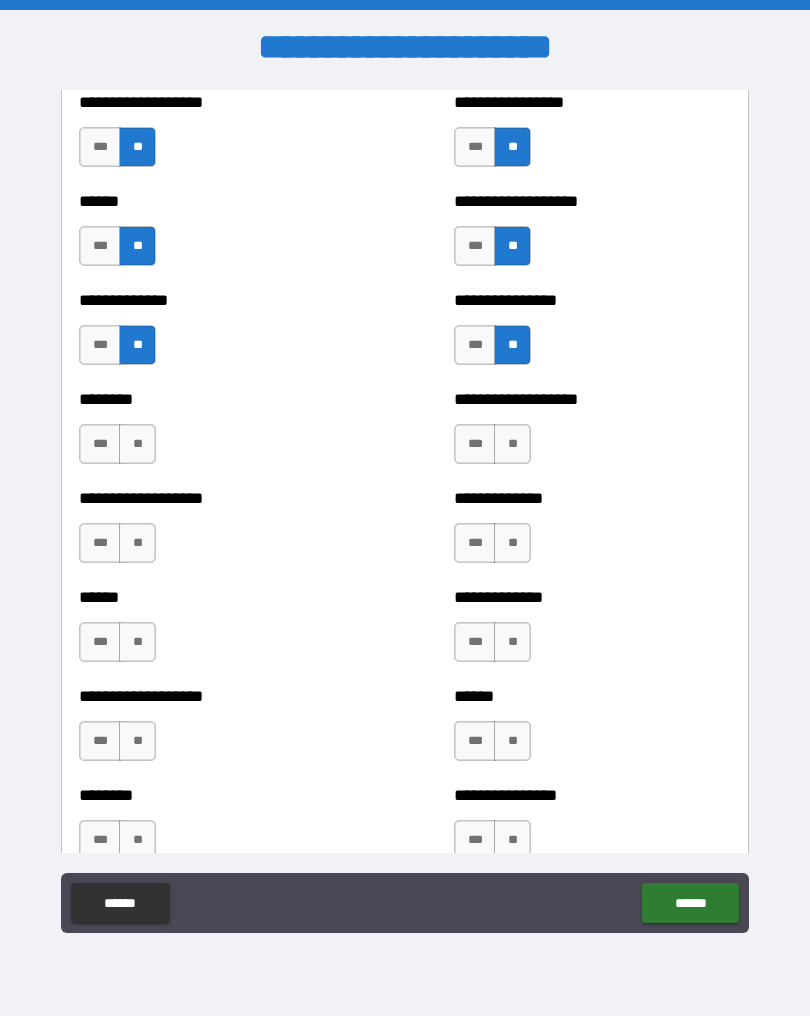 click on "**" at bounding box center (137, 444) 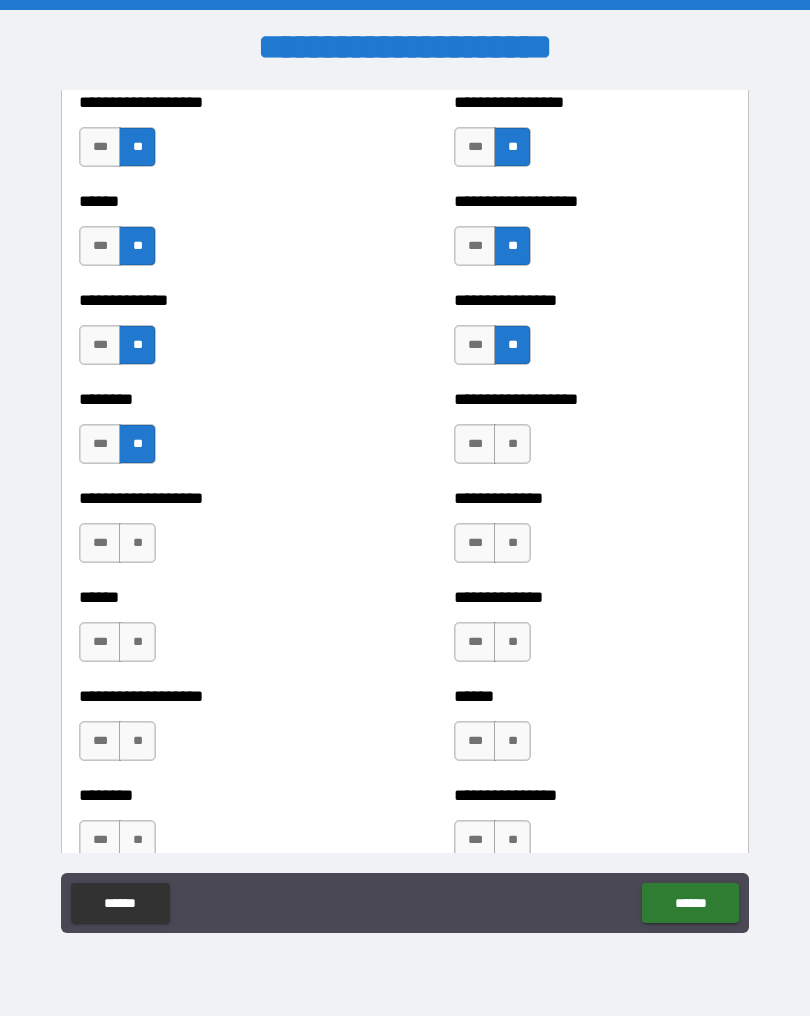 click on "**" at bounding box center (512, 444) 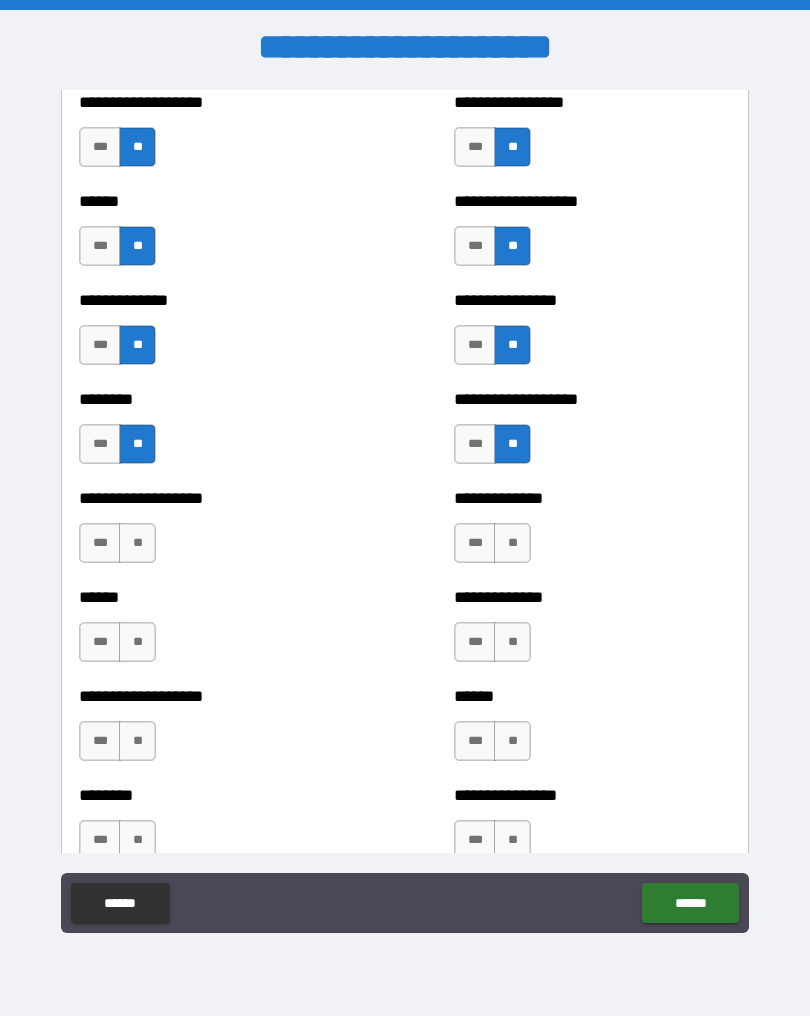 click on "**" at bounding box center [137, 543] 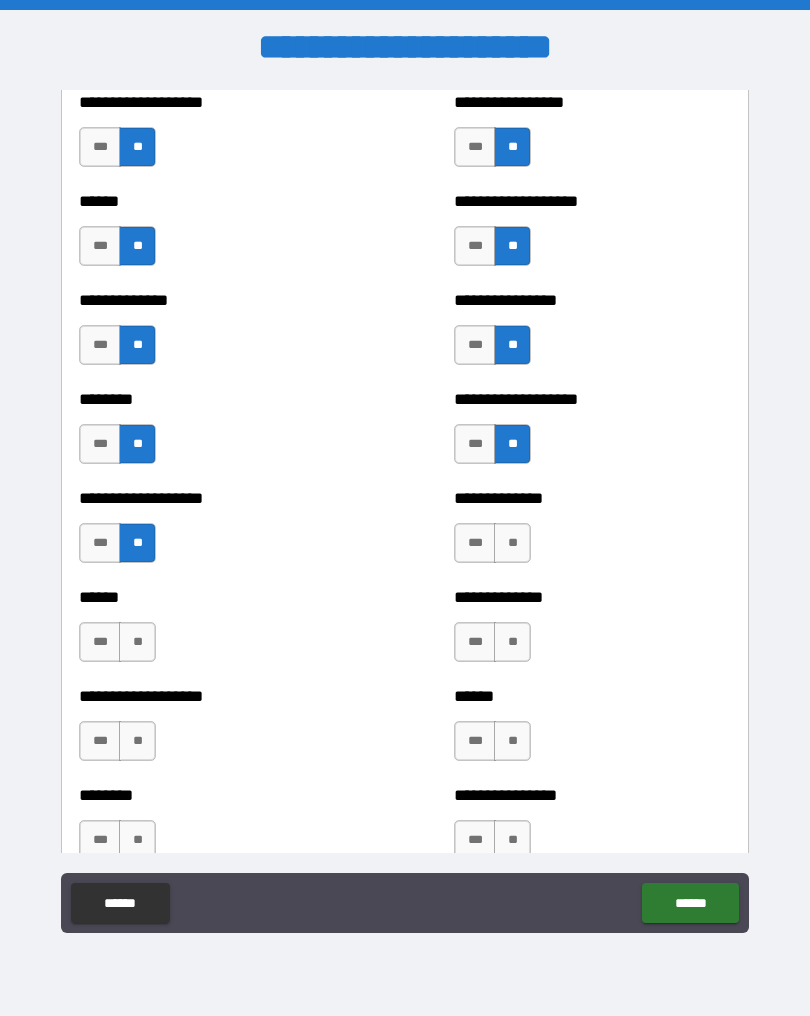 click on "**" at bounding box center (512, 543) 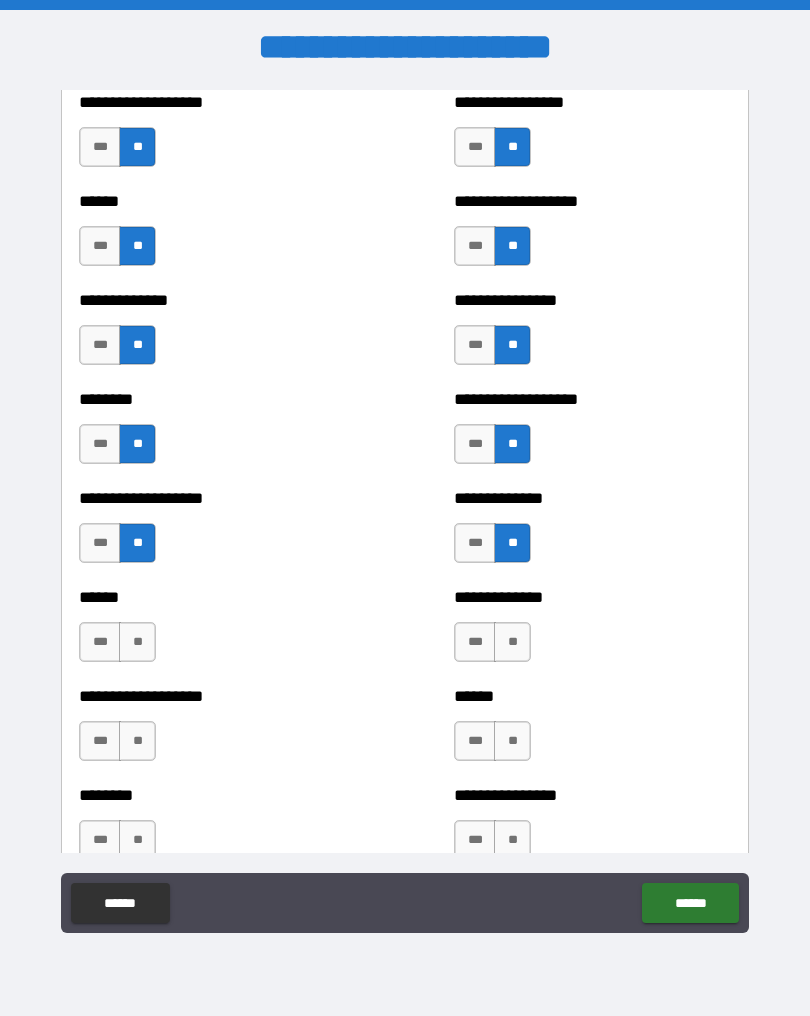 click on "**" at bounding box center [137, 642] 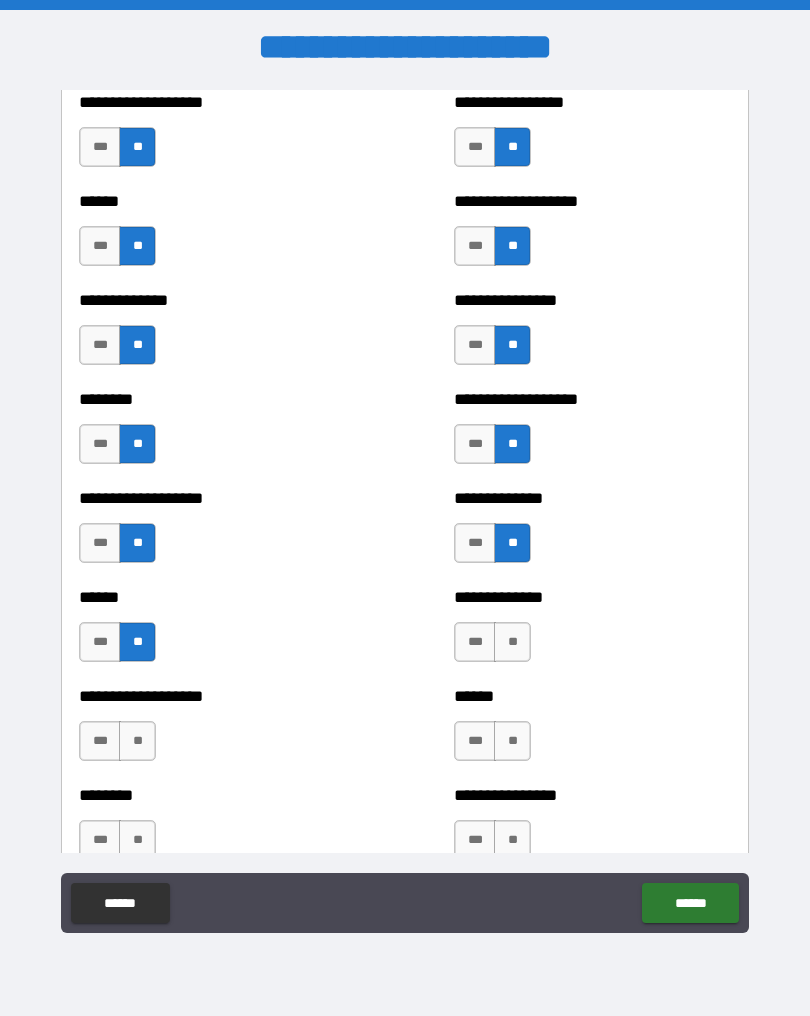 click on "**" at bounding box center [512, 642] 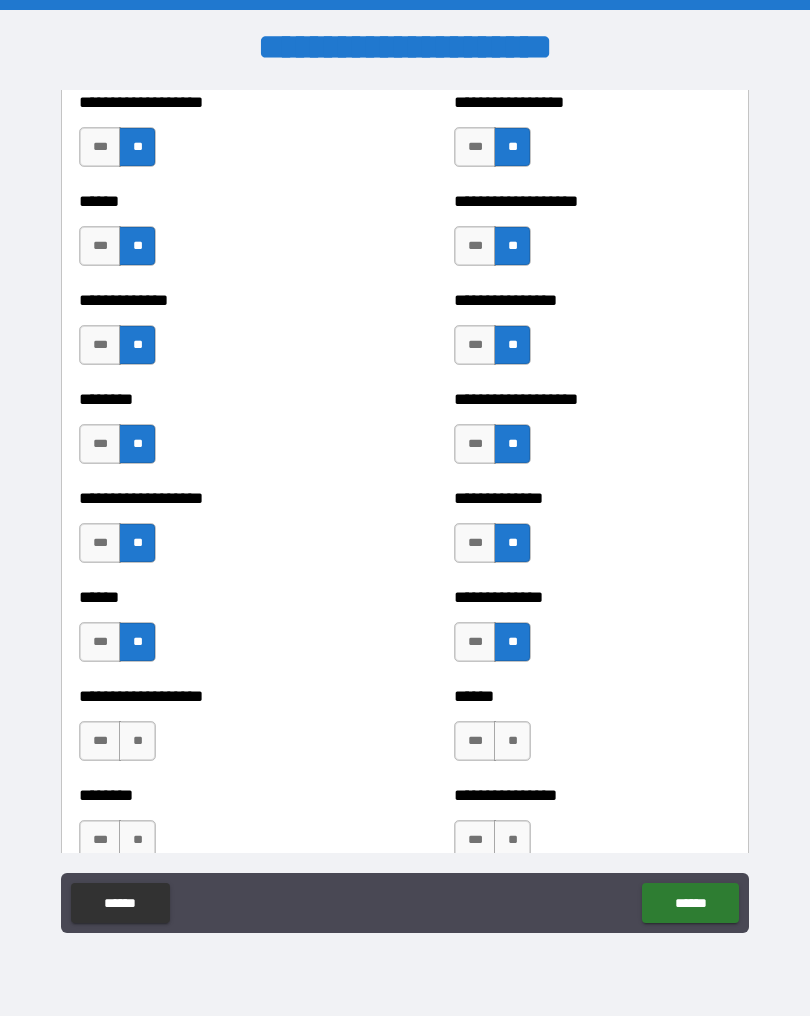 click on "**" at bounding box center (137, 741) 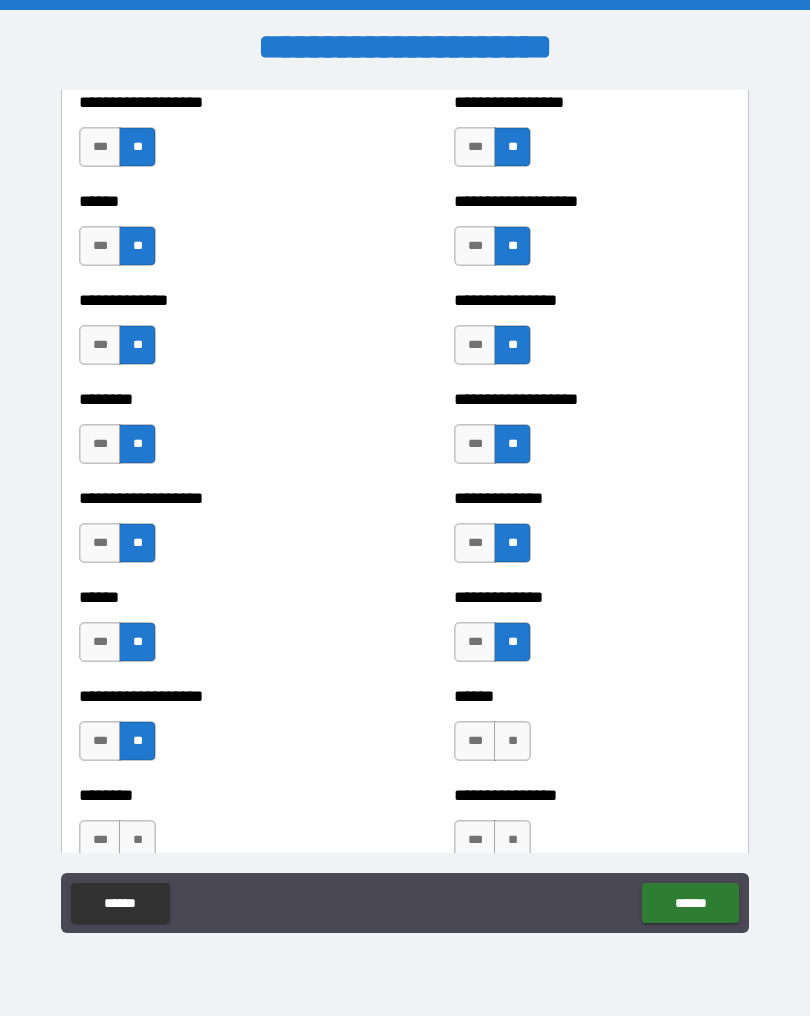 click on "**" at bounding box center [512, 741] 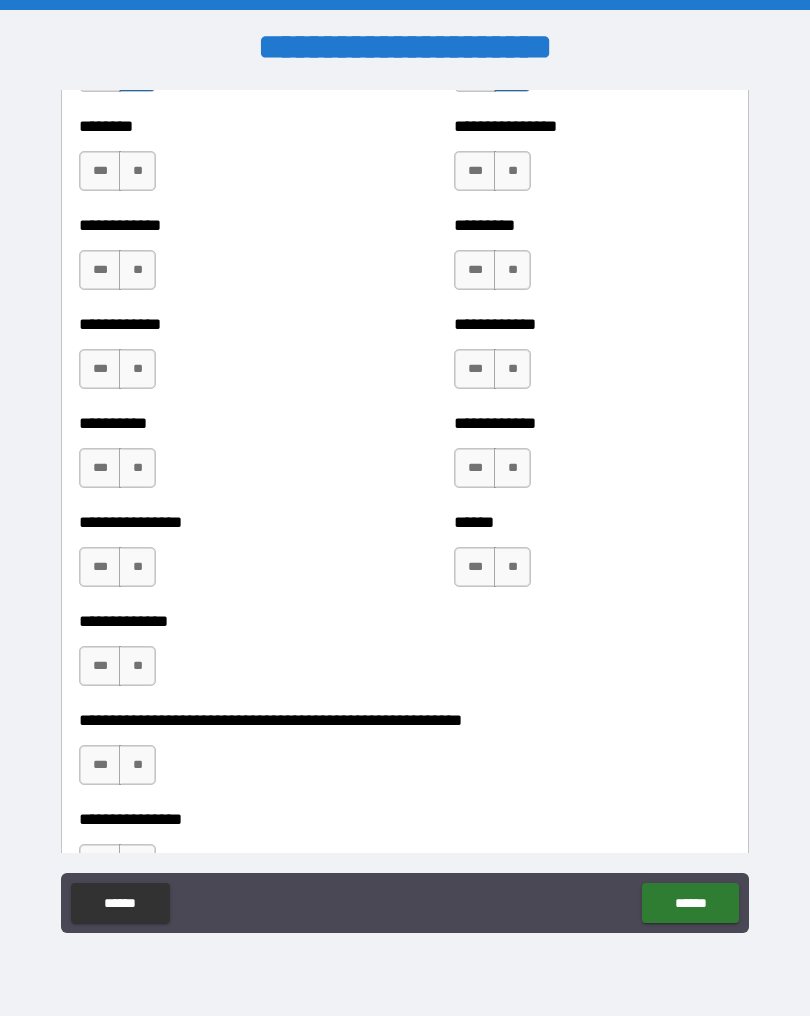 scroll, scrollTop: 2106, scrollLeft: 0, axis: vertical 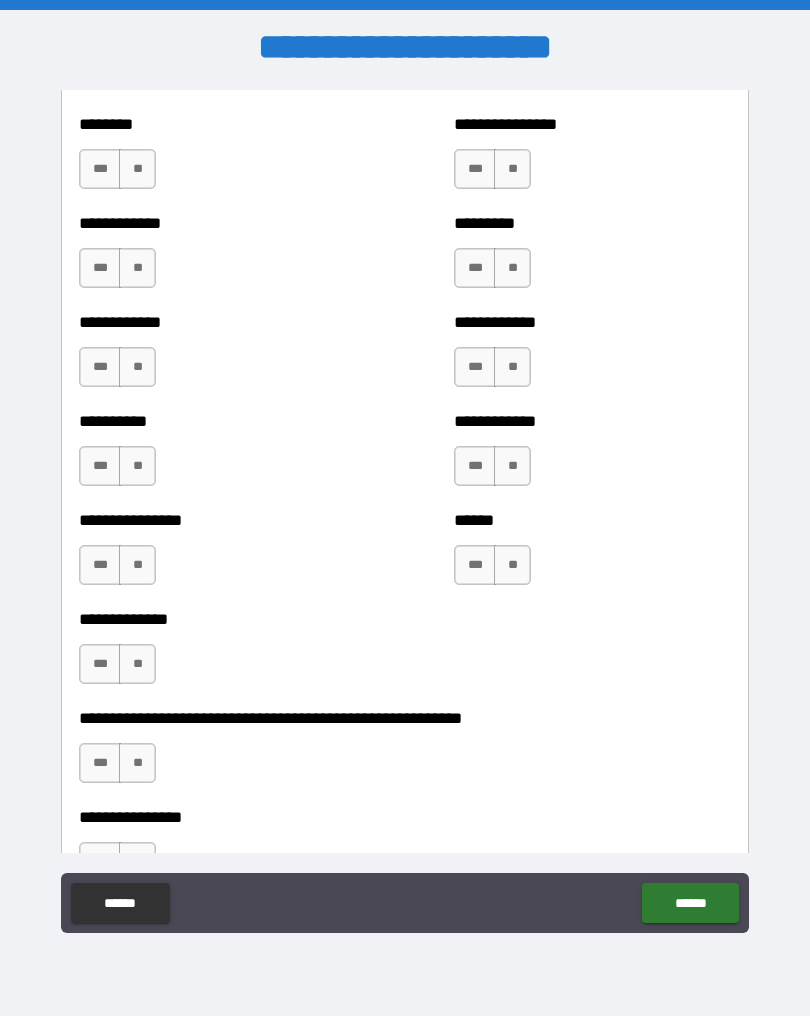 click on "**" at bounding box center (137, 169) 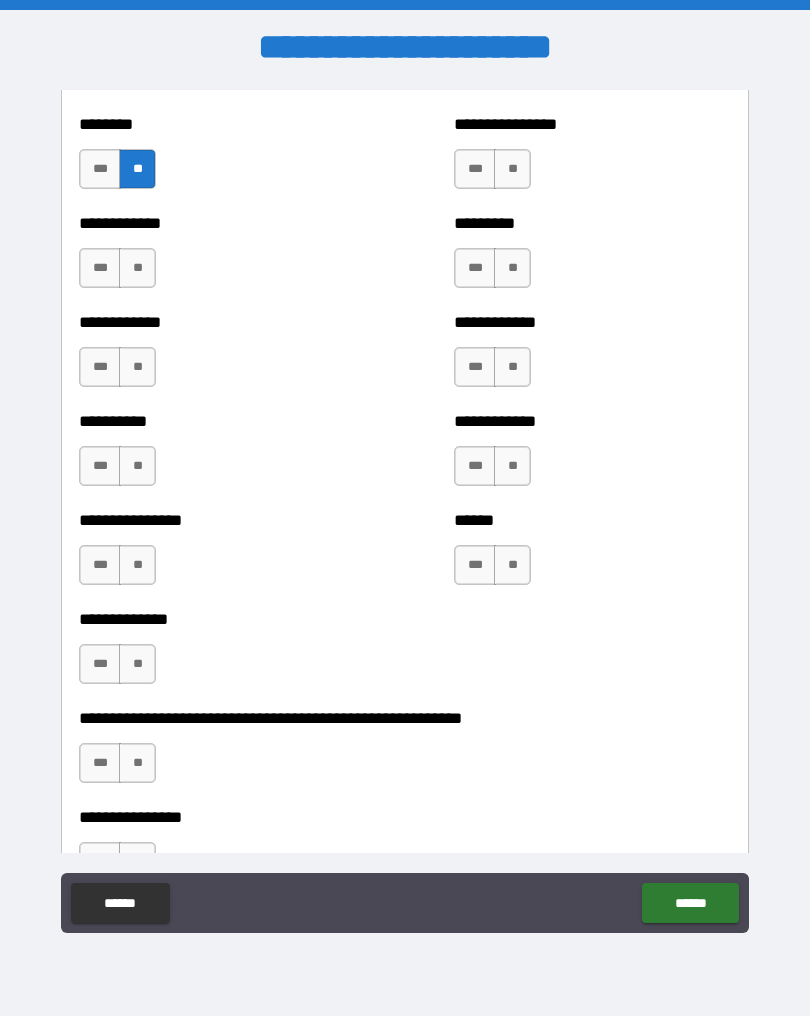 click on "**" at bounding box center (512, 169) 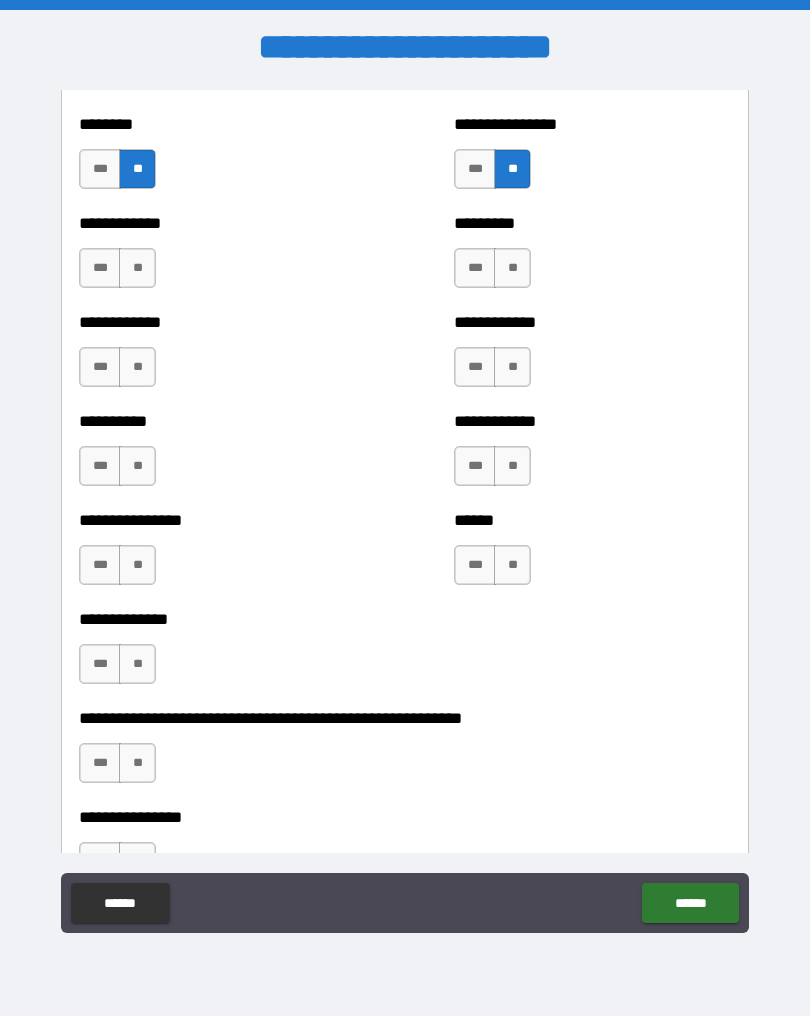 click on "**" at bounding box center (137, 268) 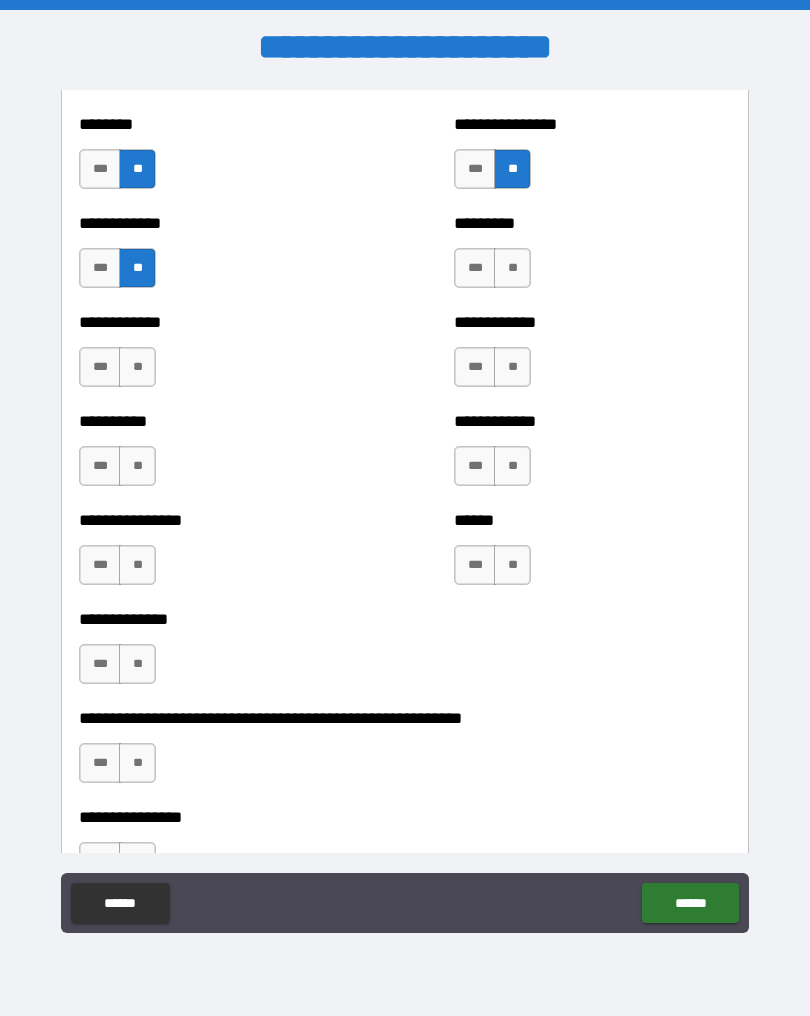 click on "**" at bounding box center [512, 268] 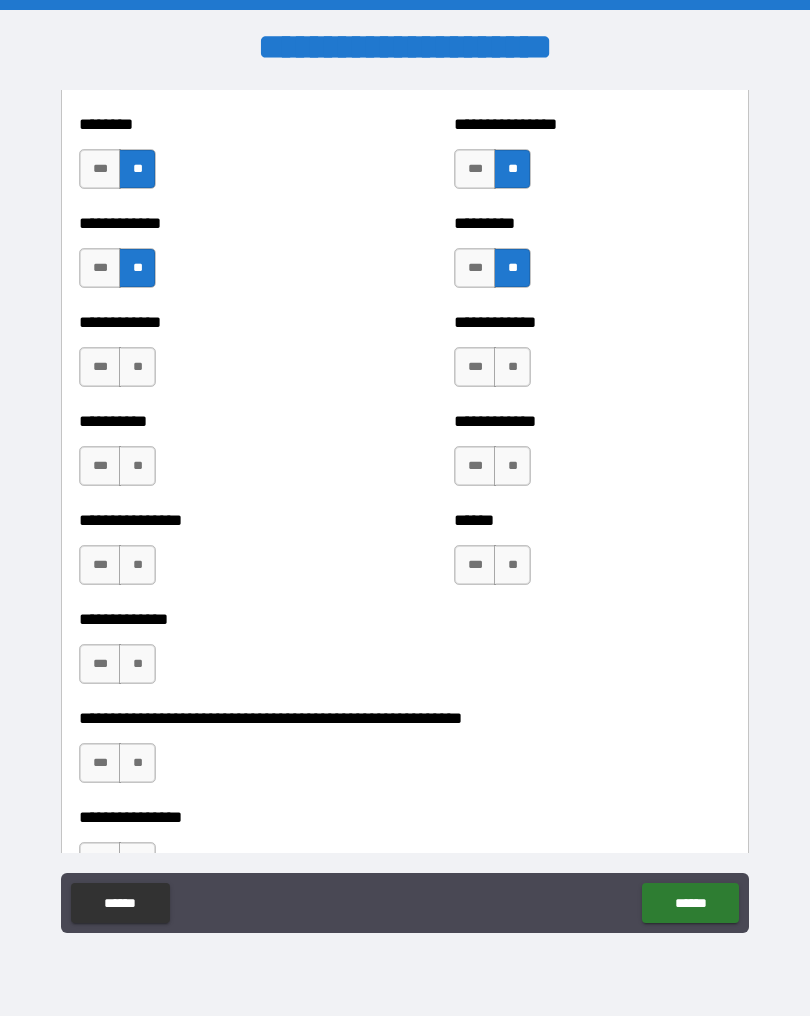 click on "**" at bounding box center (137, 367) 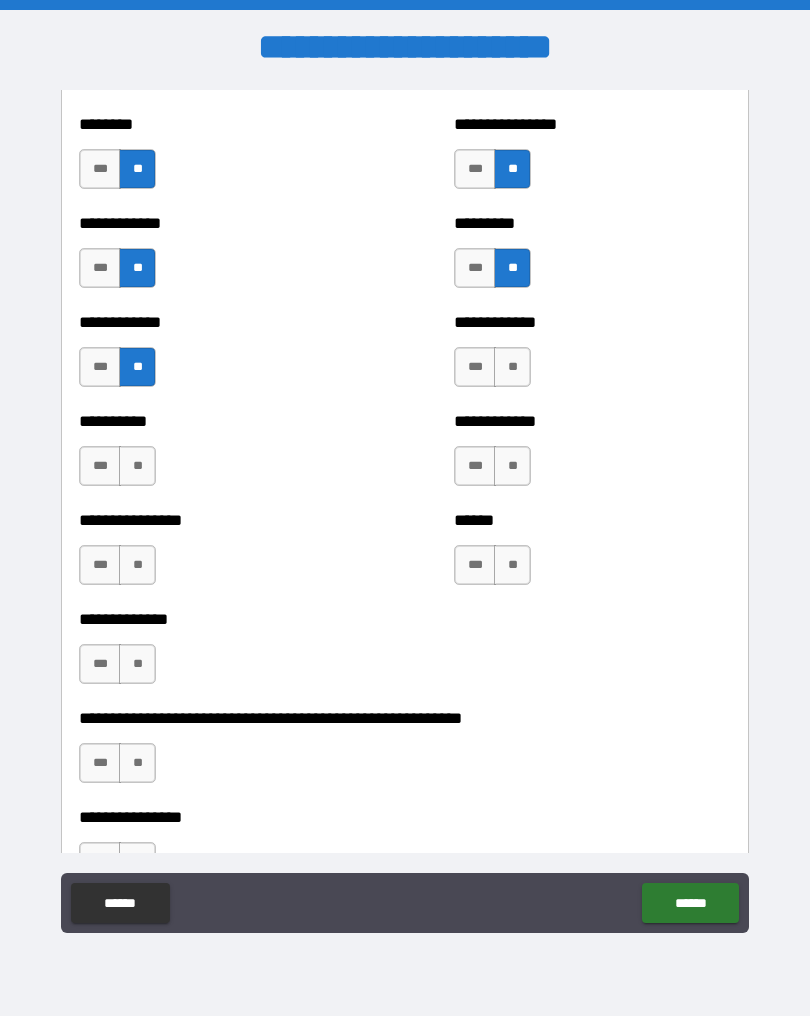 click on "**" at bounding box center [512, 367] 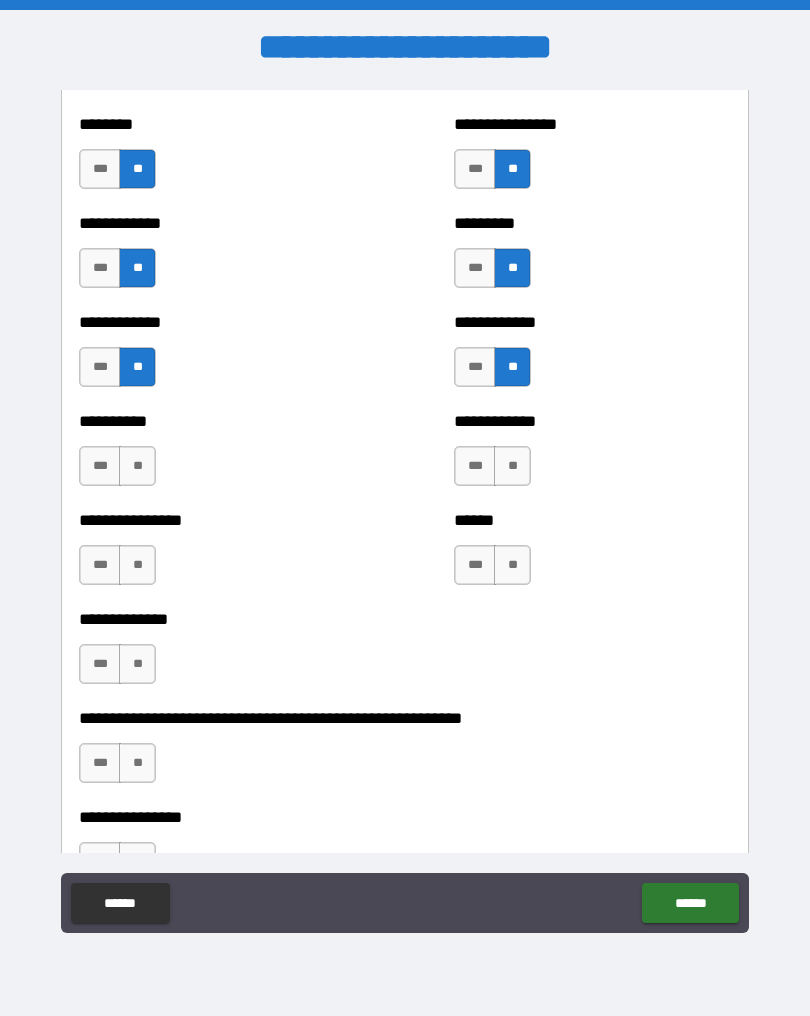 click on "**" at bounding box center (137, 466) 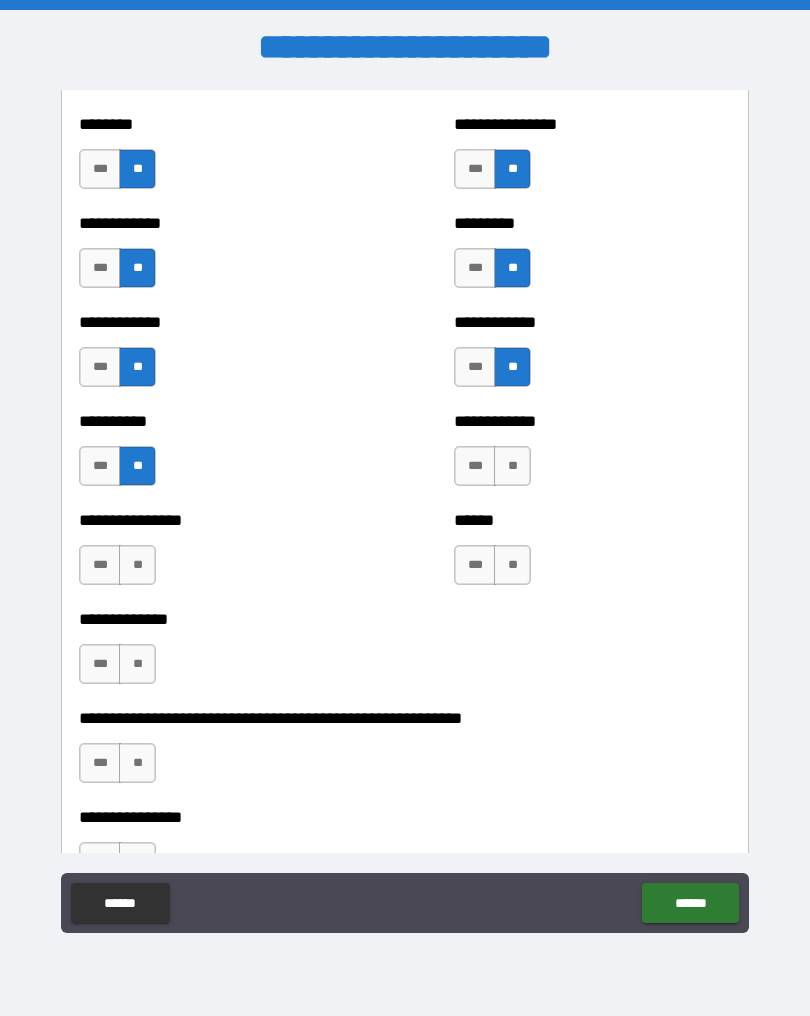 click on "**" at bounding box center [512, 466] 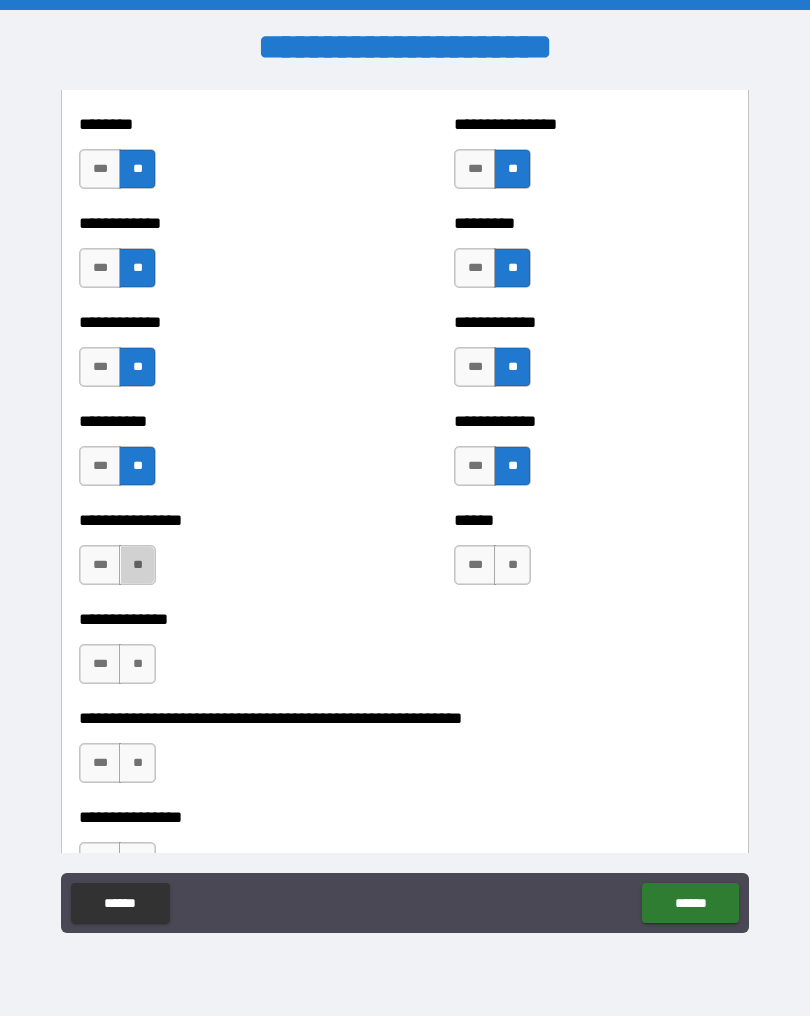 click on "**" at bounding box center [137, 565] 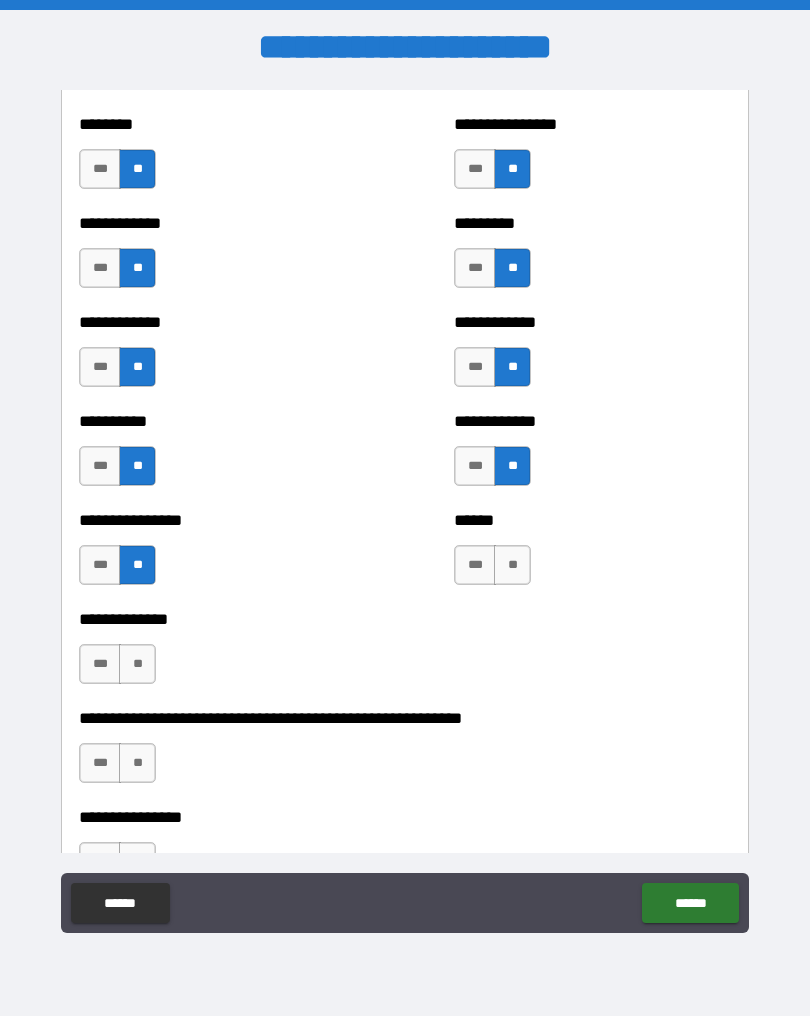 click on "**" at bounding box center (512, 565) 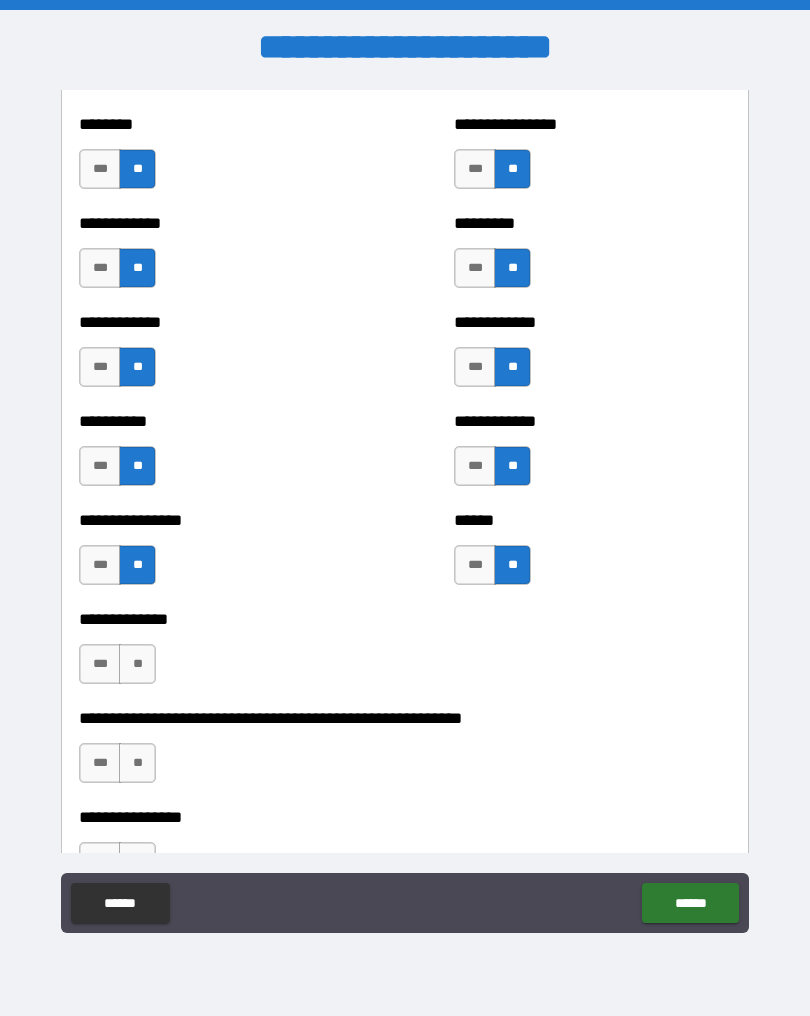 click on "**" at bounding box center (137, 664) 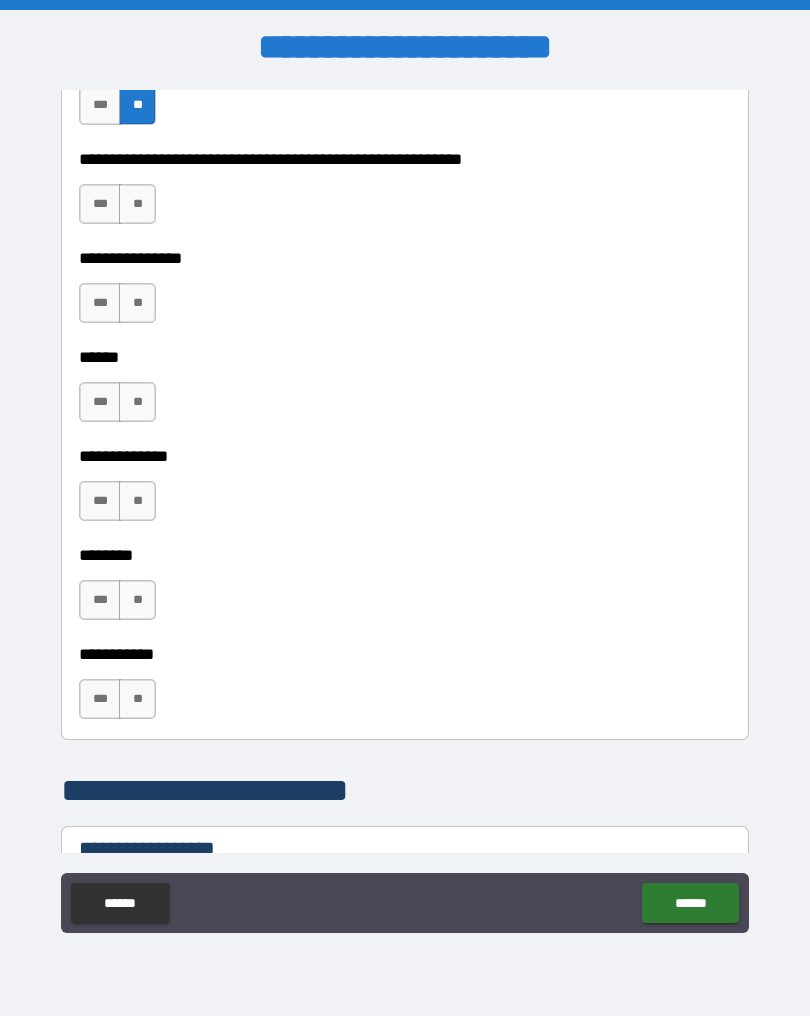 scroll, scrollTop: 2666, scrollLeft: 0, axis: vertical 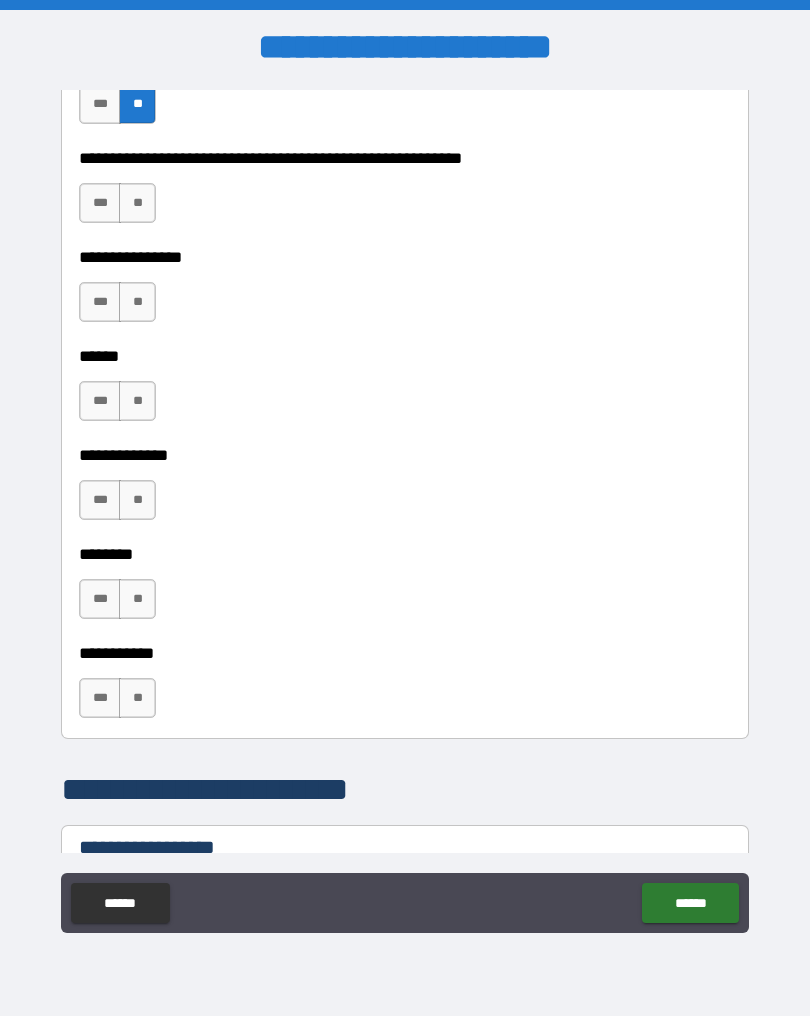 click on "**" at bounding box center (137, 203) 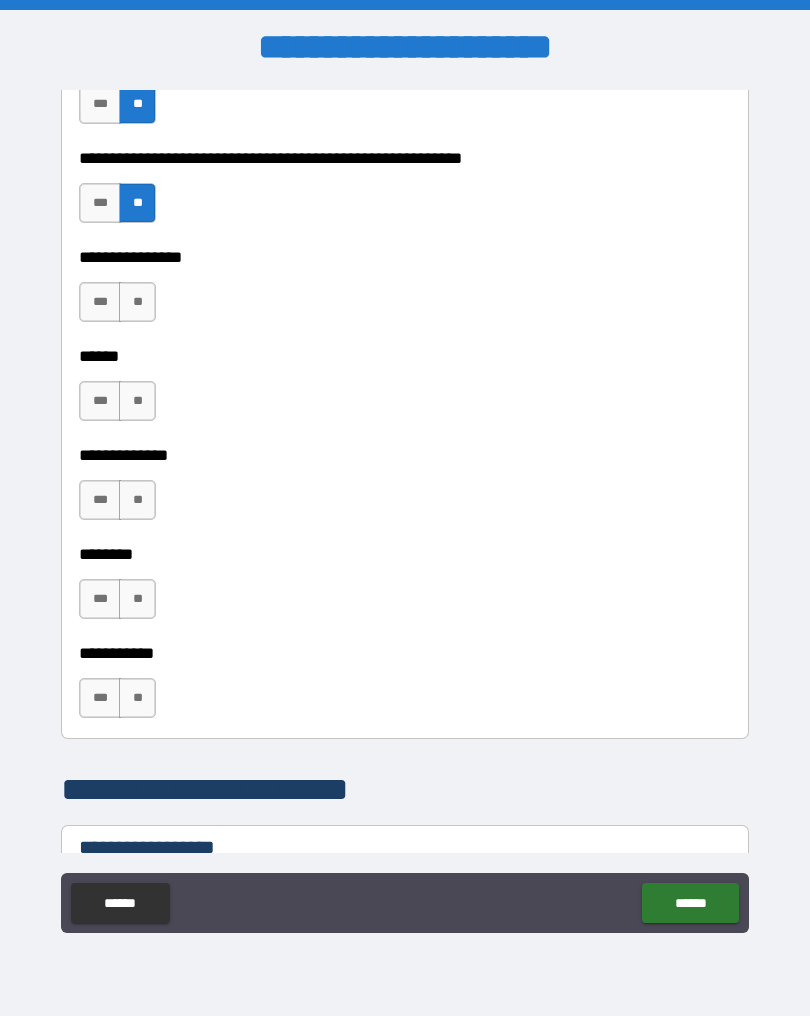 click on "**" at bounding box center [137, 302] 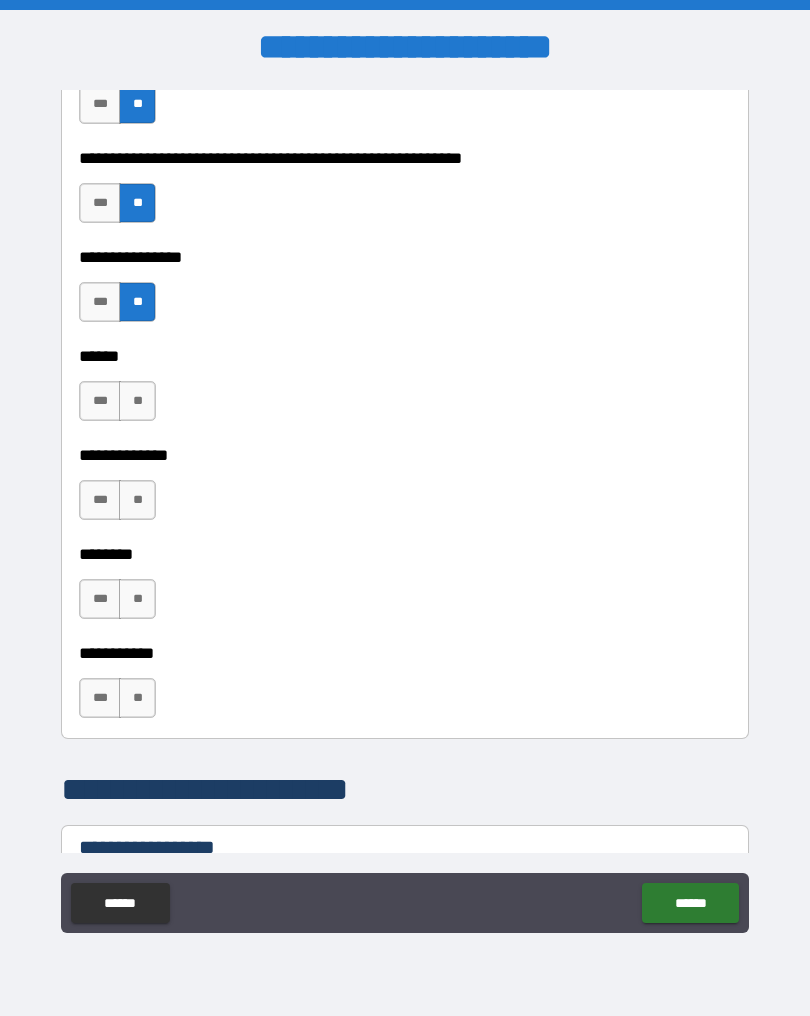 click on "**" at bounding box center (137, 401) 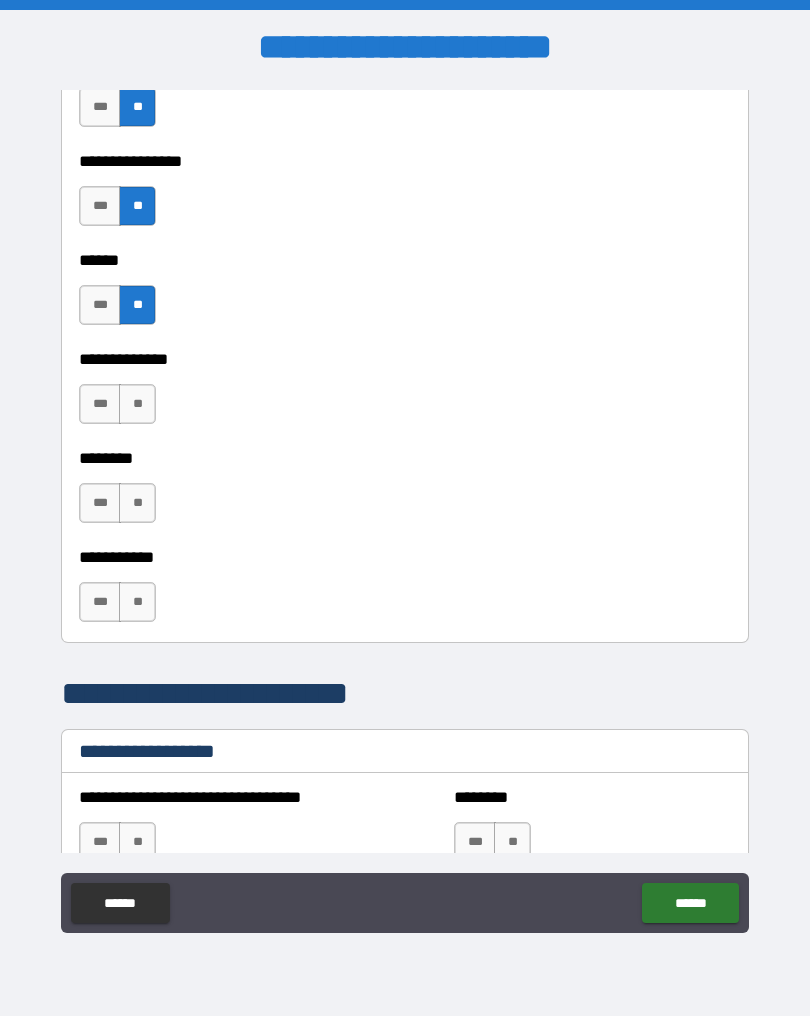 scroll, scrollTop: 2745, scrollLeft: 0, axis: vertical 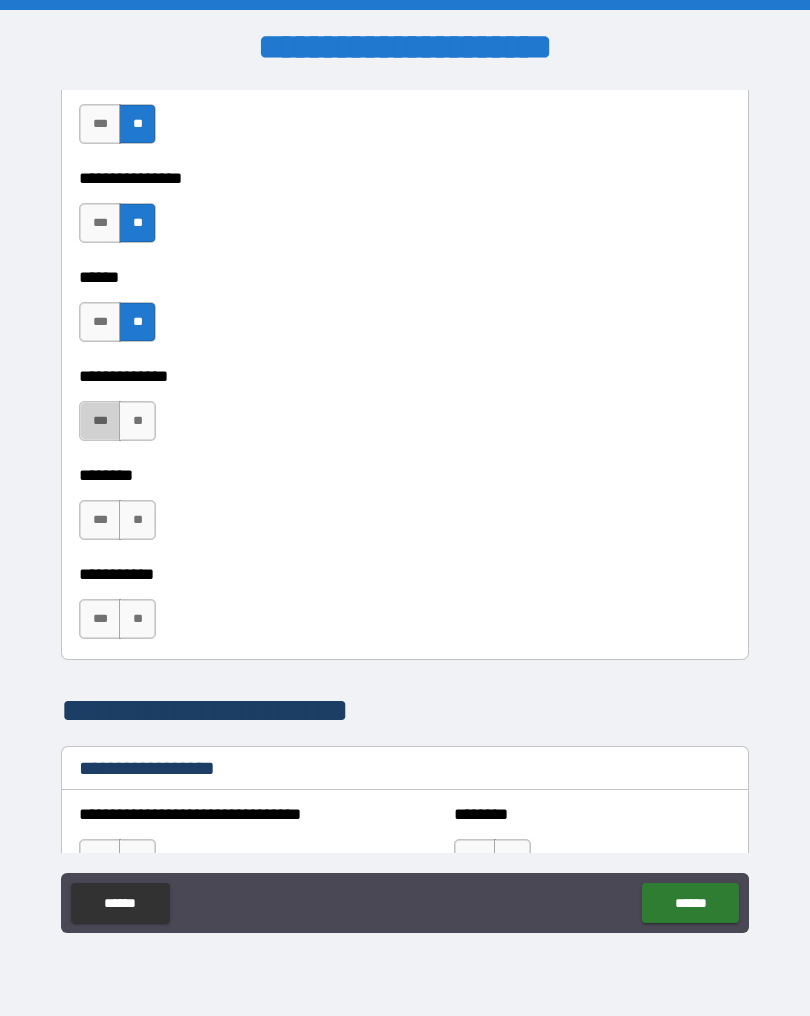 click on "***" at bounding box center (100, 421) 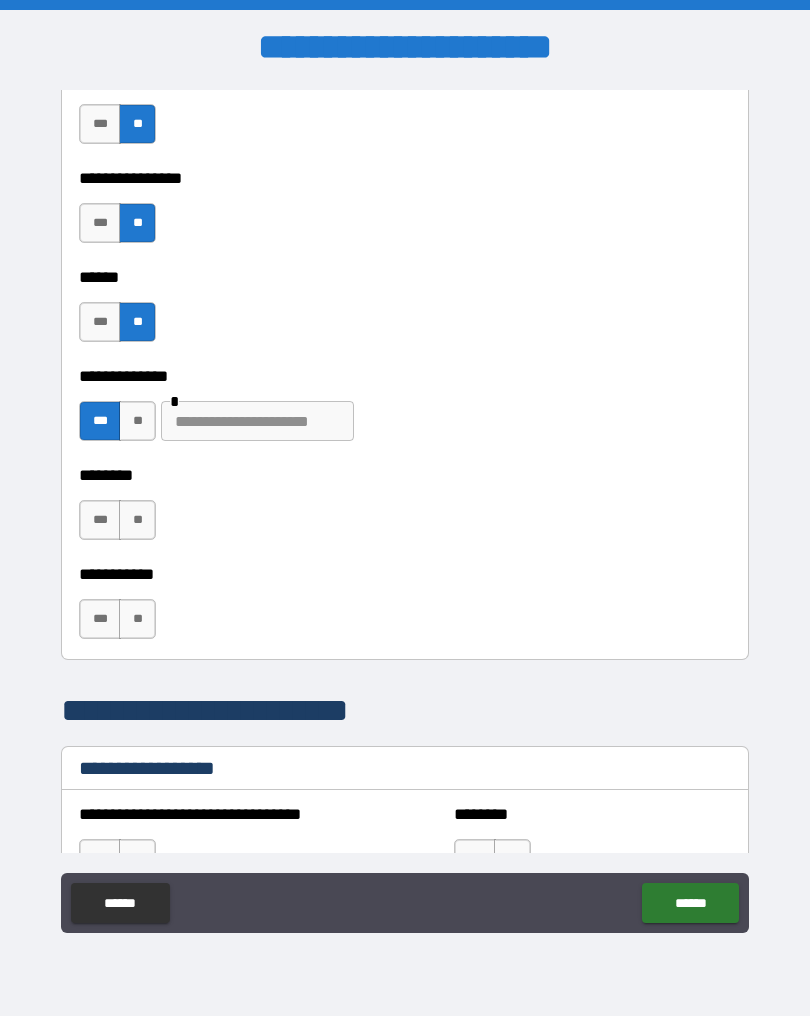 click on "**" at bounding box center [137, 520] 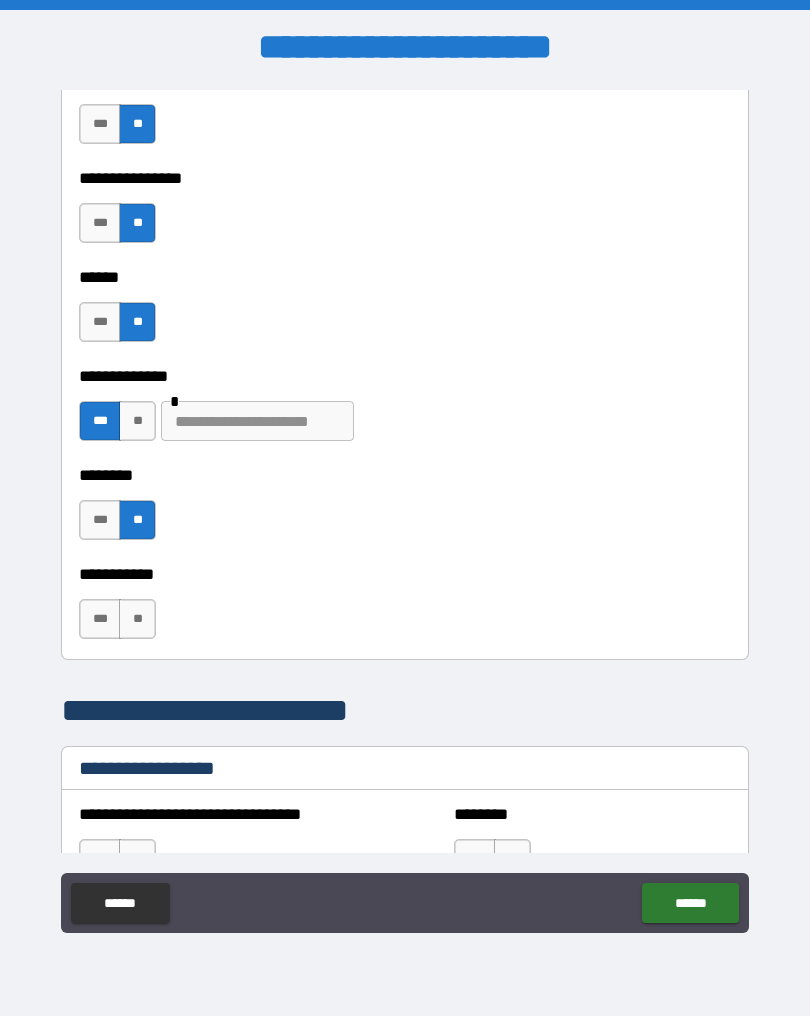 click on "**" at bounding box center [137, 619] 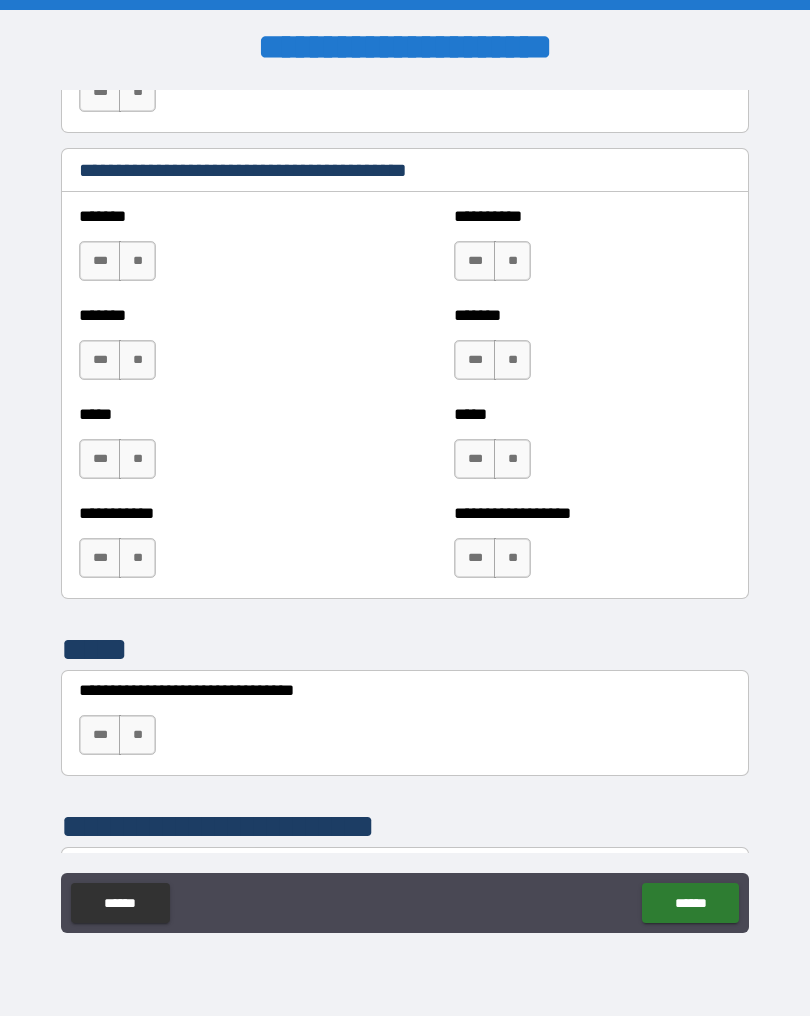 scroll, scrollTop: 3637, scrollLeft: 0, axis: vertical 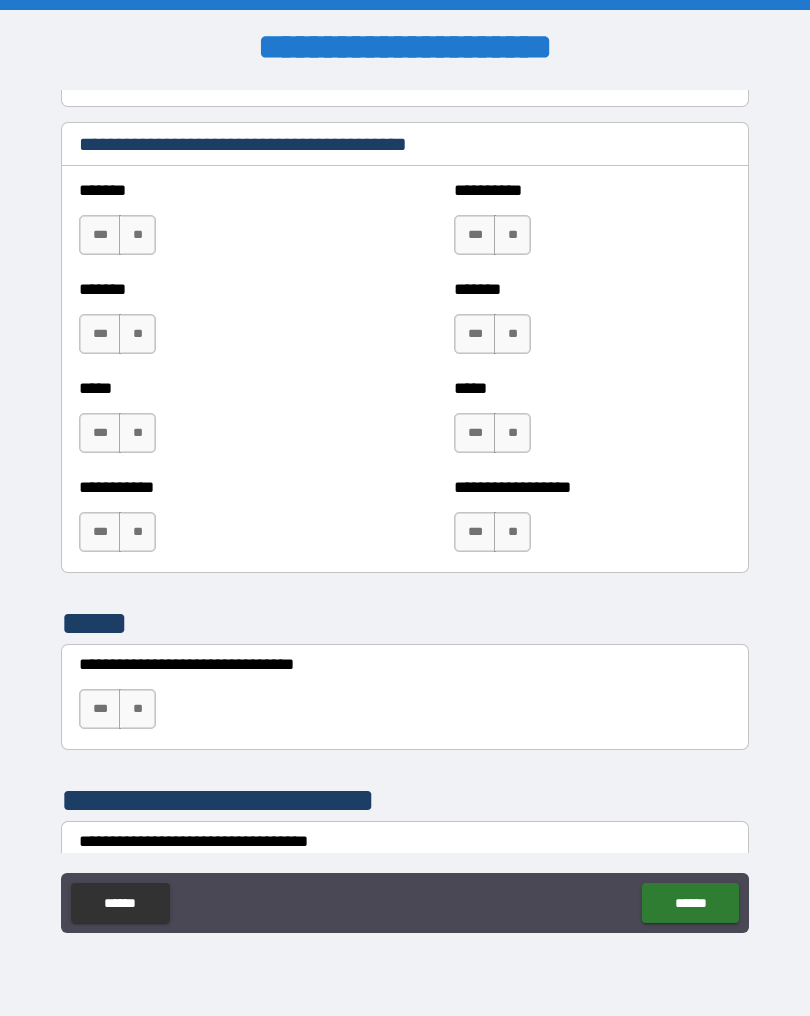click on "**" at bounding box center (137, 235) 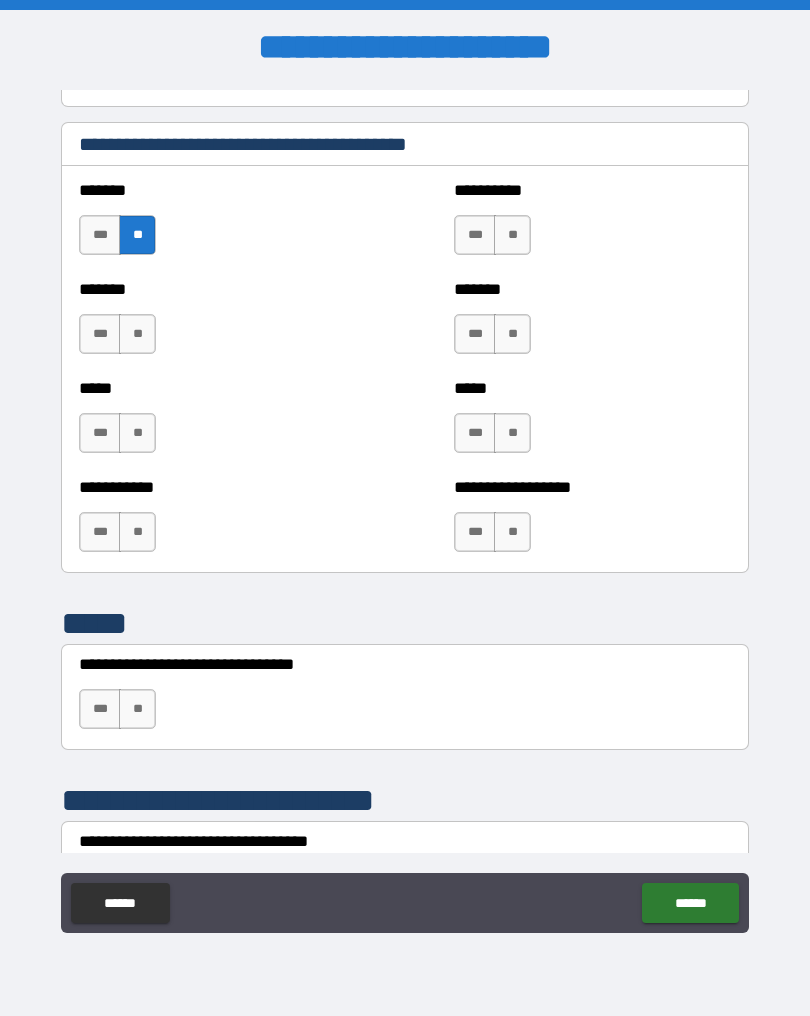 click on "**" at bounding box center (137, 334) 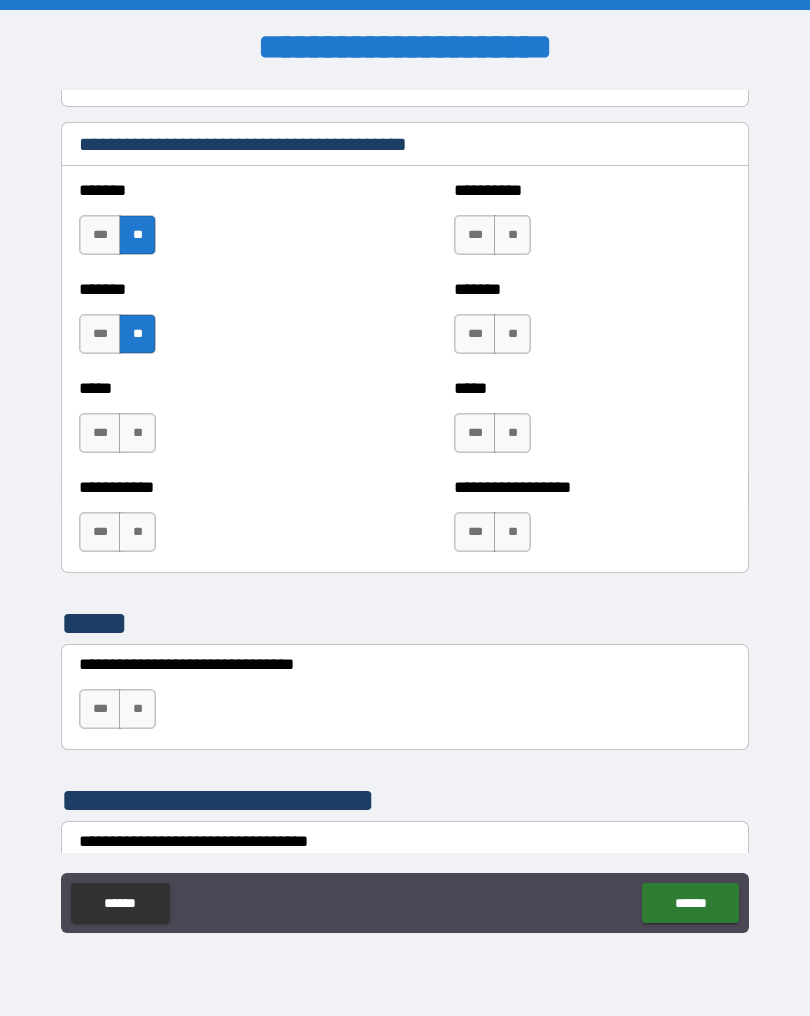 click on "**" at bounding box center (512, 235) 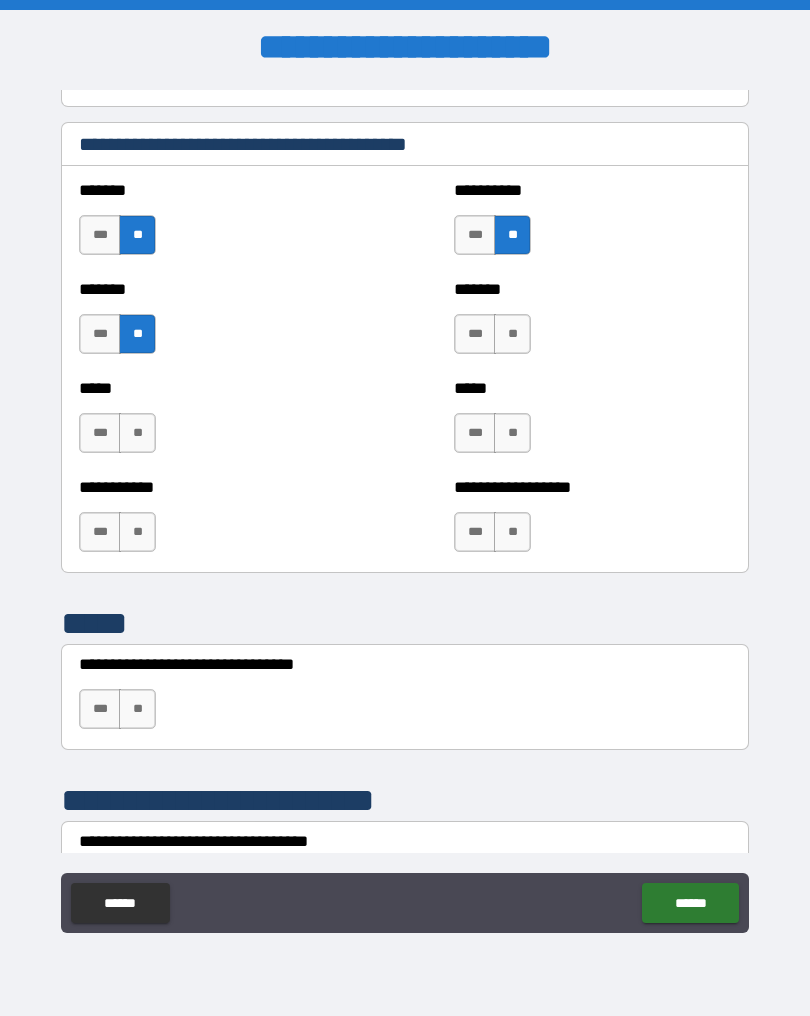 click on "**" at bounding box center (512, 334) 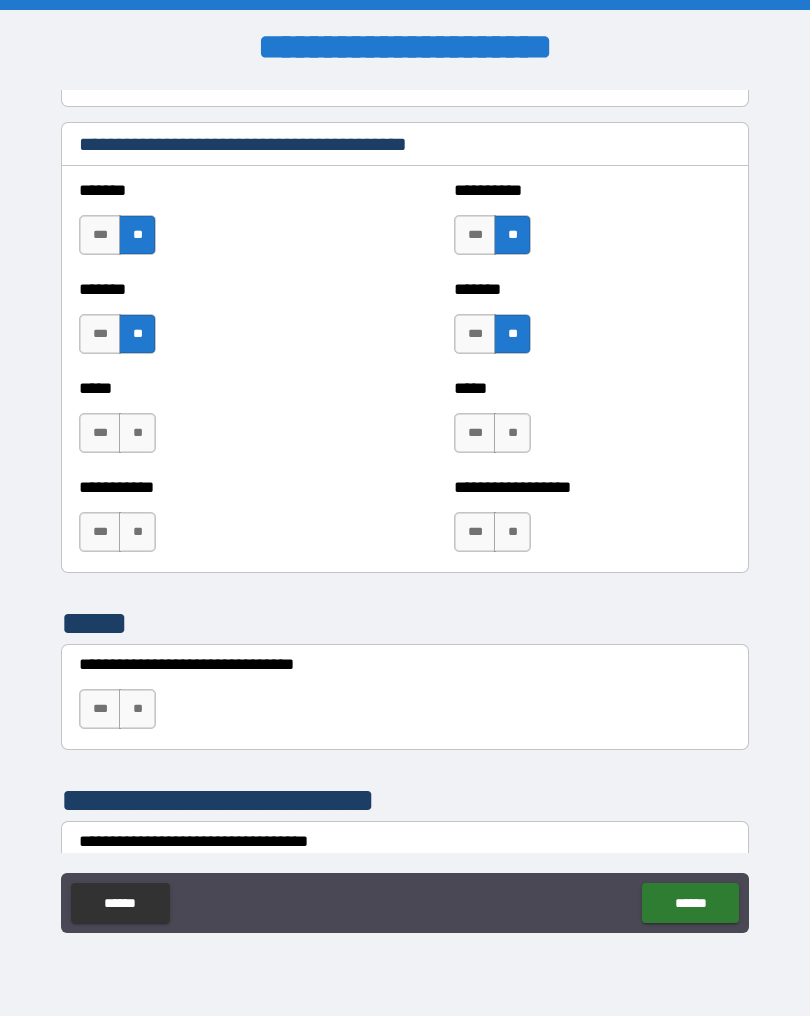 click on "**" at bounding box center (137, 433) 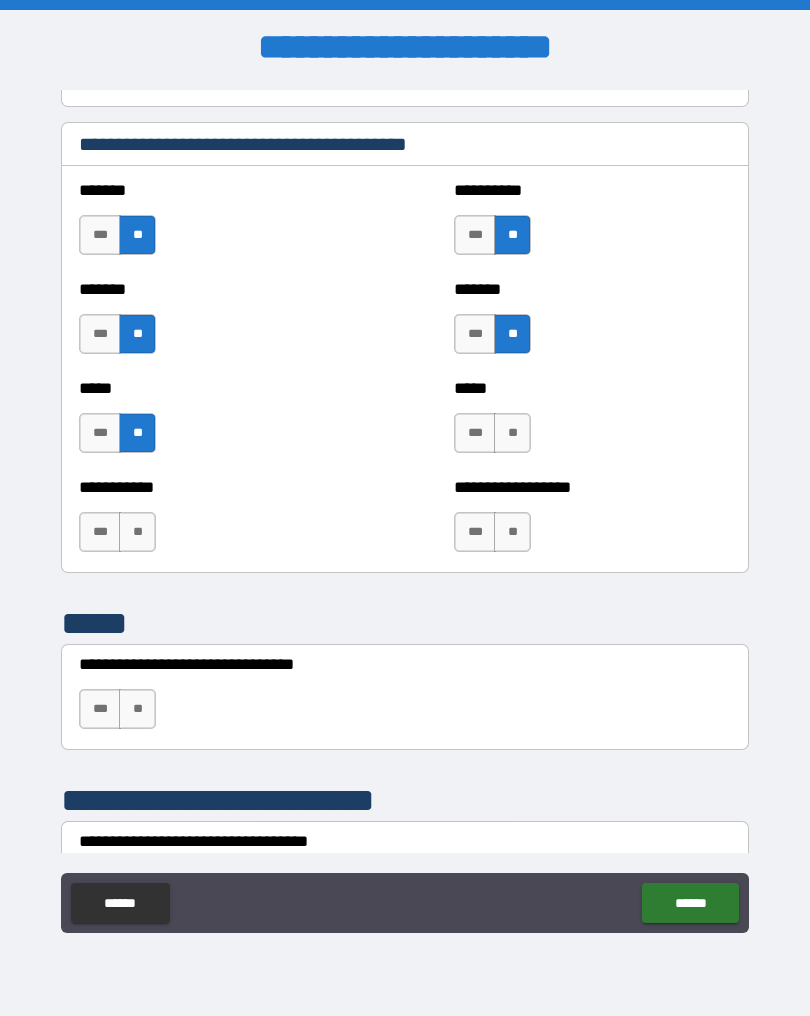 click on "**" at bounding box center [512, 433] 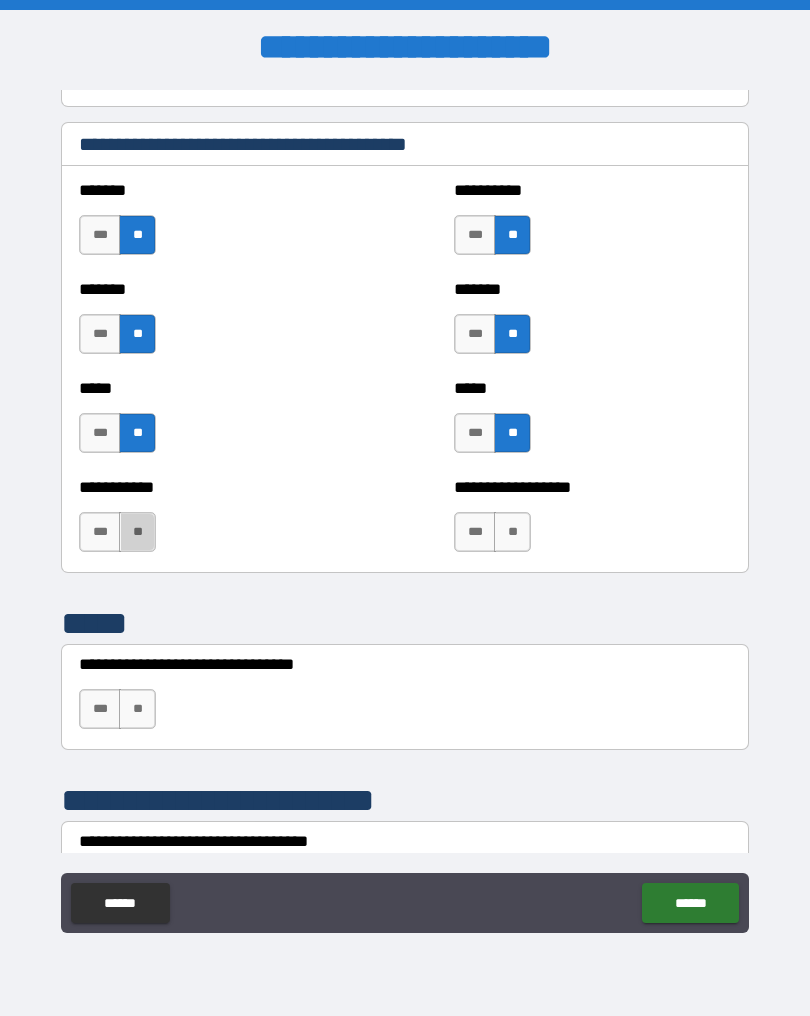 click on "**" at bounding box center (137, 532) 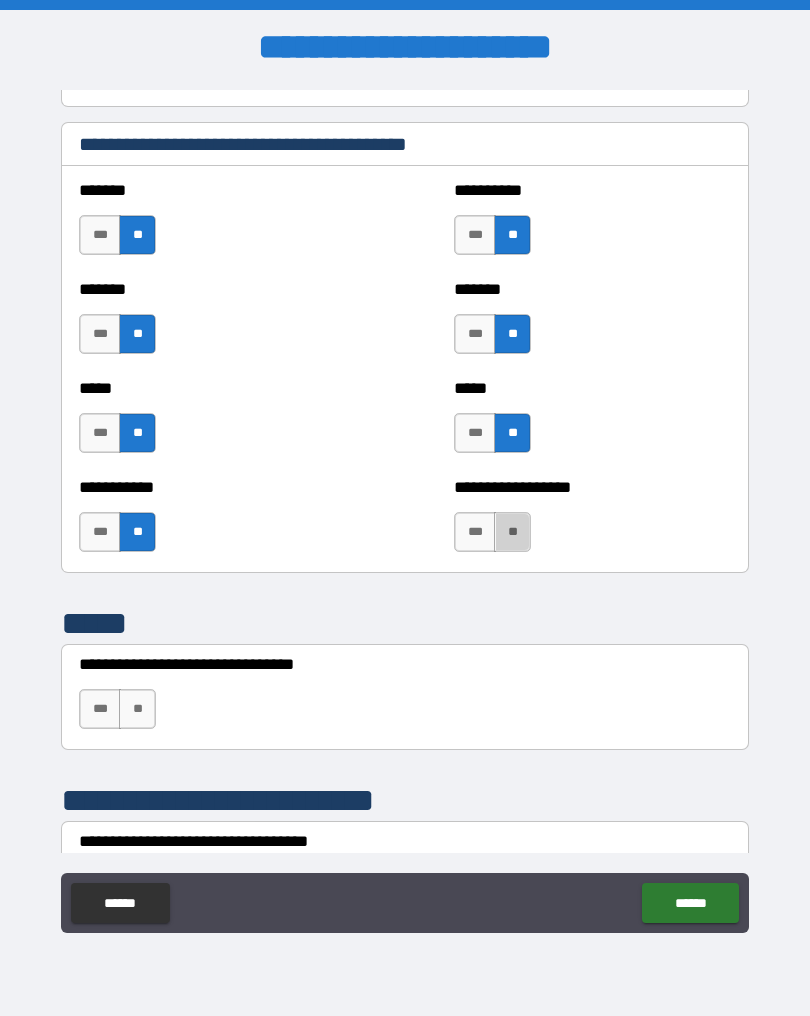 click on "**" at bounding box center [512, 532] 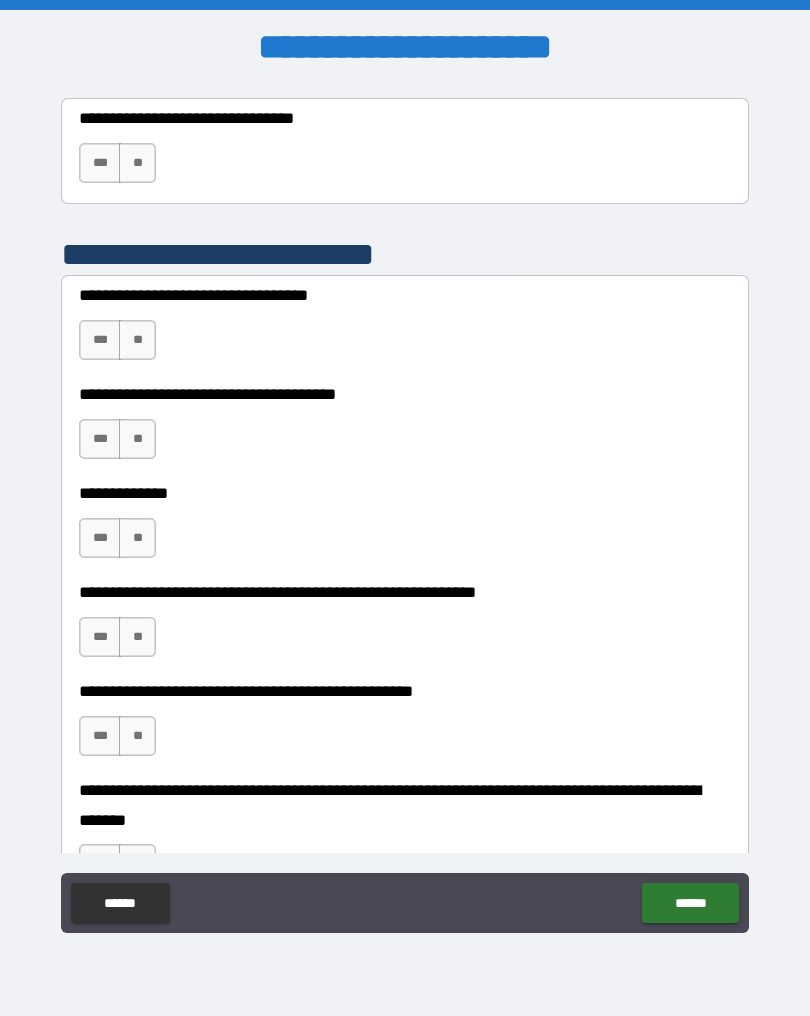 scroll, scrollTop: 4179, scrollLeft: 0, axis: vertical 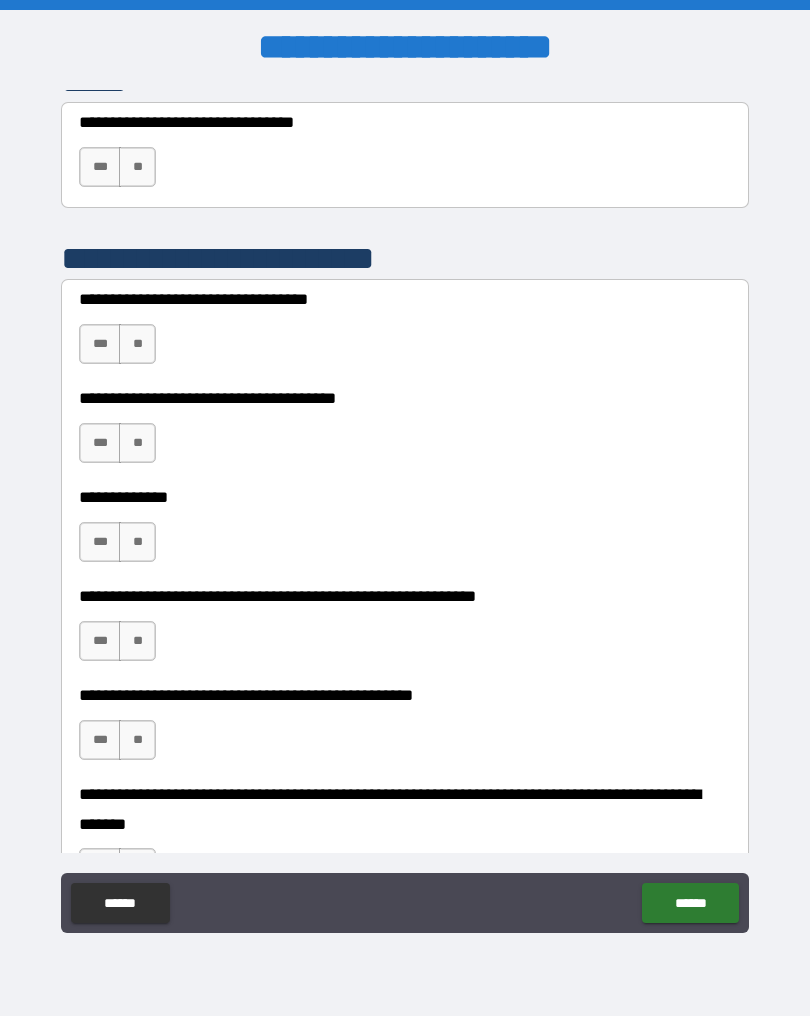 click on "**" at bounding box center [137, 167] 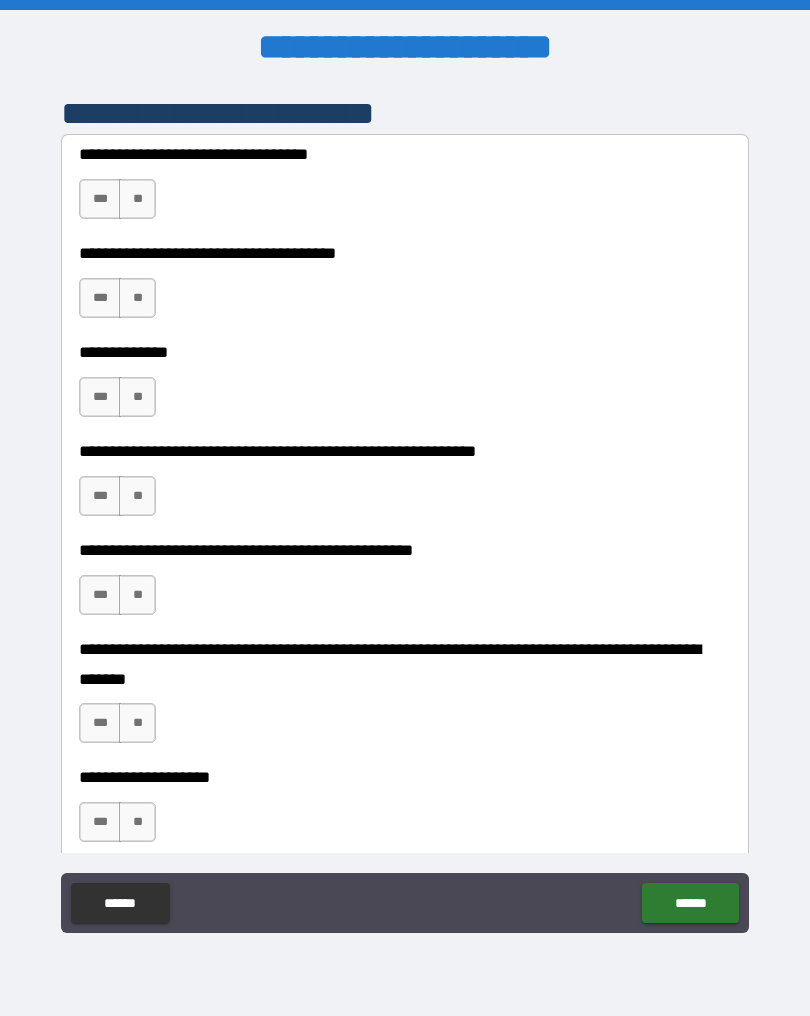 scroll, scrollTop: 4326, scrollLeft: 0, axis: vertical 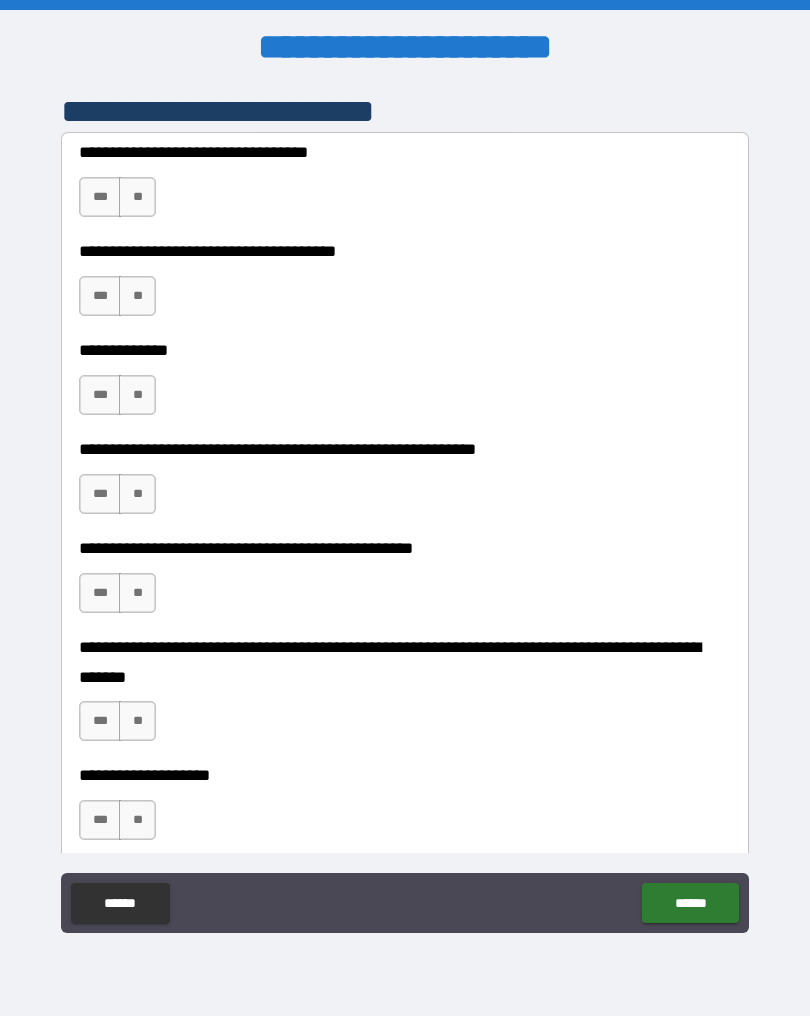 click on "**" at bounding box center [137, 197] 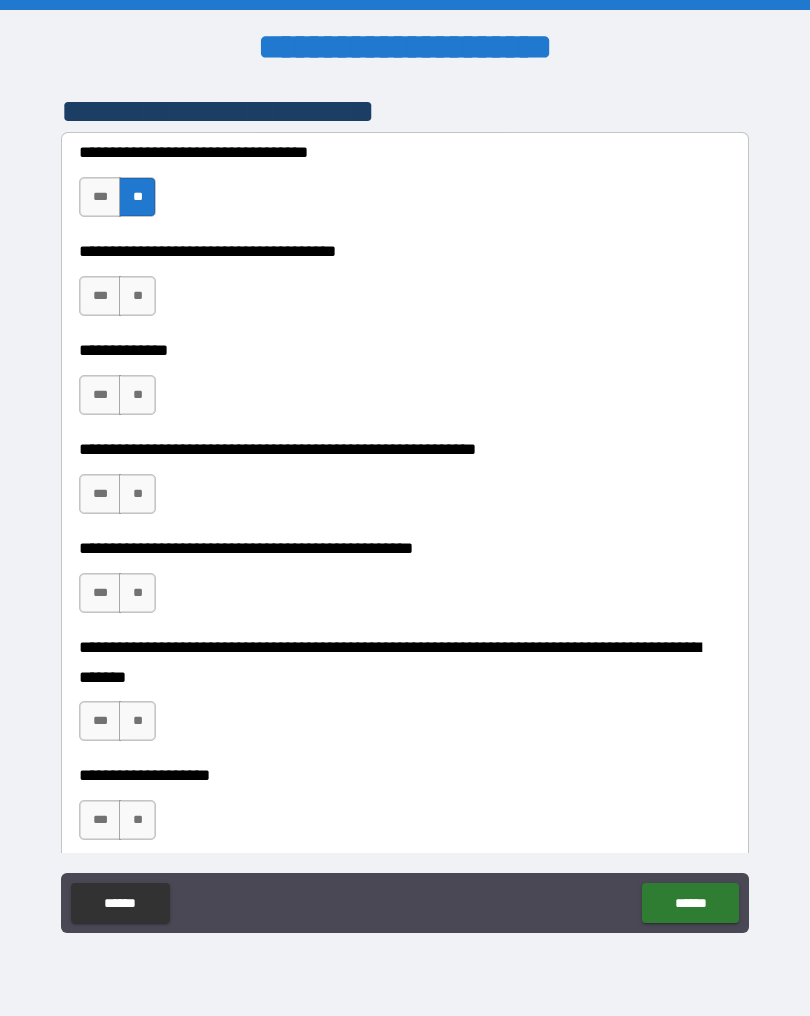 click on "**" at bounding box center (137, 296) 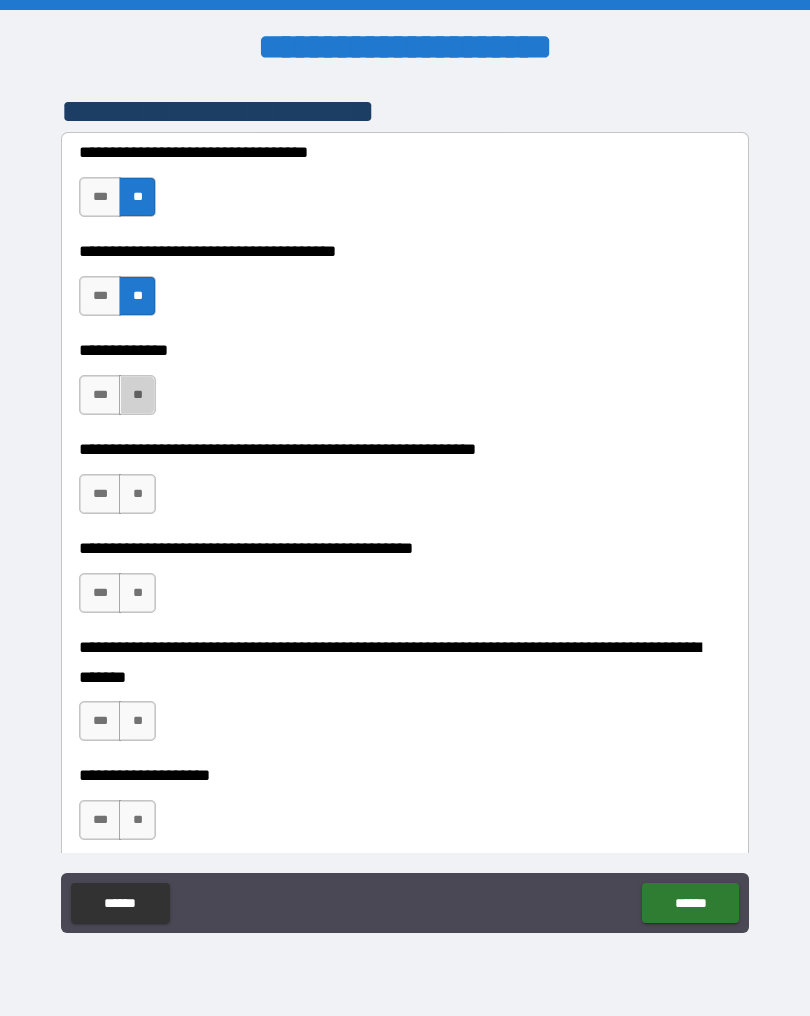 click on "**" at bounding box center [137, 395] 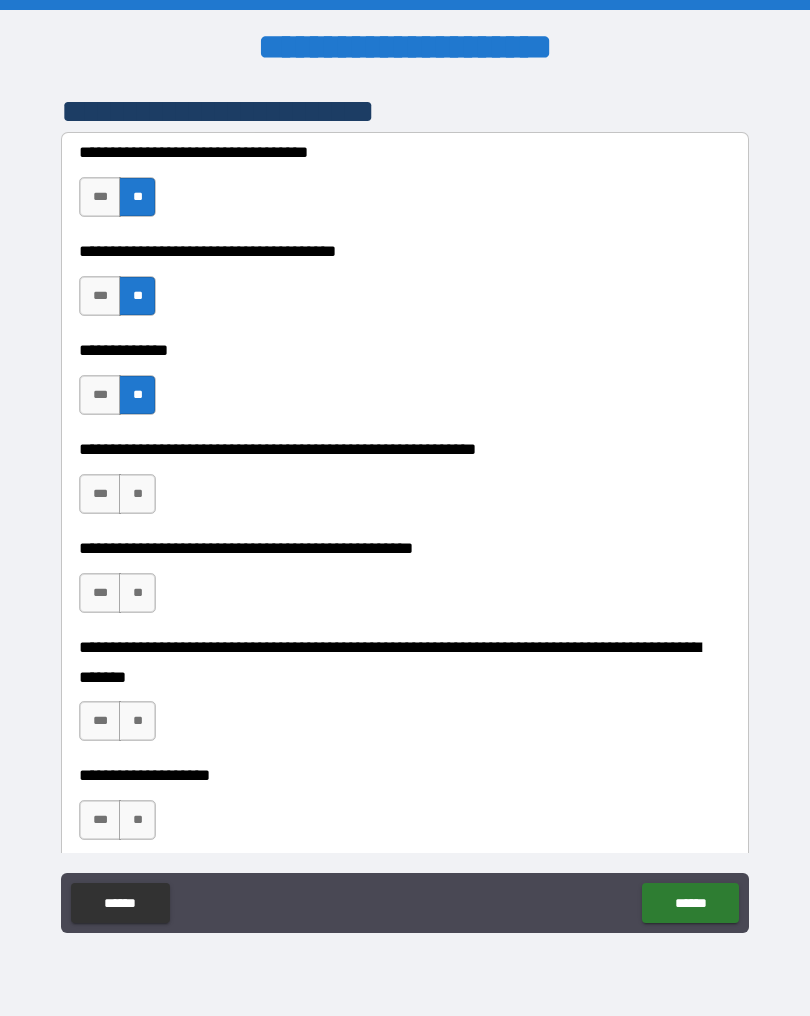 click on "**" at bounding box center [137, 494] 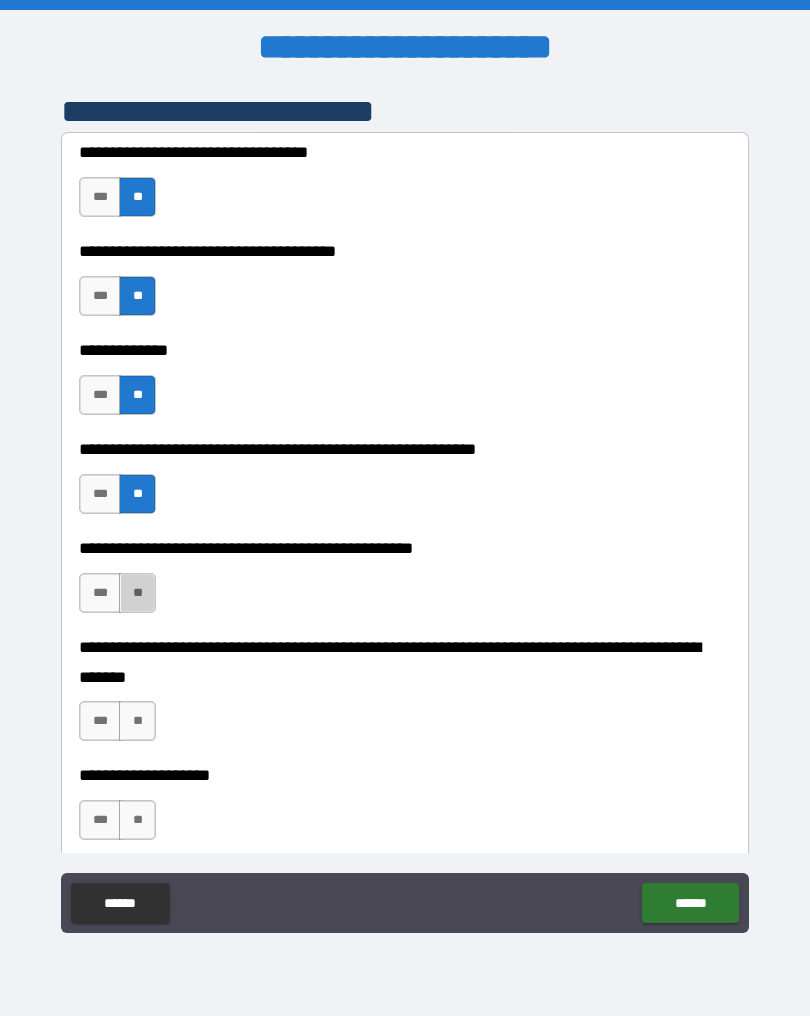 click on "**" at bounding box center [137, 593] 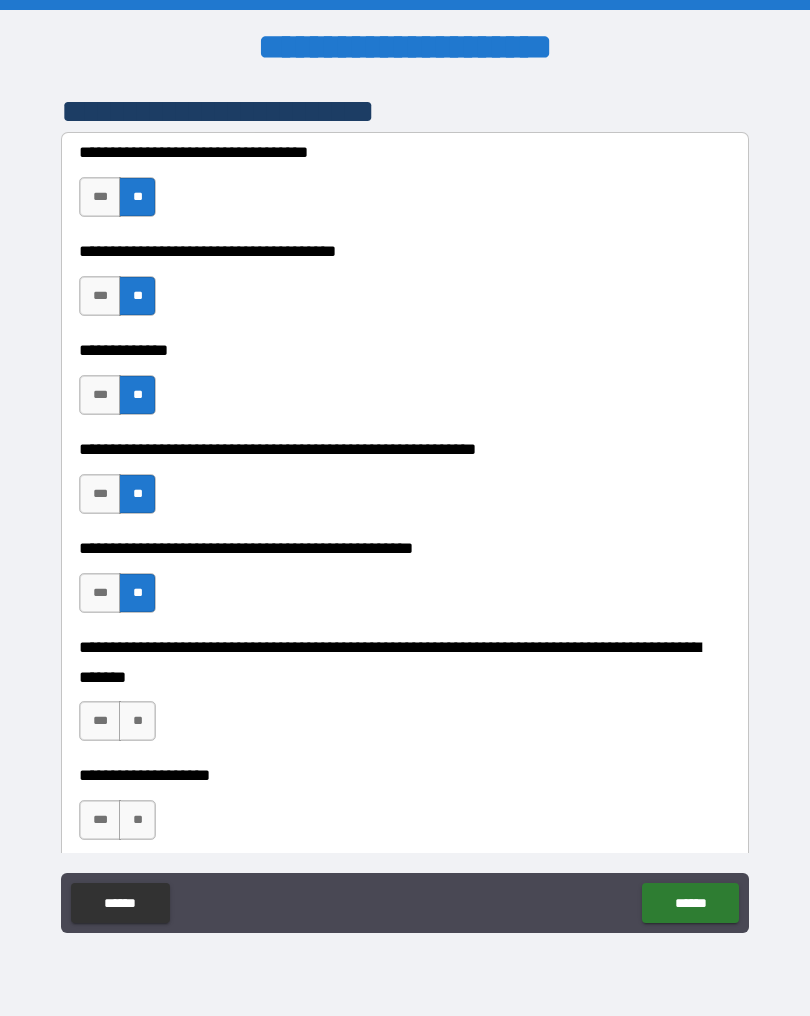 click on "**" at bounding box center (137, 721) 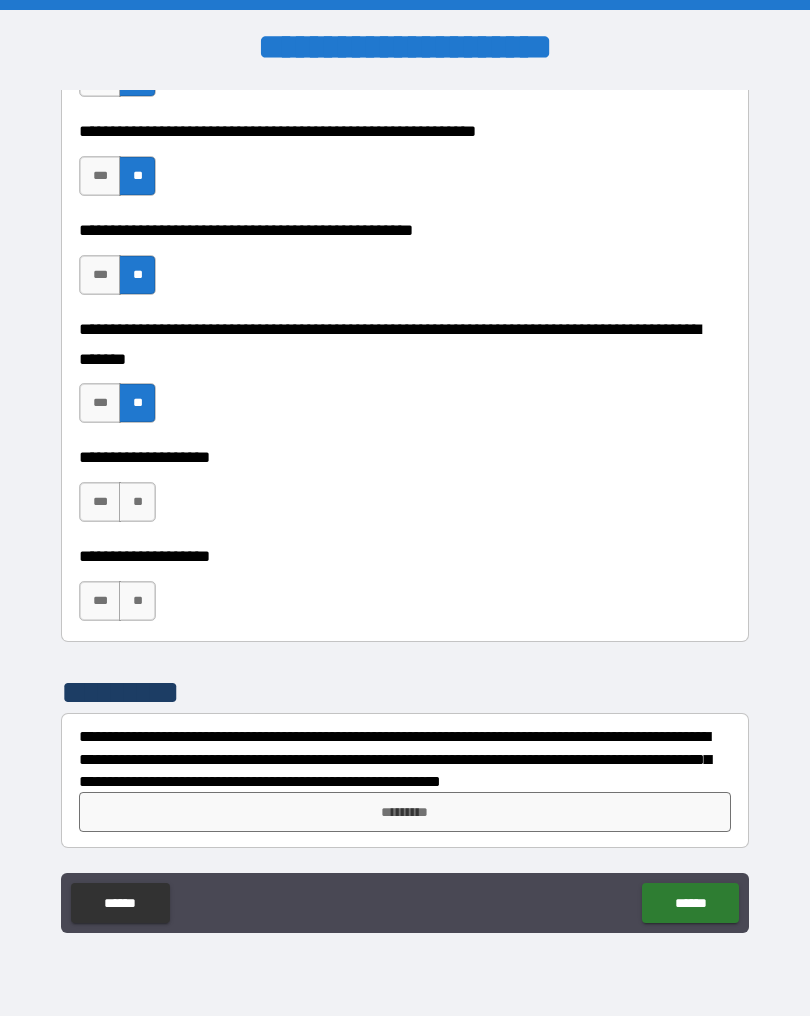 scroll, scrollTop: 4644, scrollLeft: 0, axis: vertical 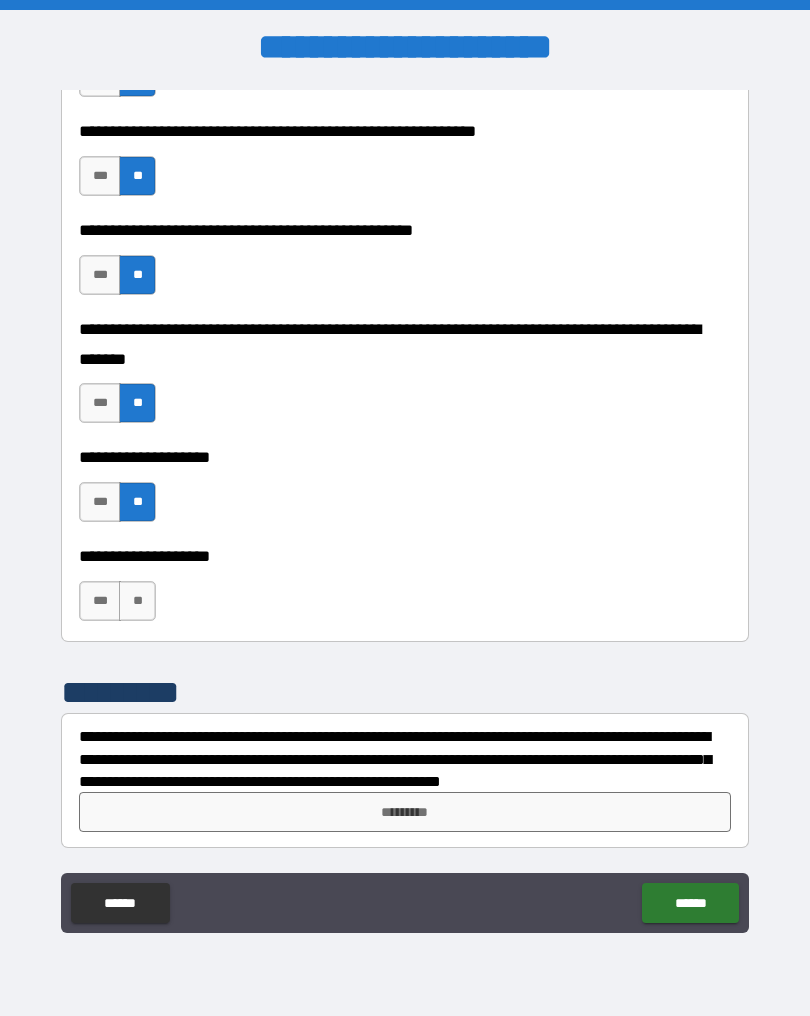 click on "**" at bounding box center (137, 601) 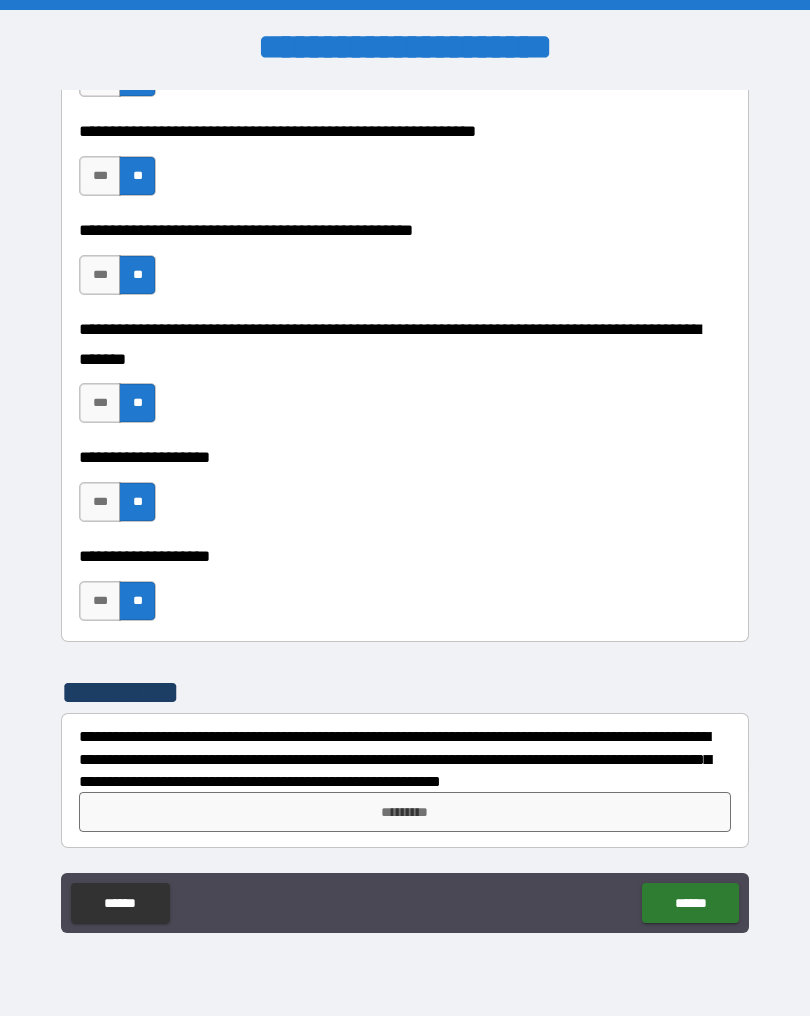 click on "*********" at bounding box center [405, 812] 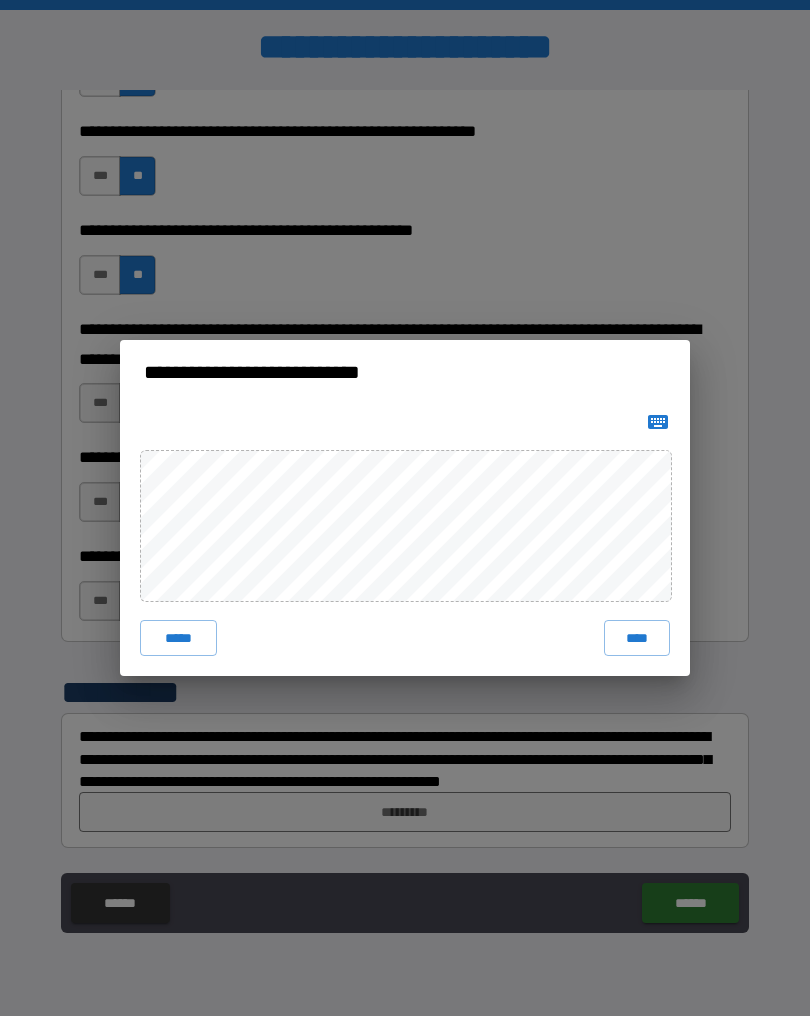 click on "****" at bounding box center (637, 638) 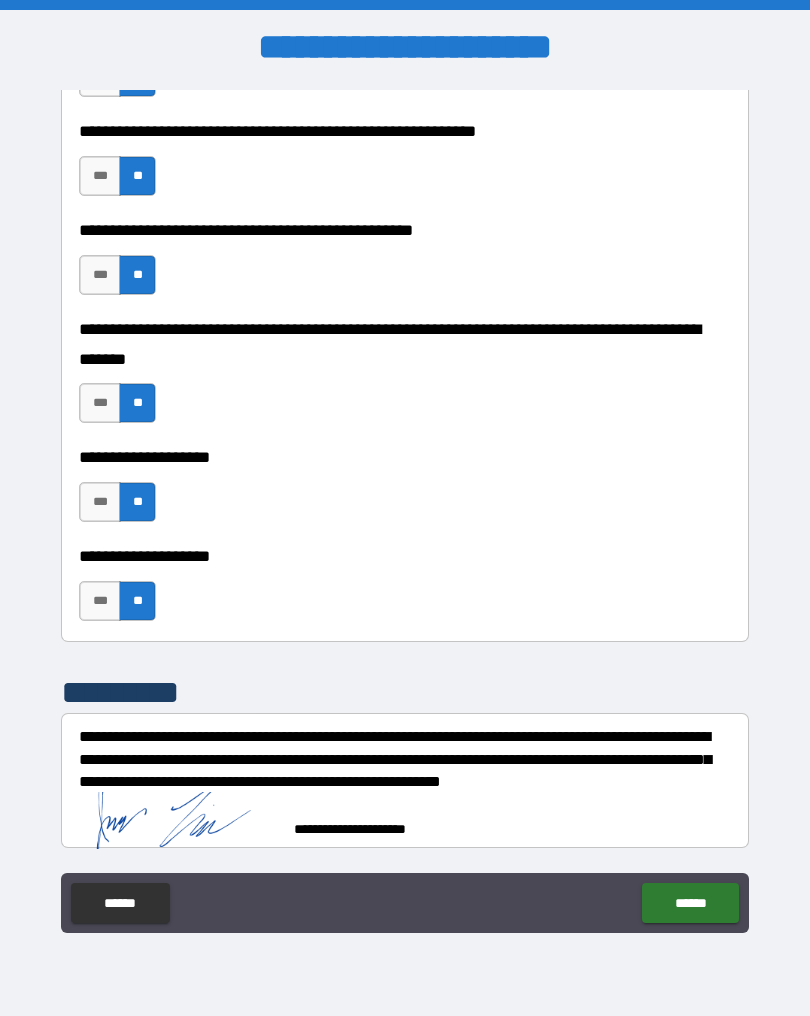scroll, scrollTop: 4634, scrollLeft: 0, axis: vertical 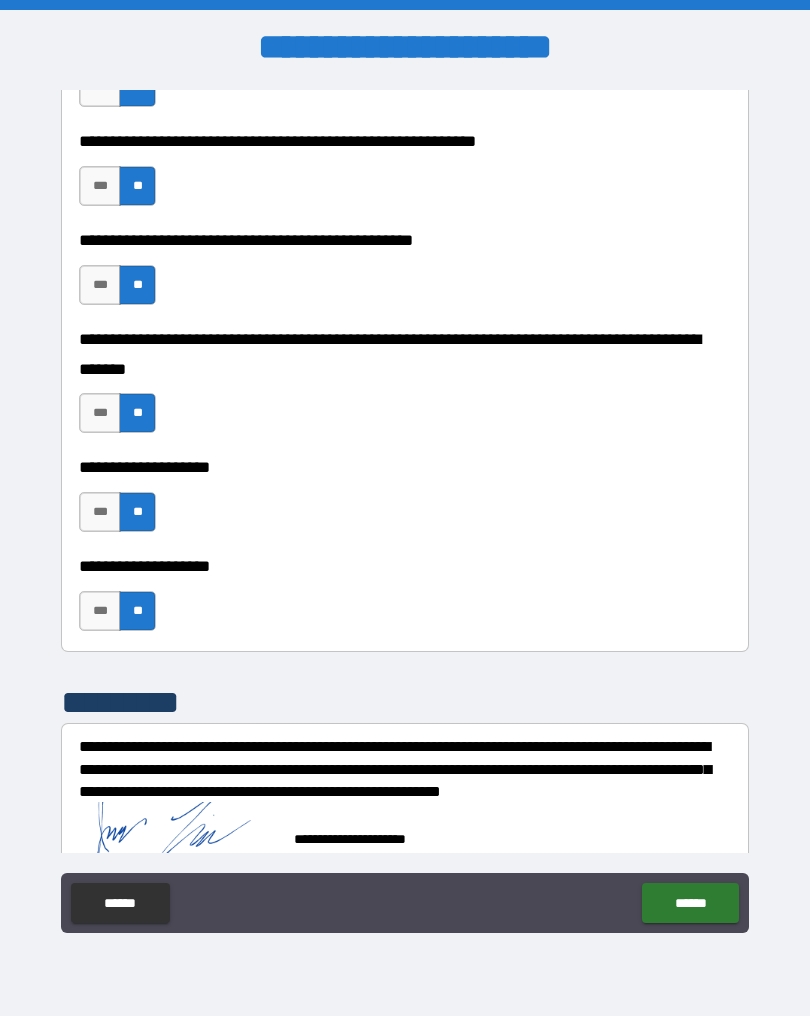 click on "******" at bounding box center [690, 903] 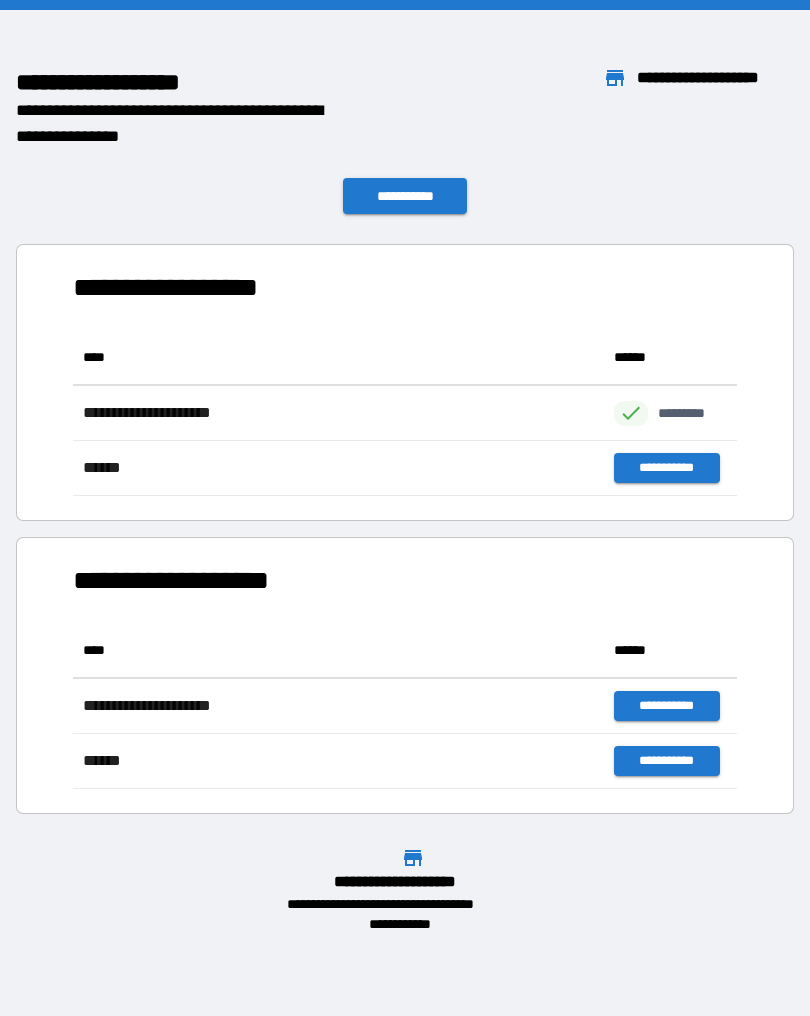 scroll, scrollTop: 166, scrollLeft: 664, axis: both 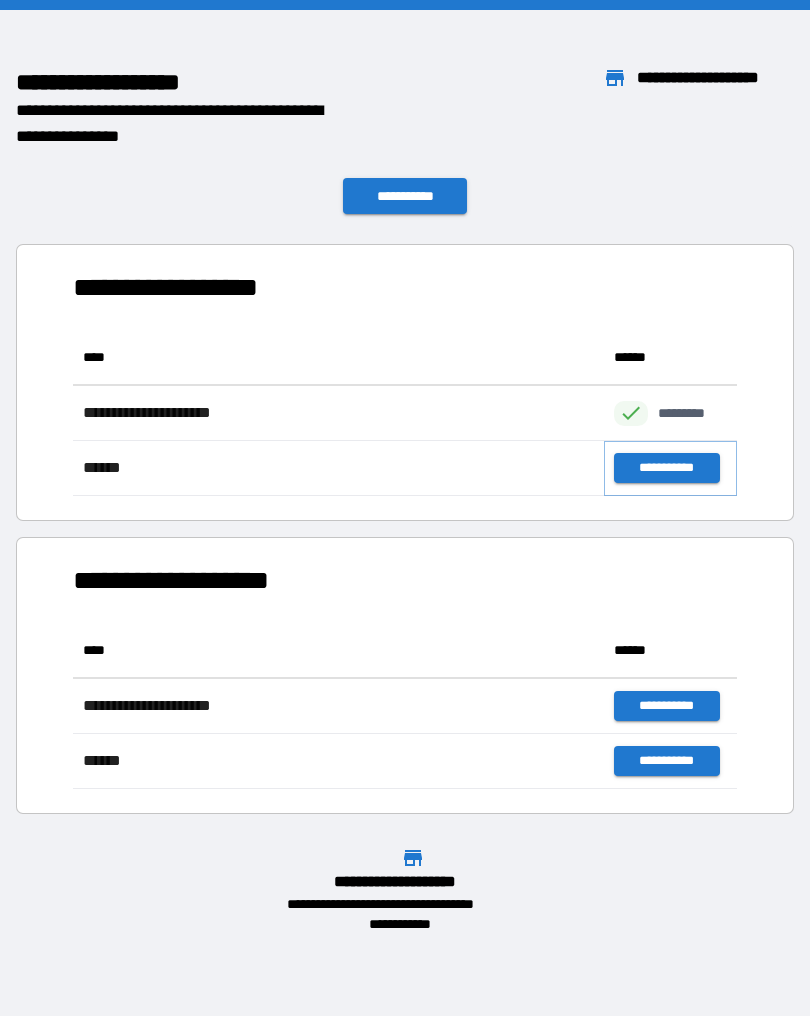 click on "**********" at bounding box center (666, 468) 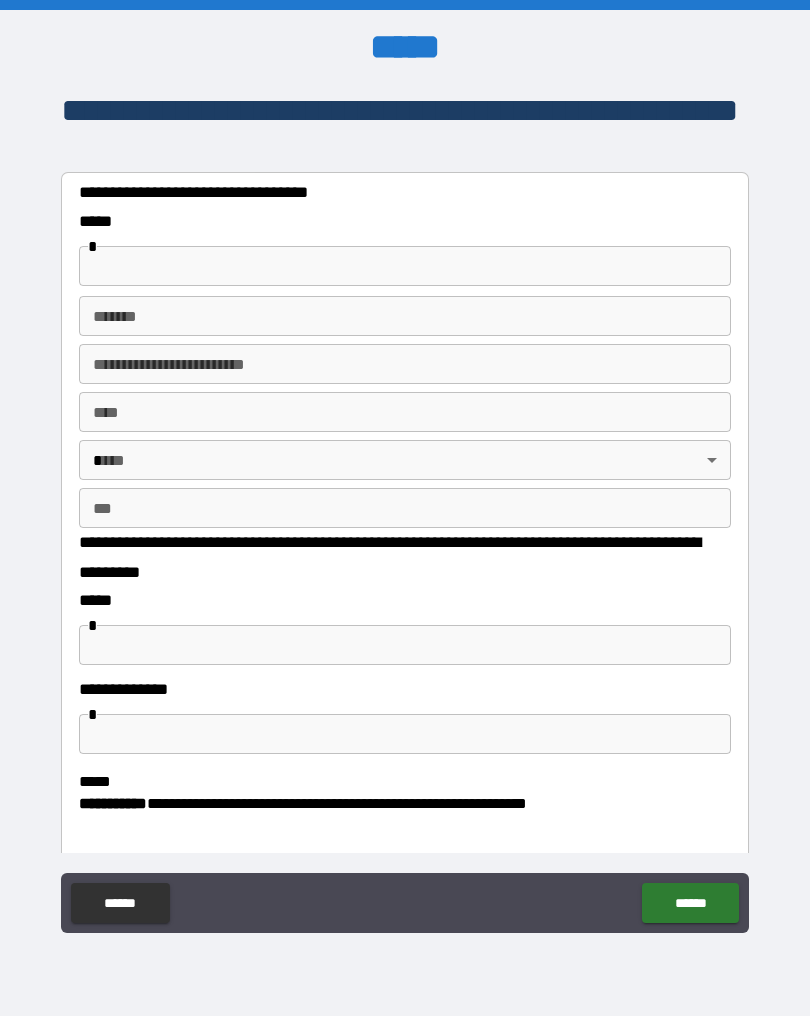 click at bounding box center (405, 266) 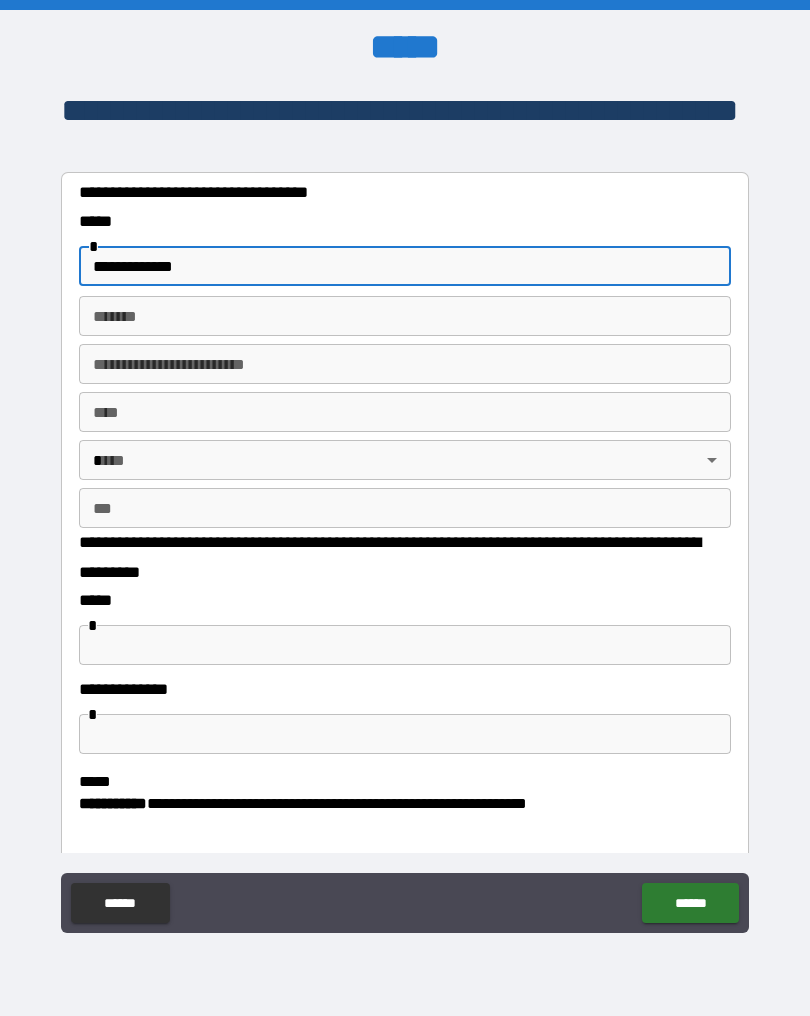 type on "**********" 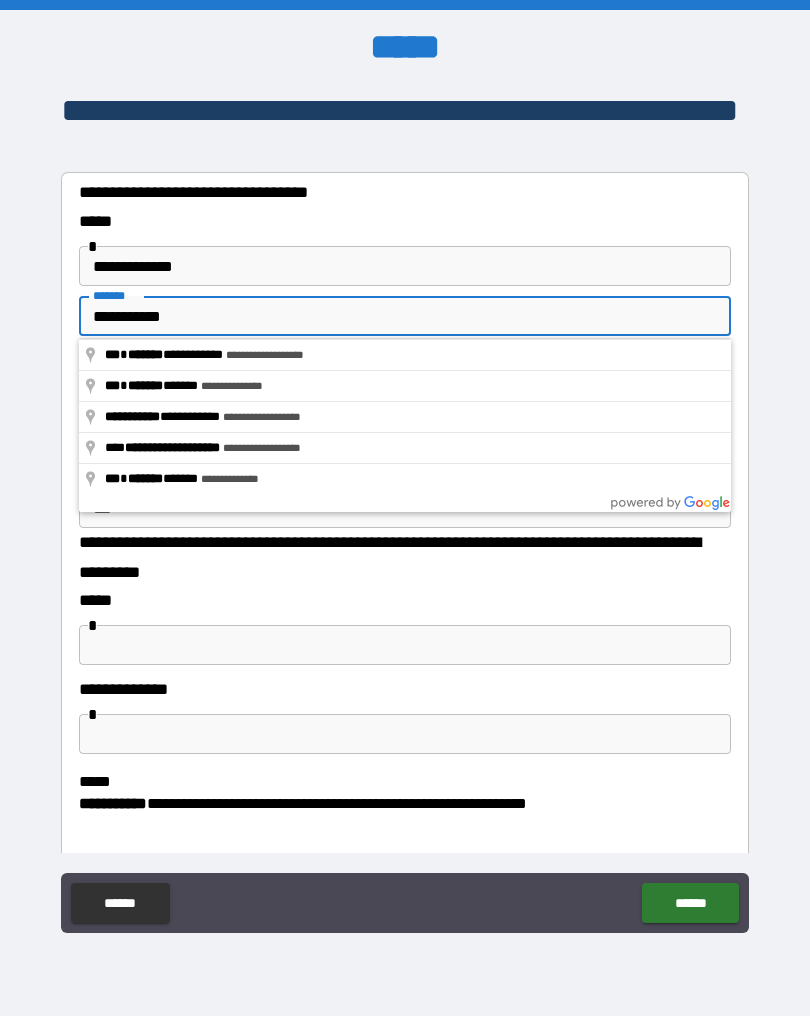 type on "**********" 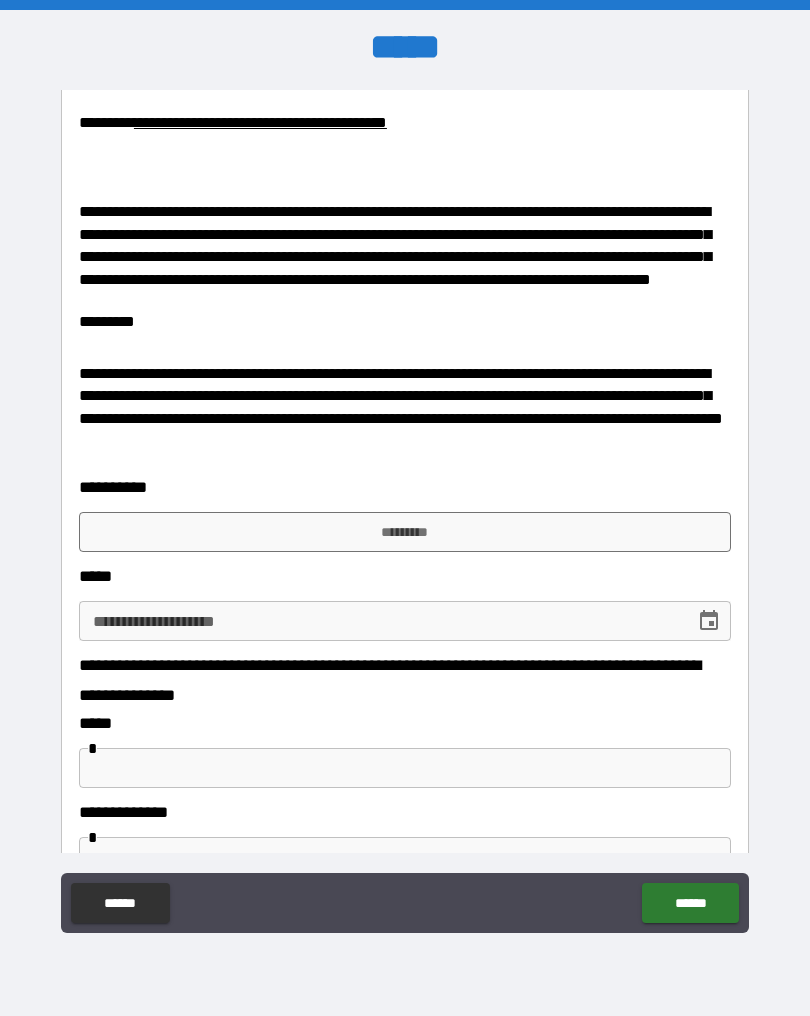 scroll, scrollTop: 1641, scrollLeft: 0, axis: vertical 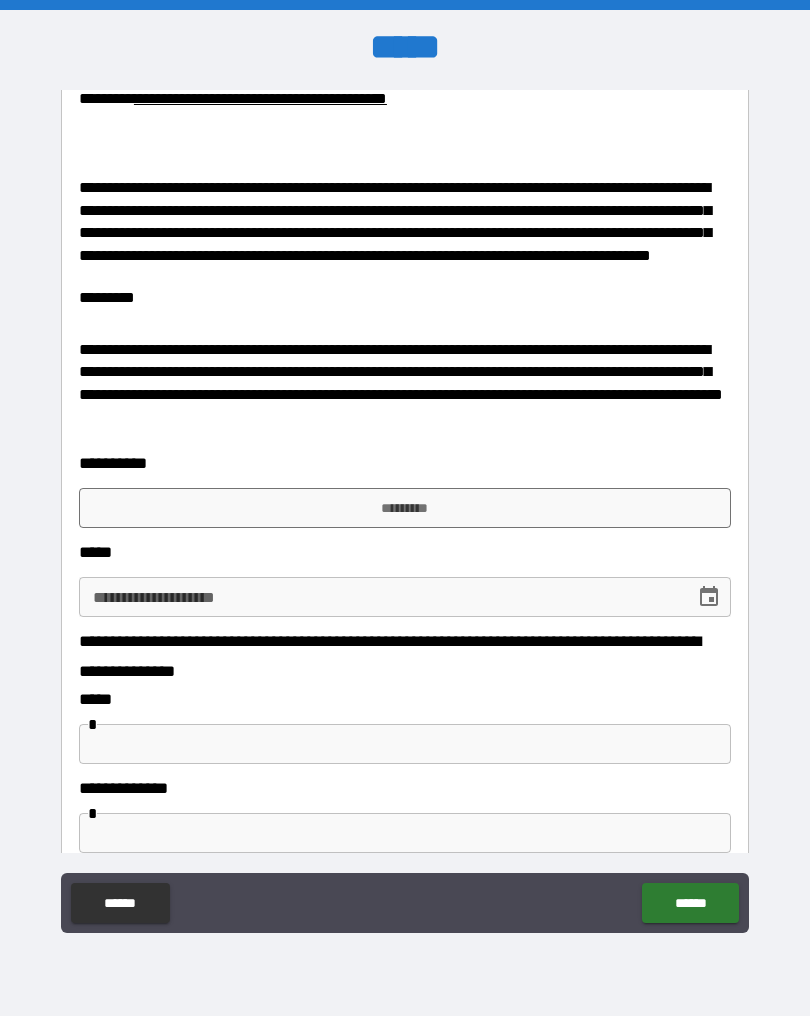 click on "*********" at bounding box center [405, 508] 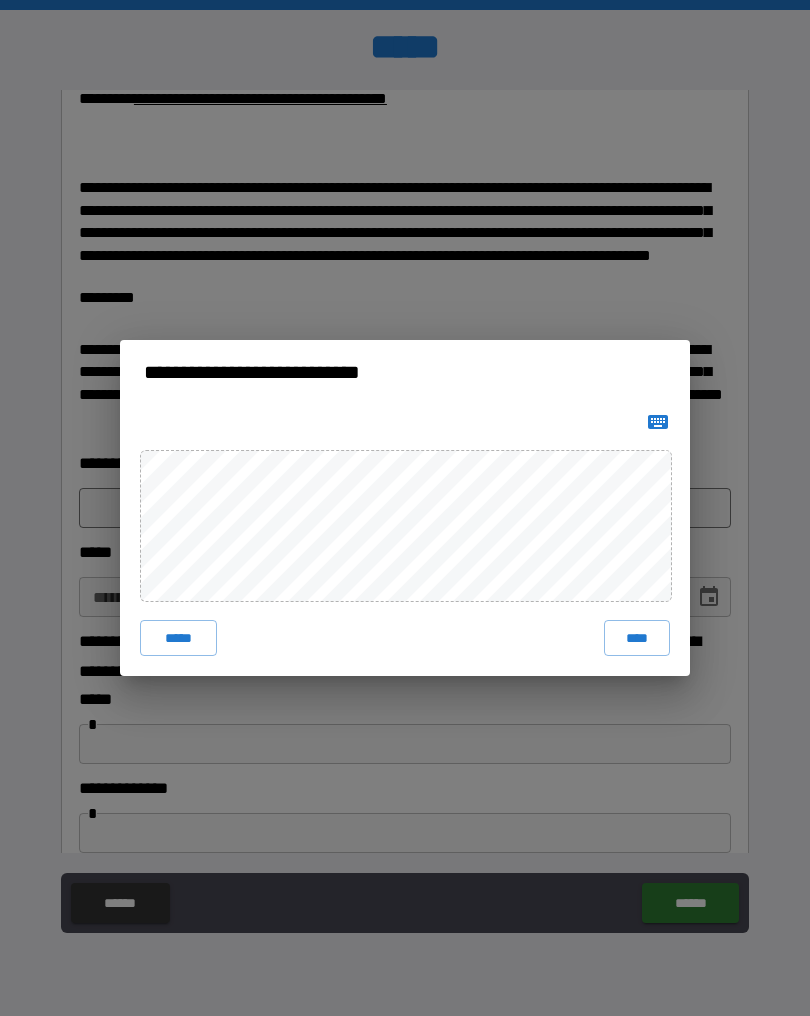 click on "****" at bounding box center (637, 638) 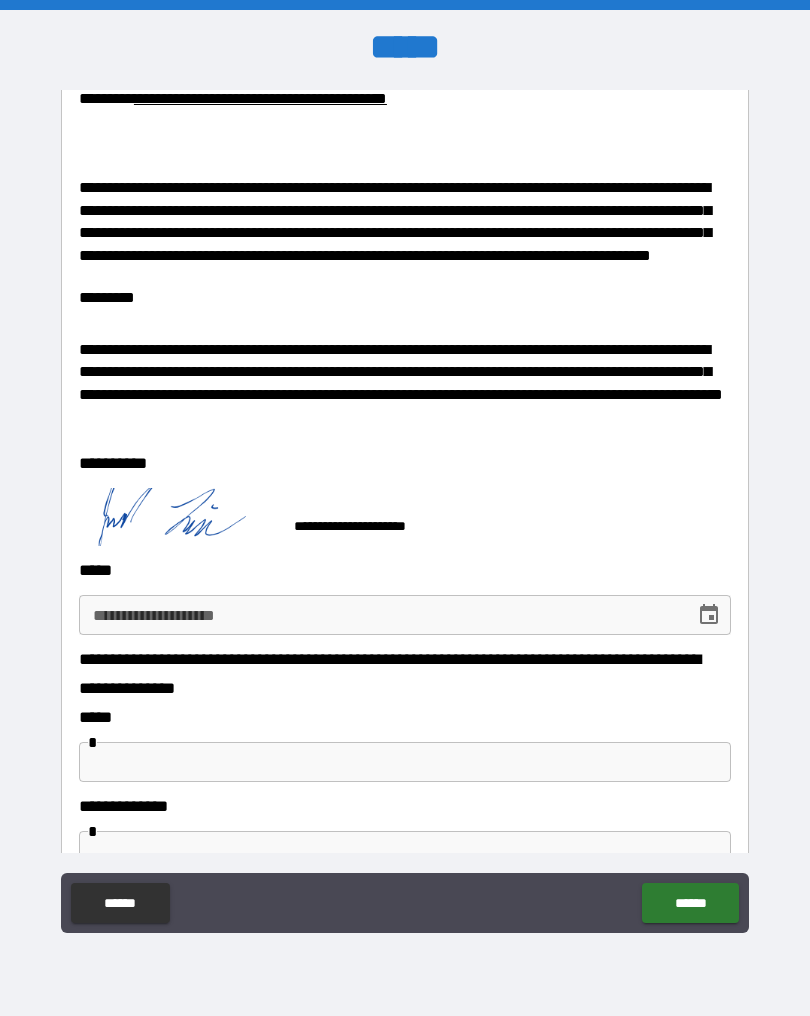 click on "**********" at bounding box center (380, 615) 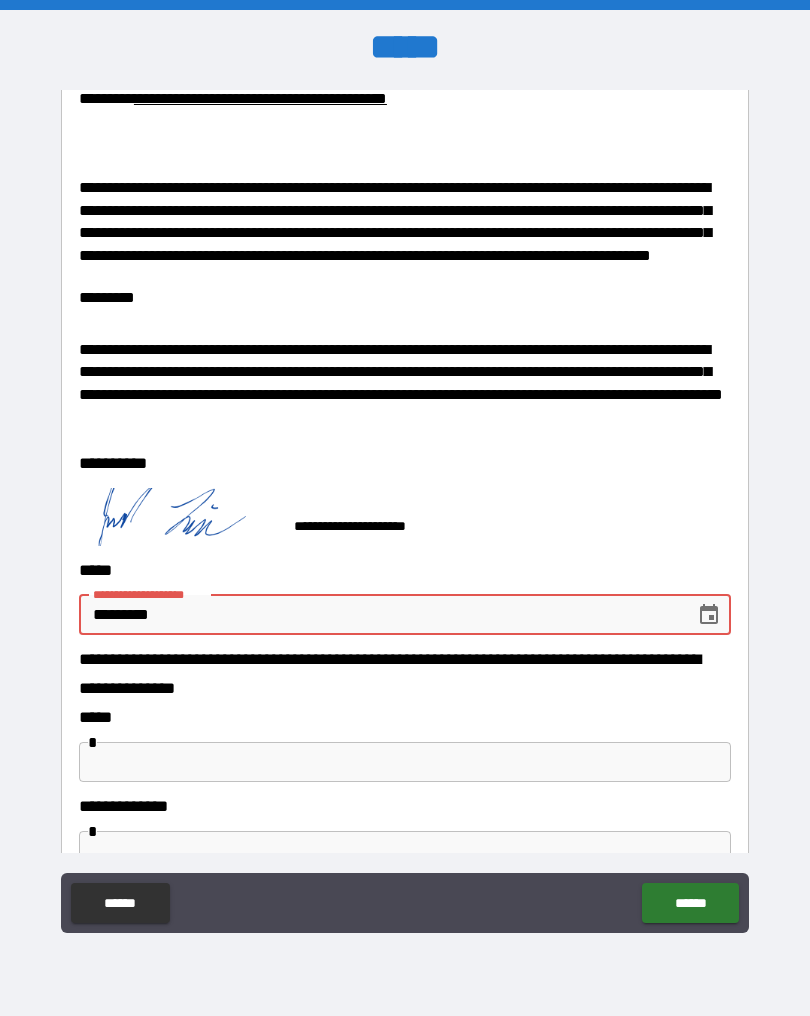 type on "**********" 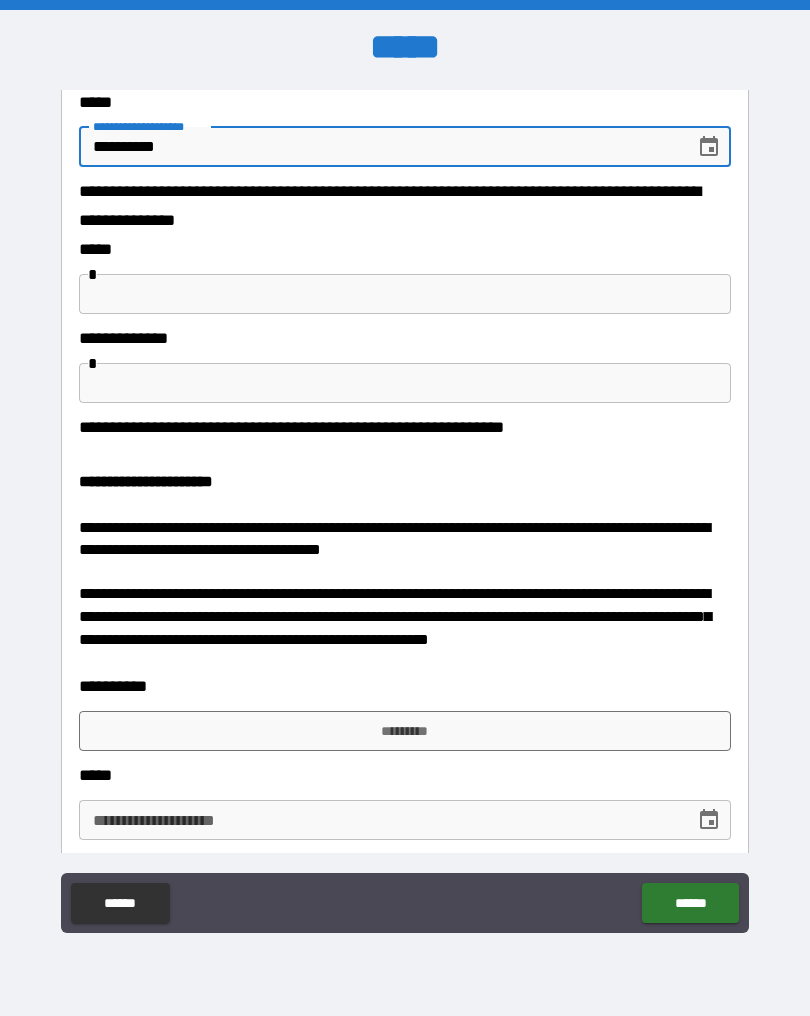 scroll, scrollTop: 2109, scrollLeft: 0, axis: vertical 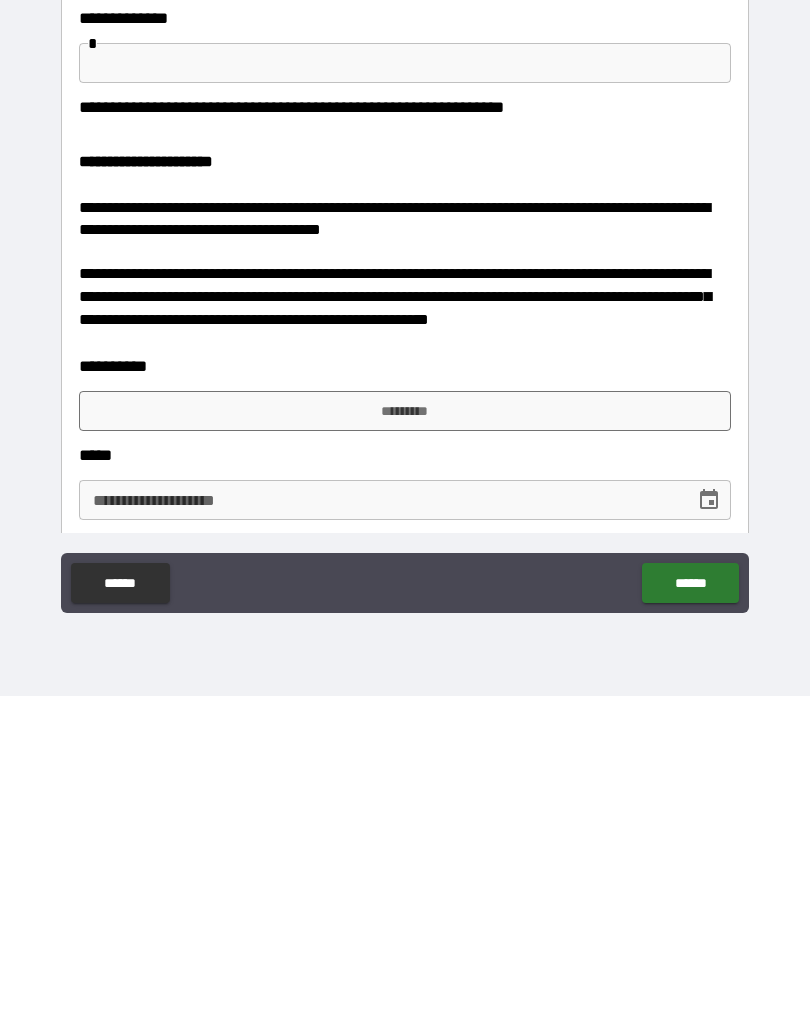 click on "******" at bounding box center [690, 903] 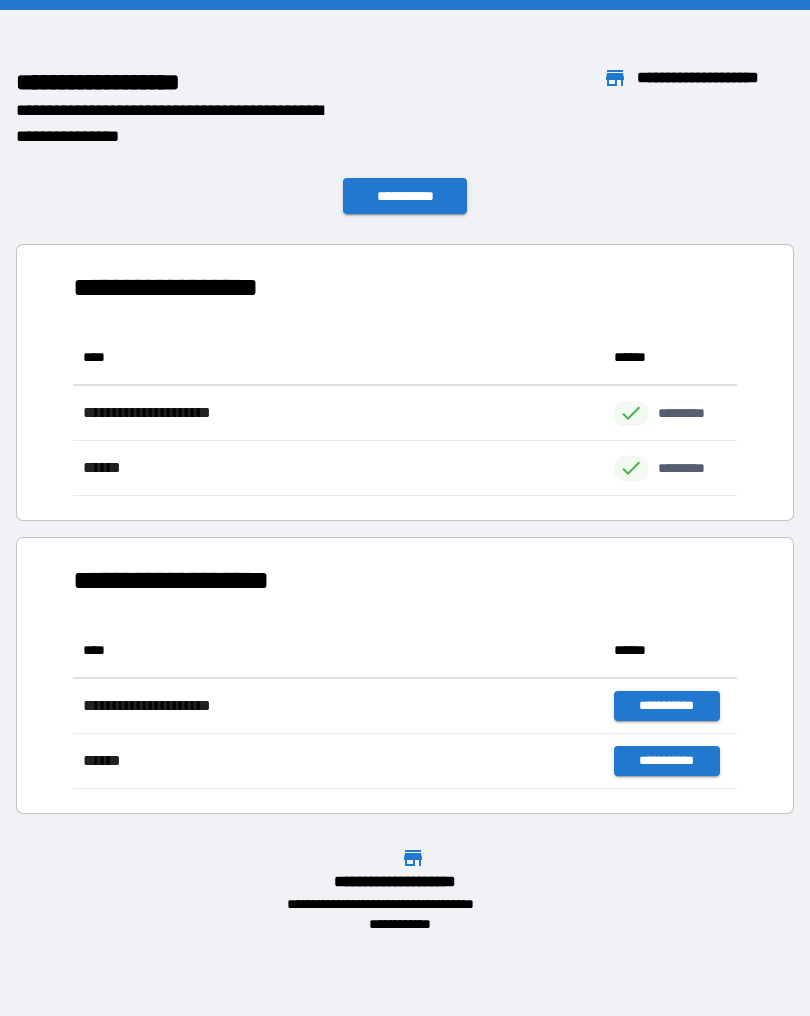 scroll, scrollTop: 1, scrollLeft: 1, axis: both 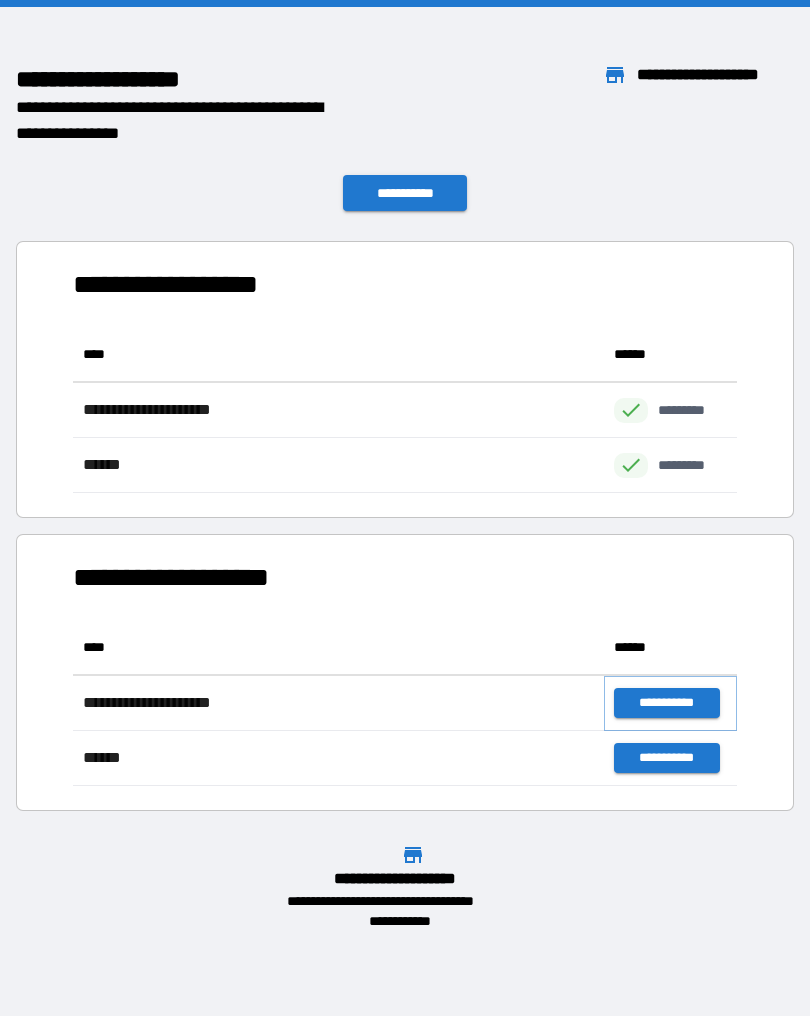 click on "**********" at bounding box center [666, 703] 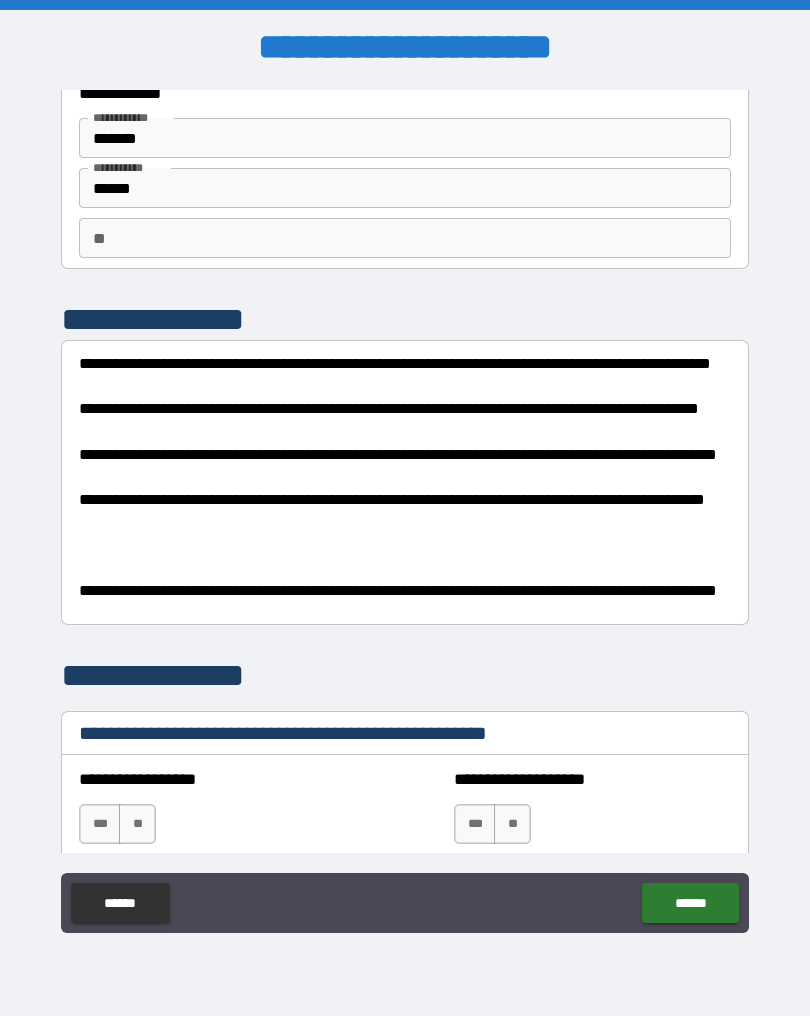 scroll, scrollTop: 83, scrollLeft: 0, axis: vertical 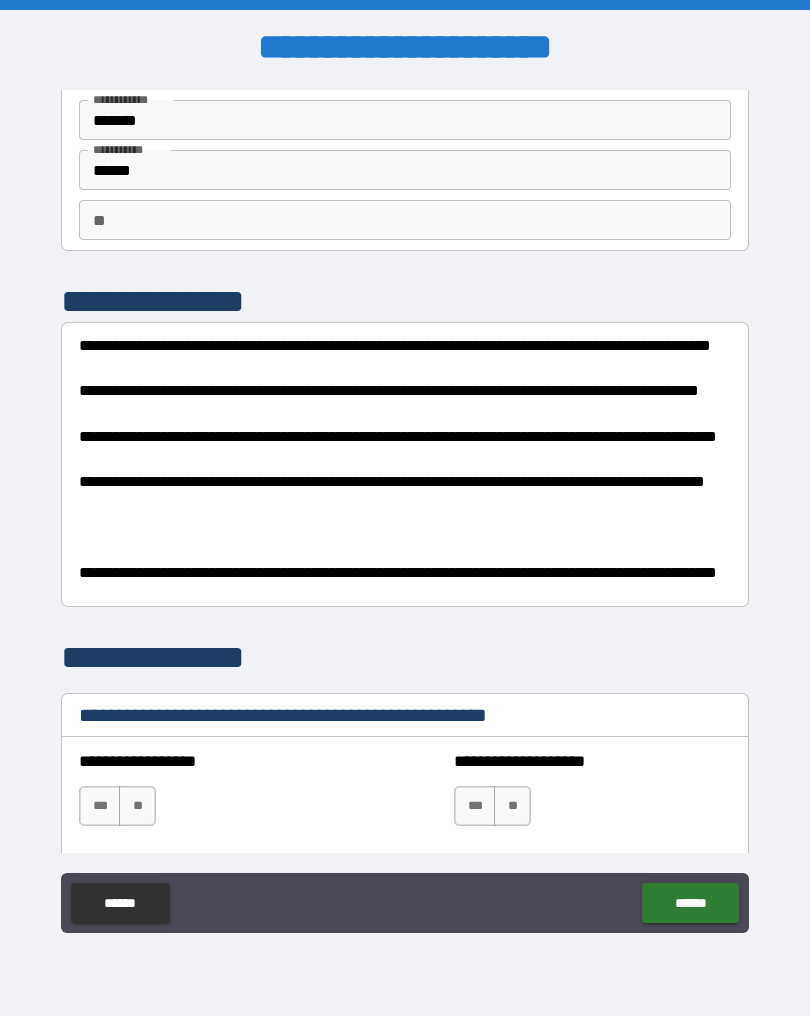 click on "**" at bounding box center [405, 220] 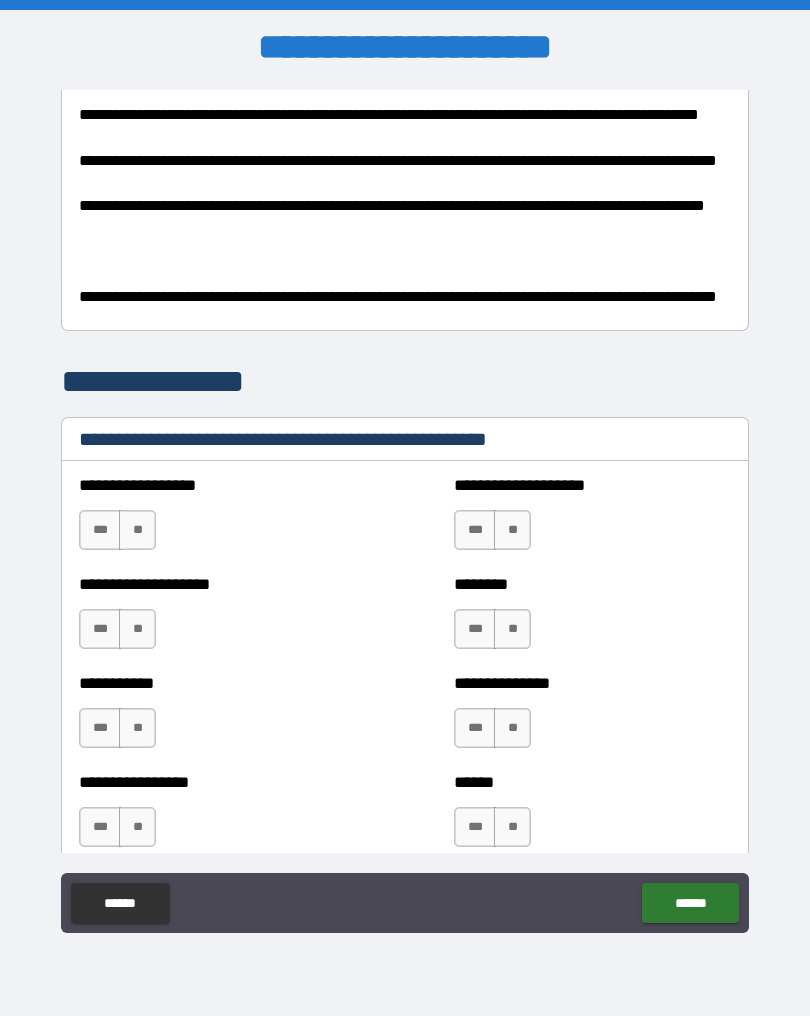 scroll, scrollTop: 417, scrollLeft: 0, axis: vertical 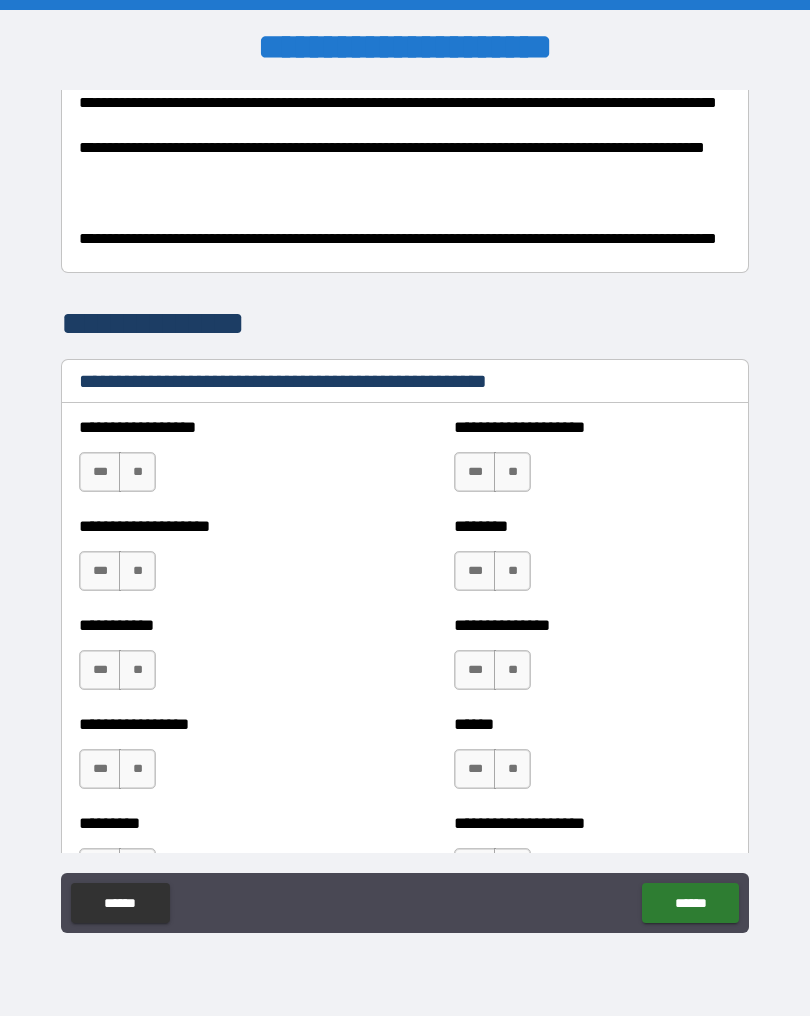 type on "*" 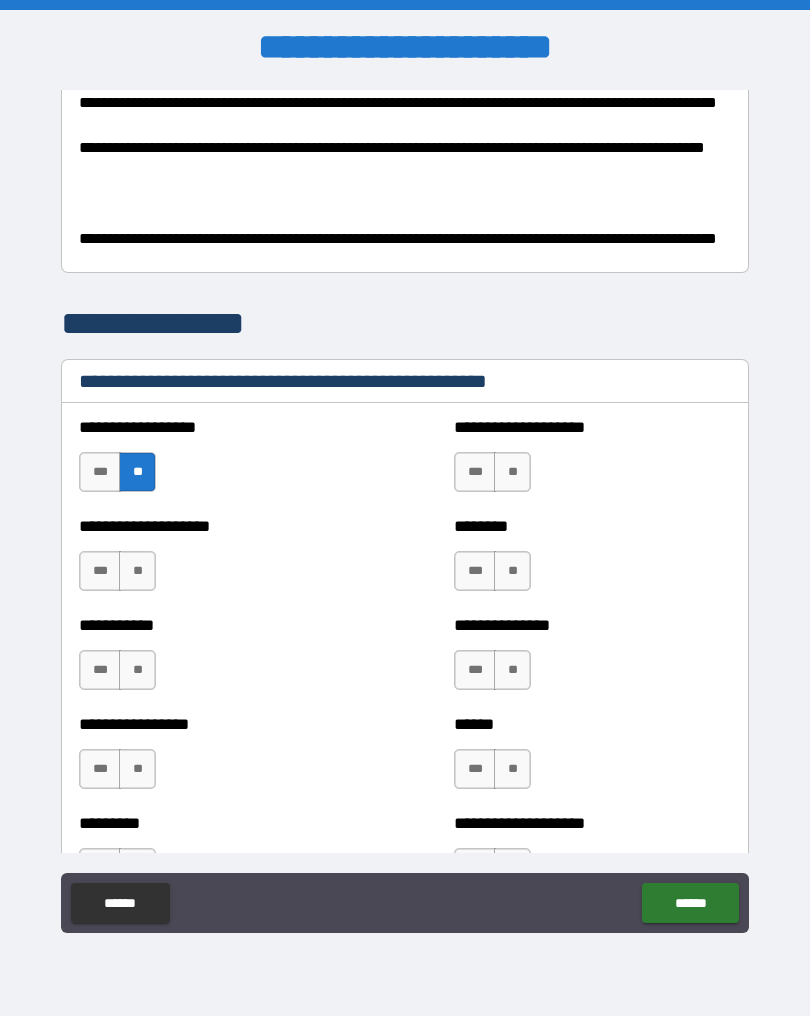 click on "**" at bounding box center (512, 472) 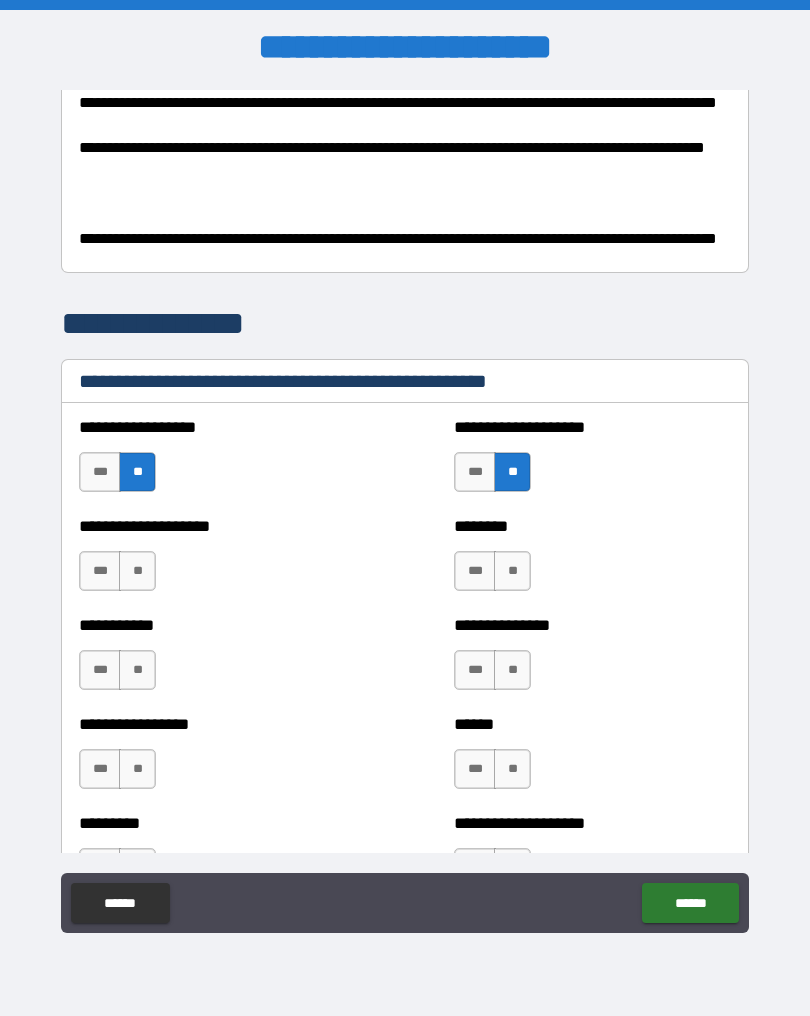 click on "**" at bounding box center [137, 571] 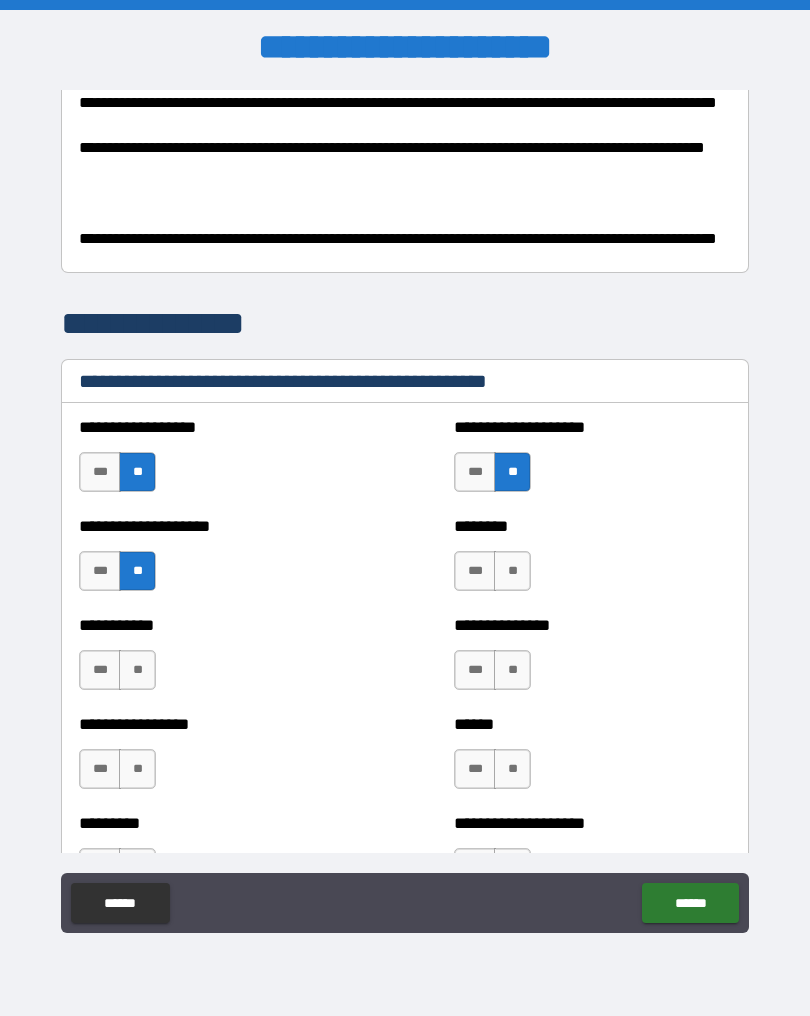 click on "**" at bounding box center (512, 571) 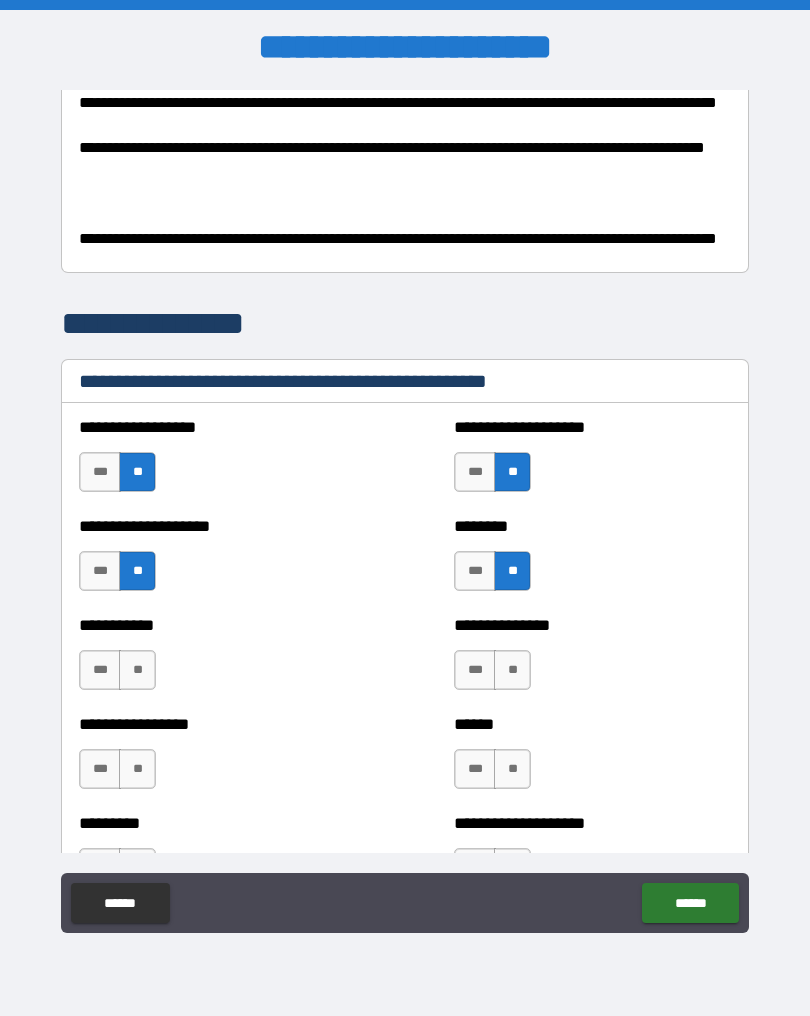 click on "**" at bounding box center (137, 670) 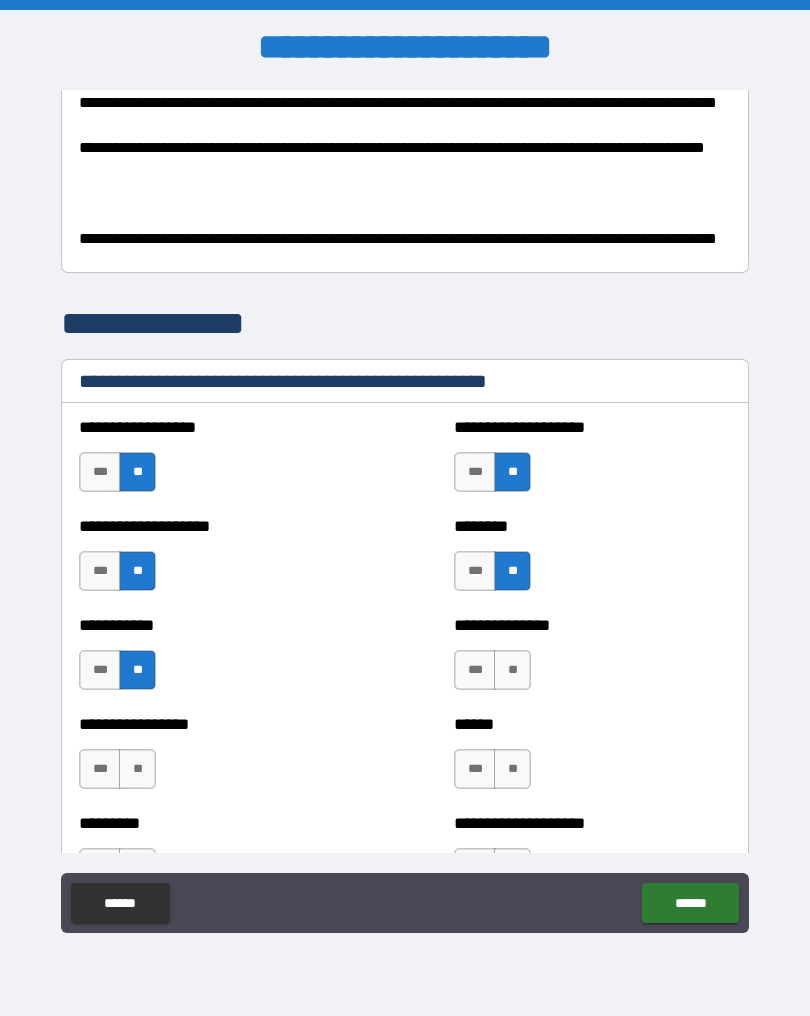 click on "**" at bounding box center [512, 670] 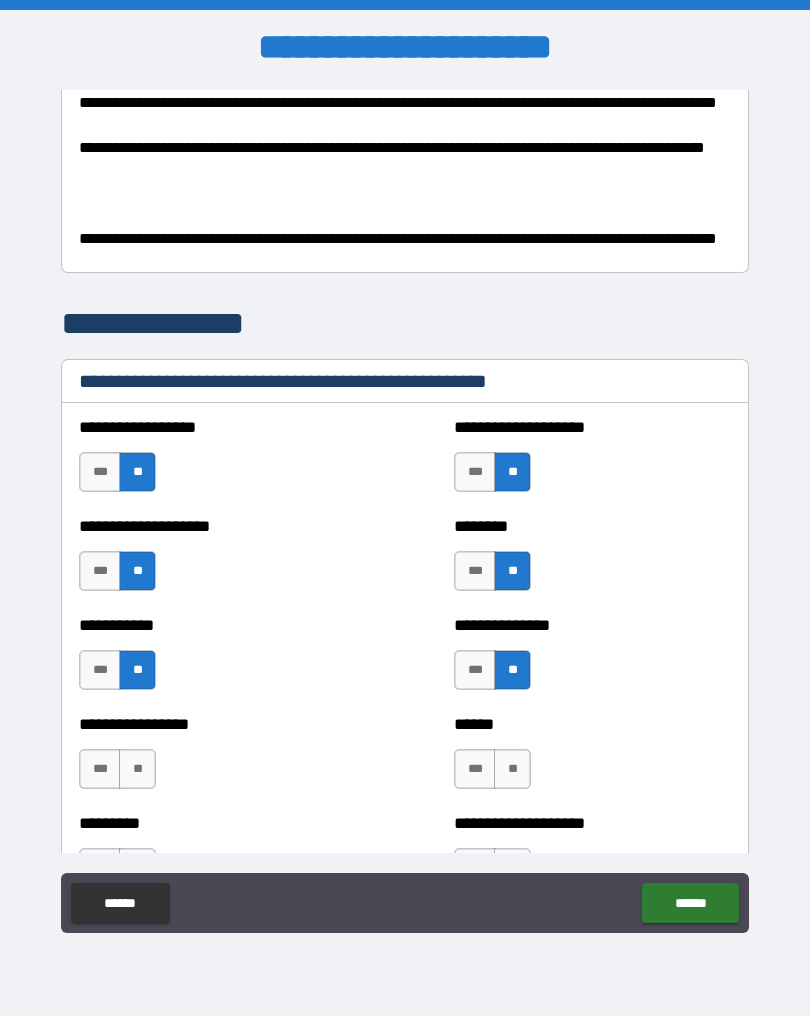 click on "**" at bounding box center [137, 769] 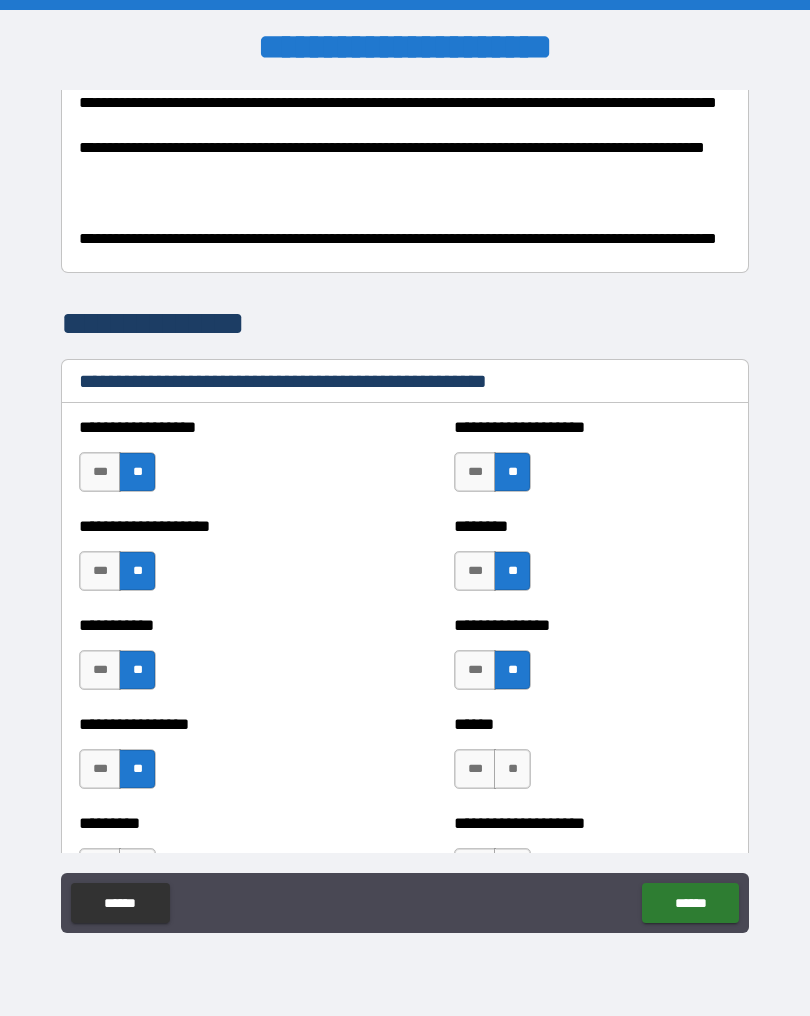 click on "**" at bounding box center [512, 769] 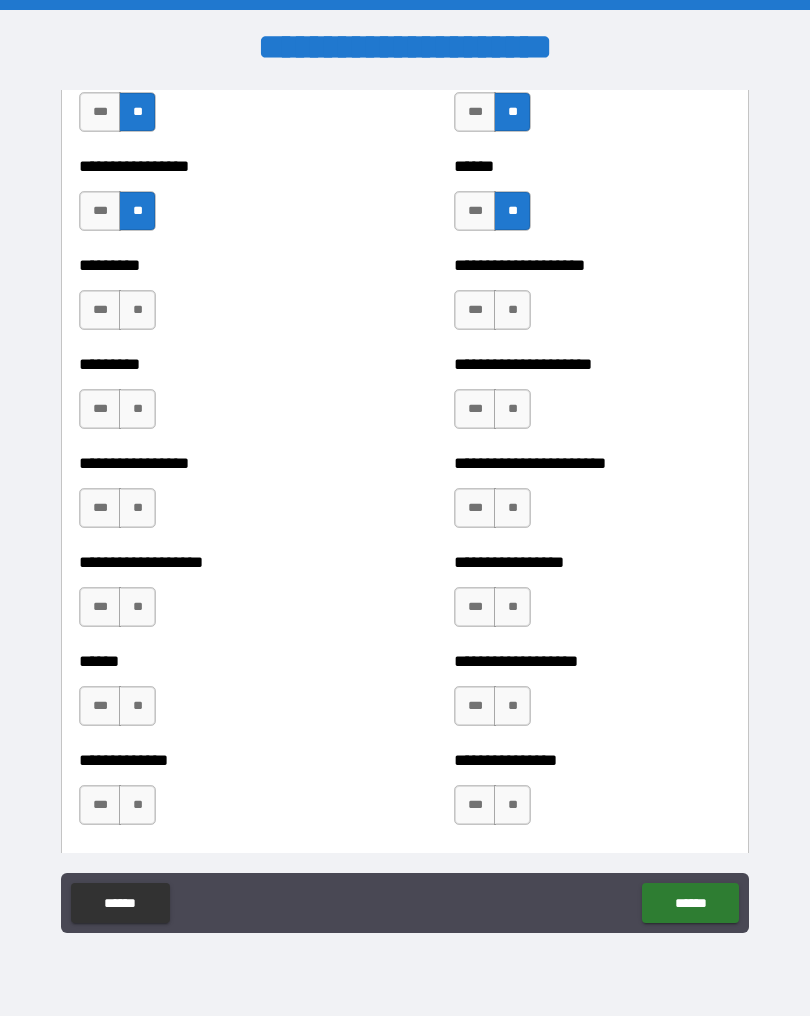 scroll, scrollTop: 993, scrollLeft: 0, axis: vertical 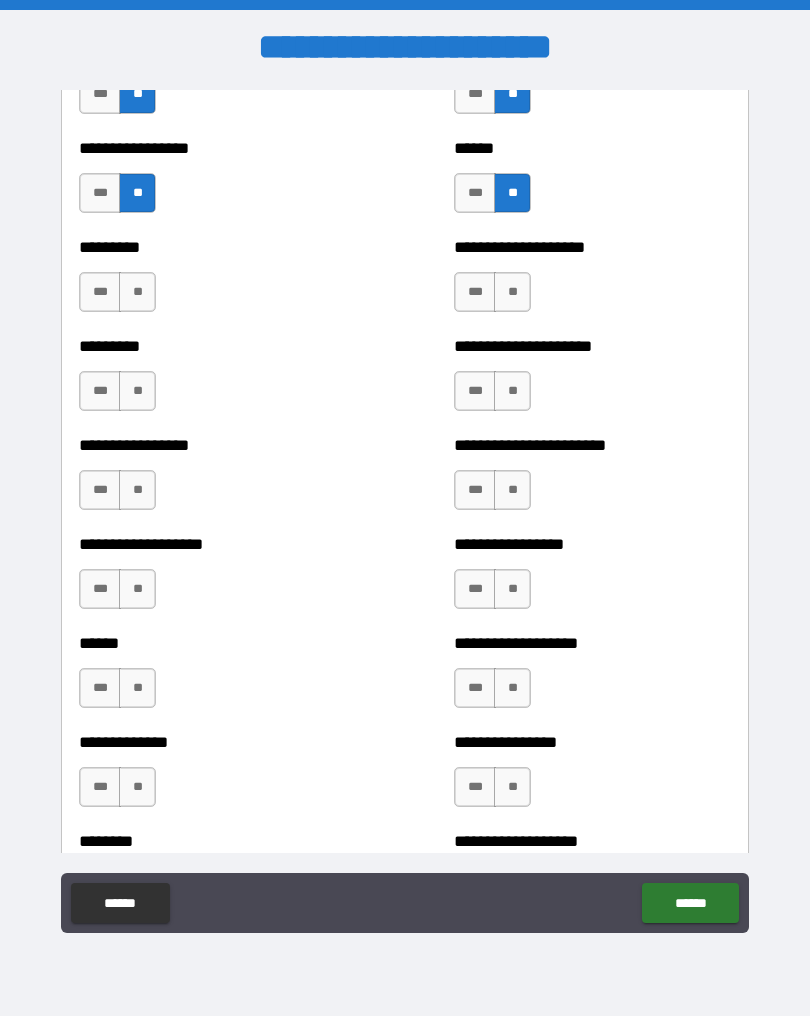 click on "**" at bounding box center (137, 292) 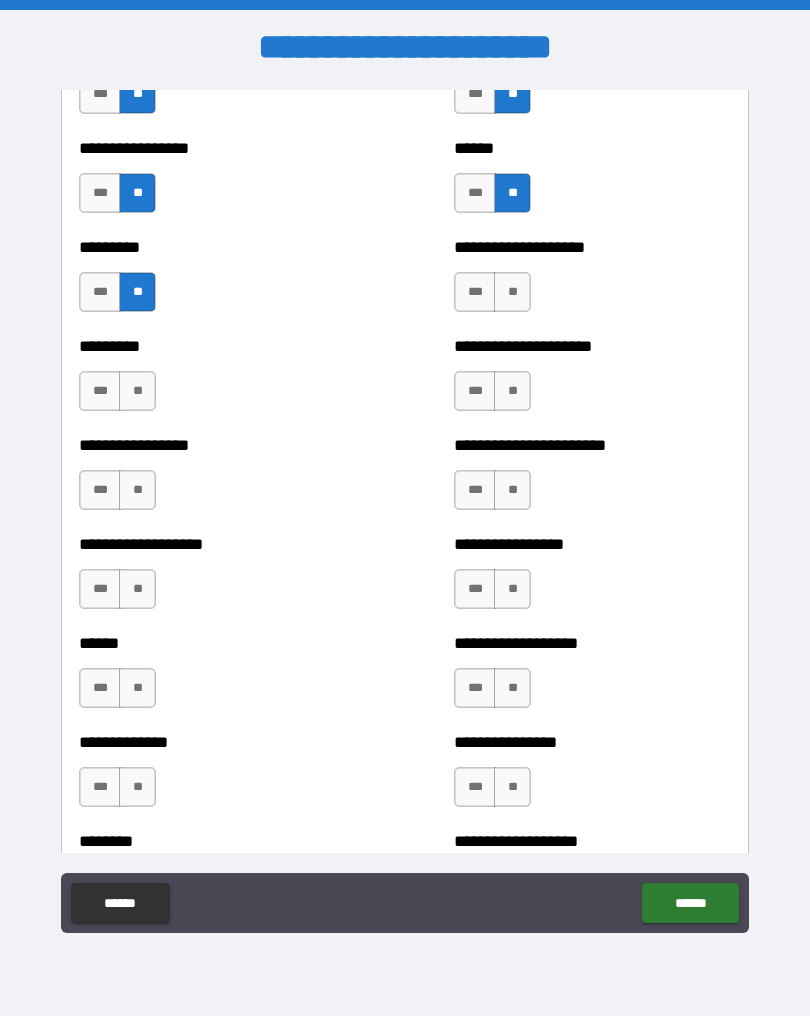 click on "**" at bounding box center [512, 292] 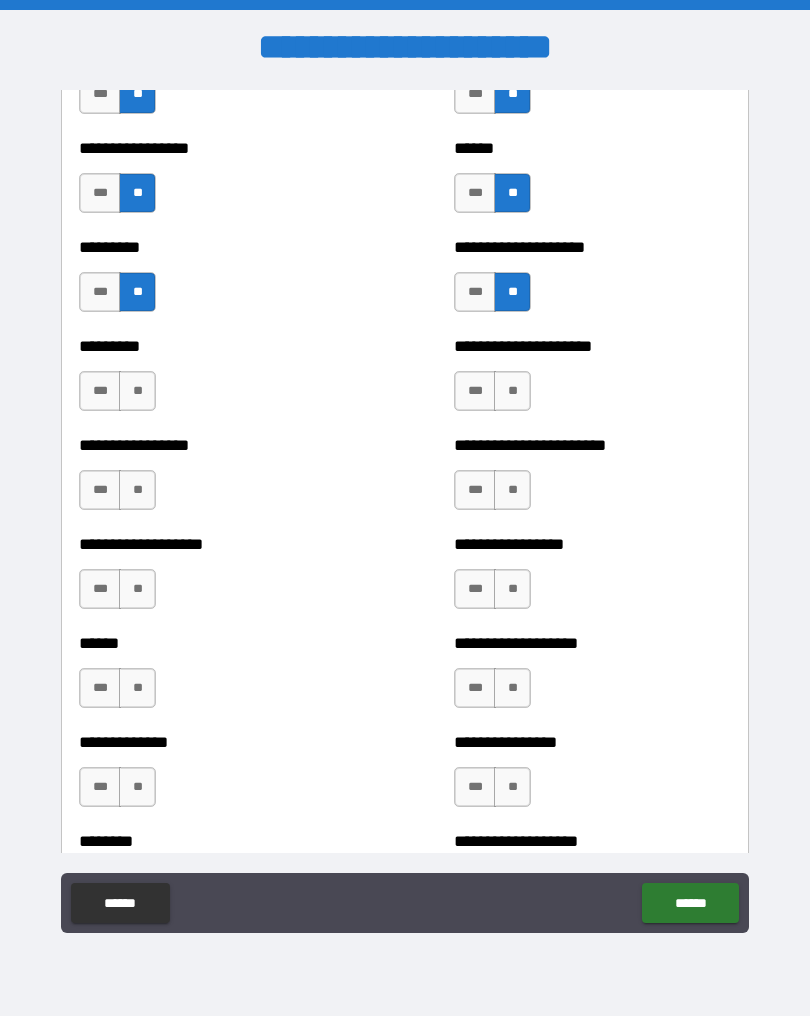 click on "**" at bounding box center [137, 391] 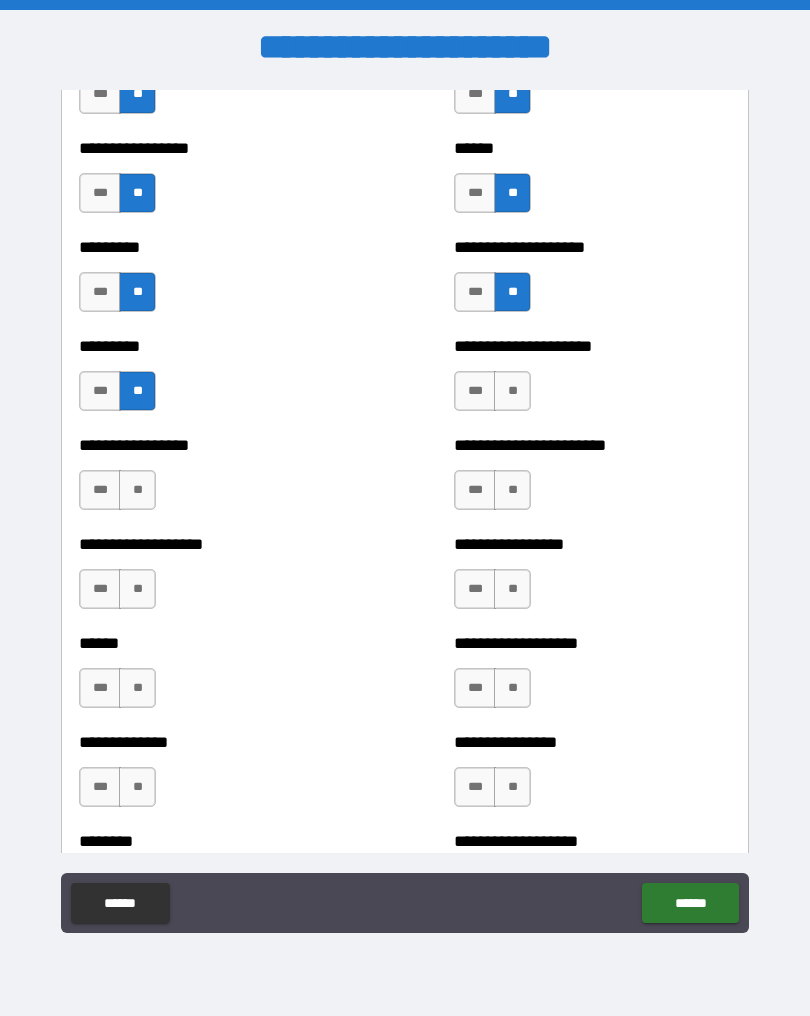 click on "**" at bounding box center (512, 391) 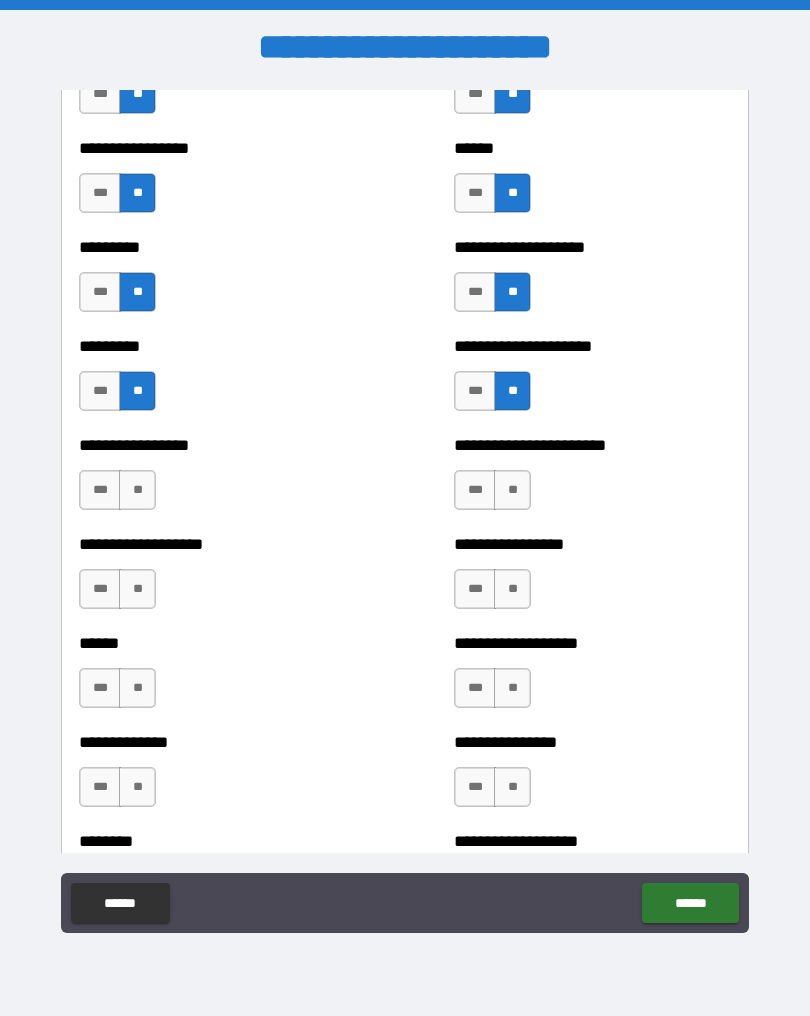 click on "**" at bounding box center [137, 490] 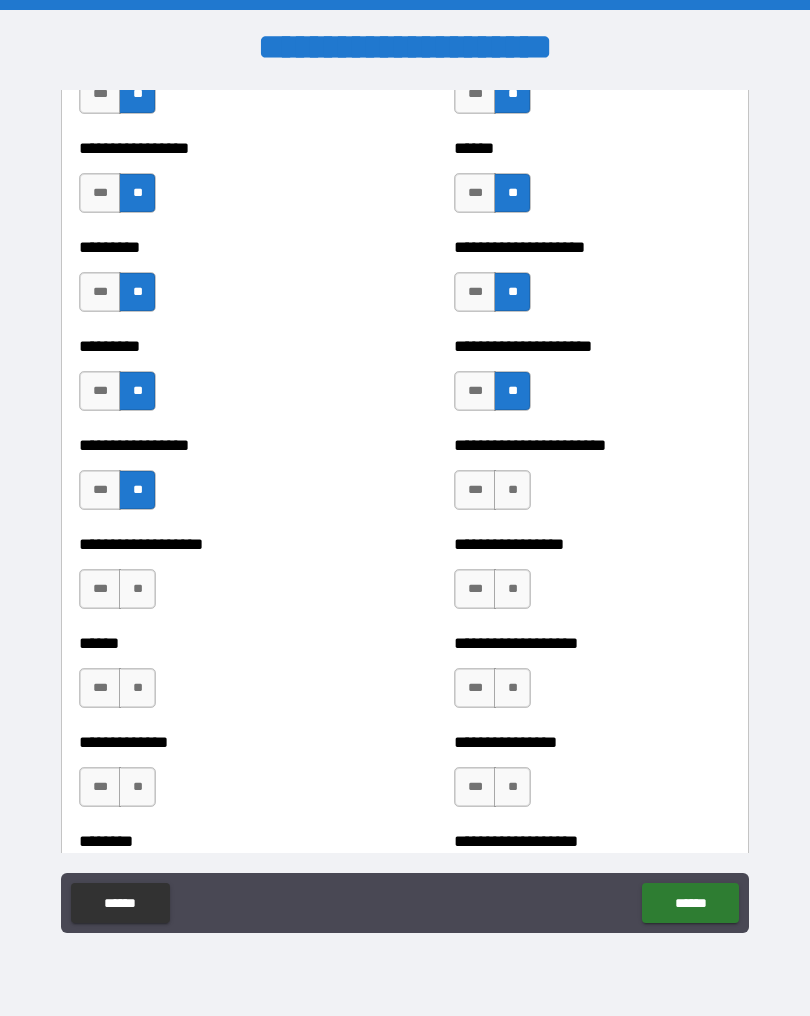 click on "**" at bounding box center [512, 490] 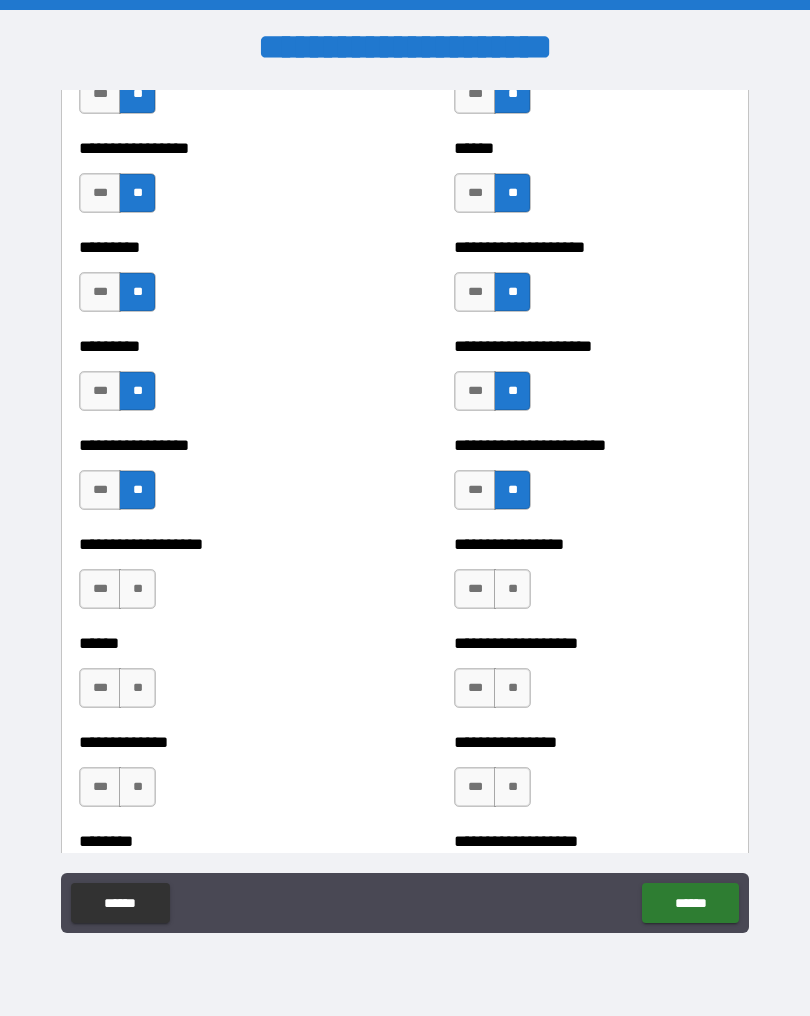 click on "**" at bounding box center (137, 589) 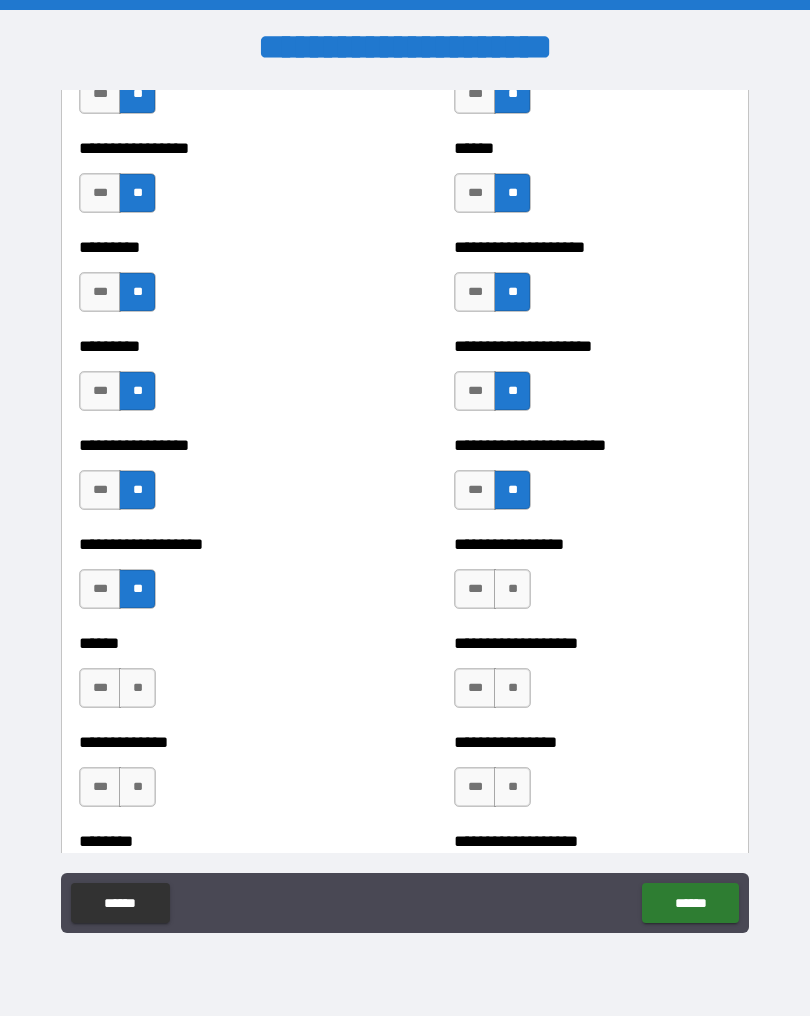 click on "**" at bounding box center (512, 589) 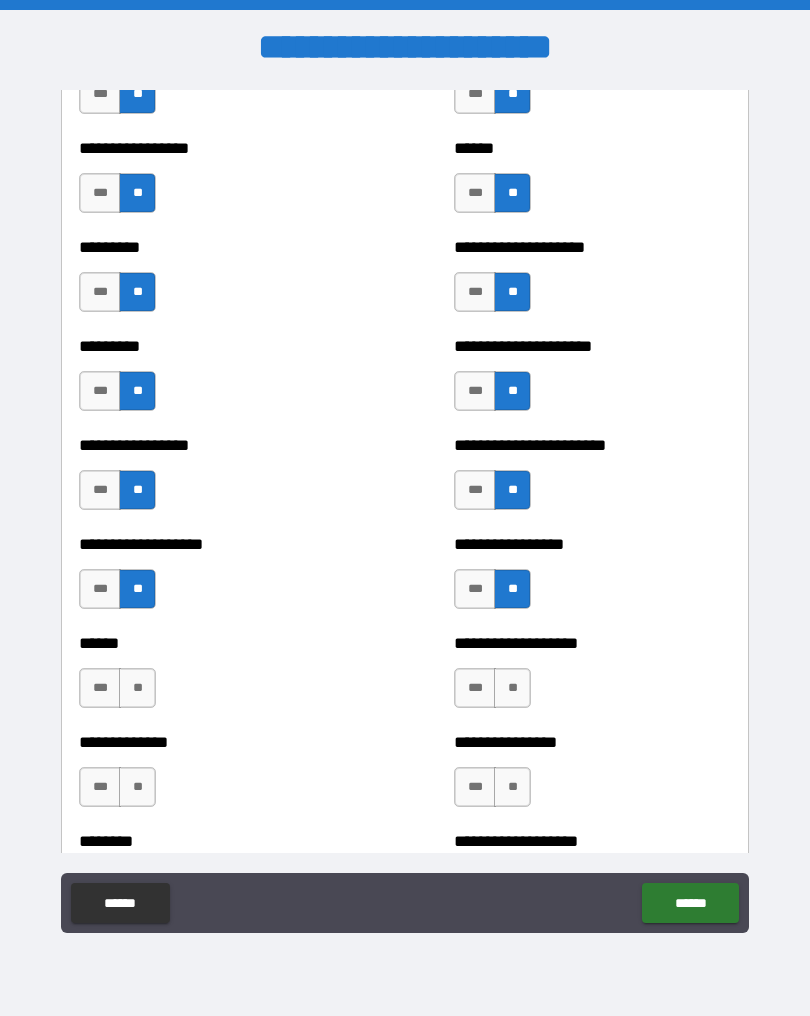 click on "**" at bounding box center [137, 688] 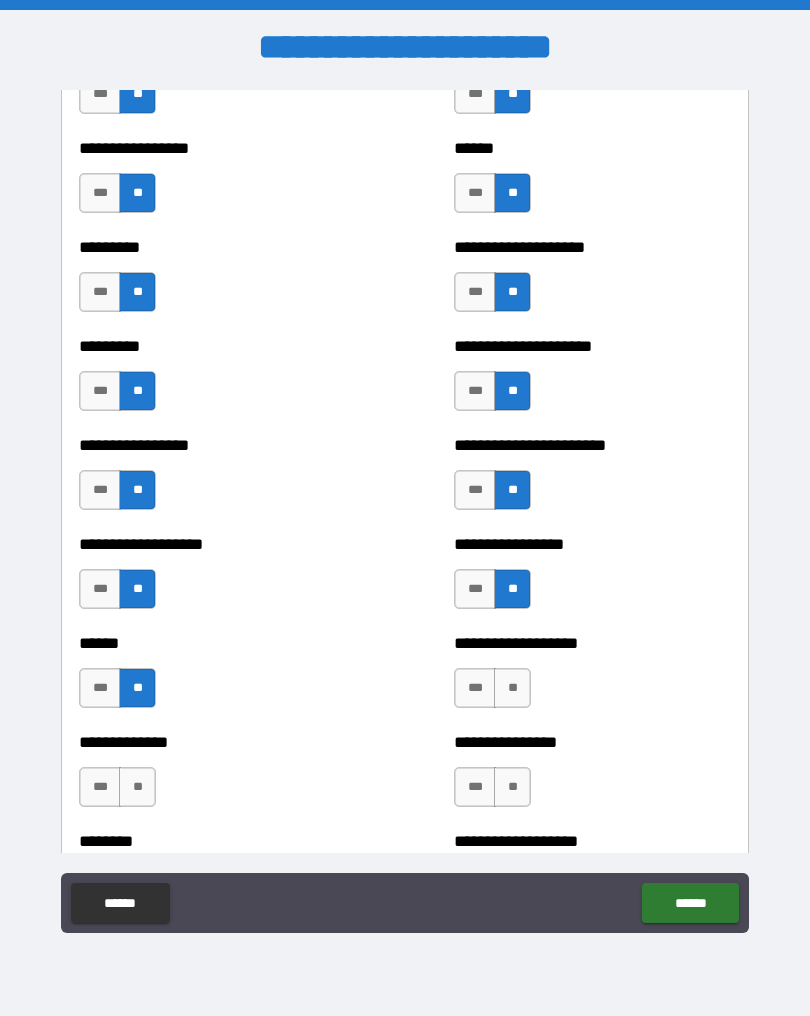 click on "**" at bounding box center (512, 688) 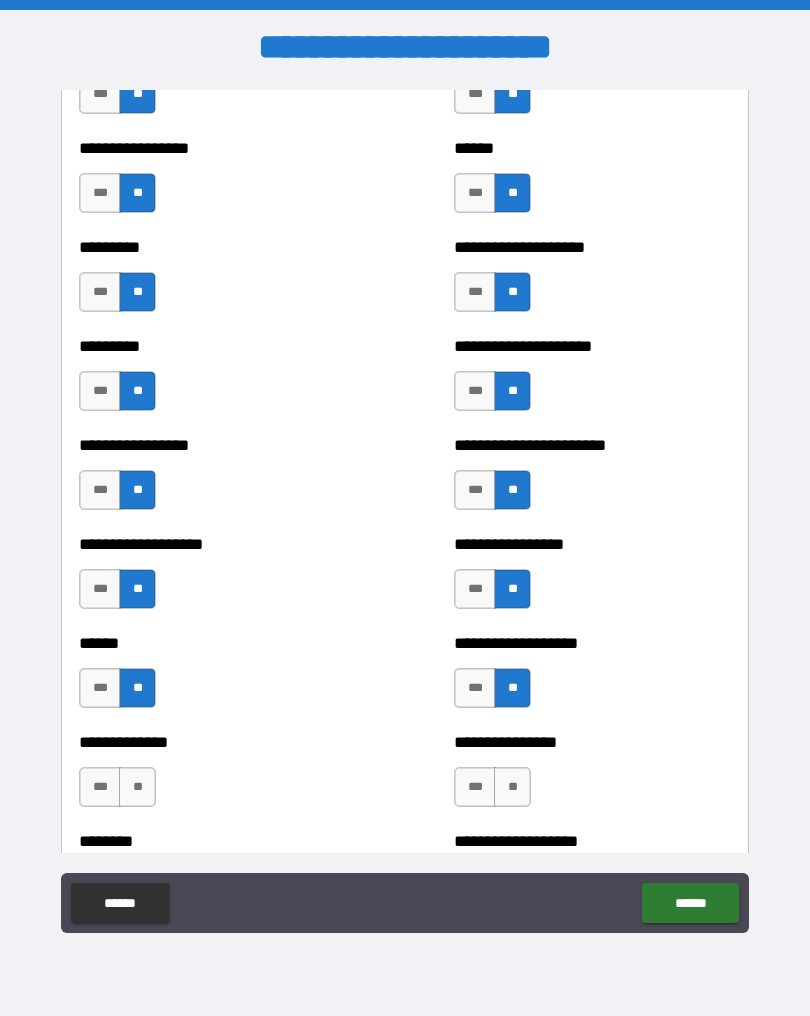 click on "**" at bounding box center [137, 787] 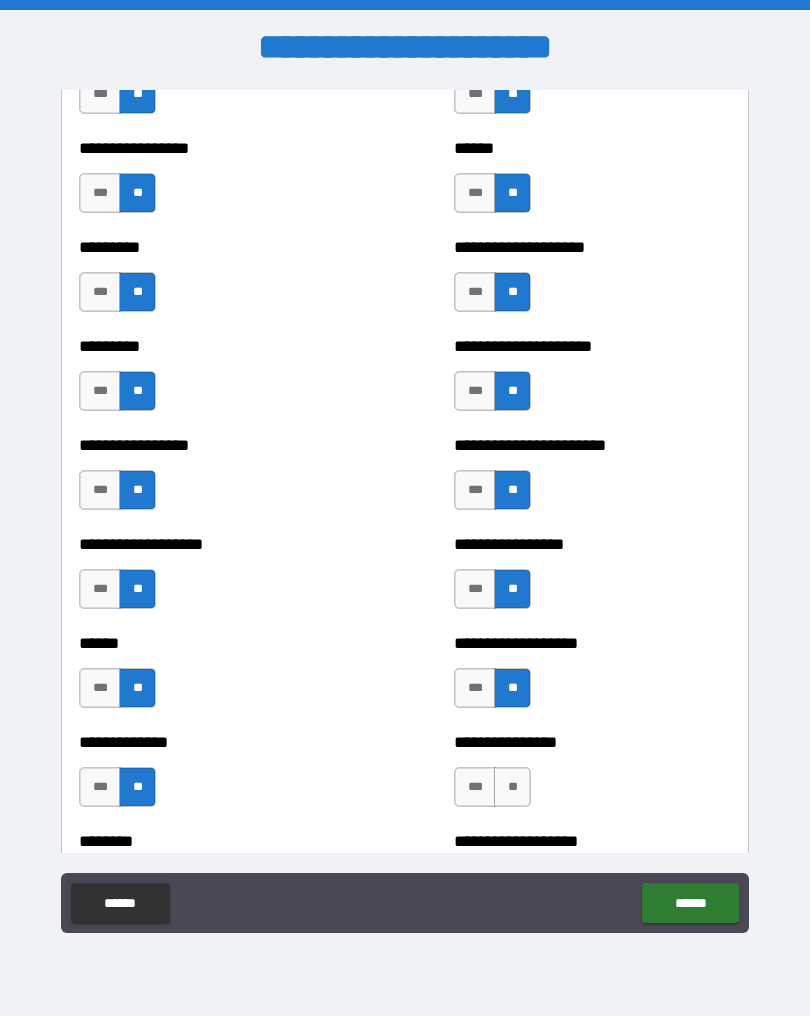 click on "**" at bounding box center [512, 787] 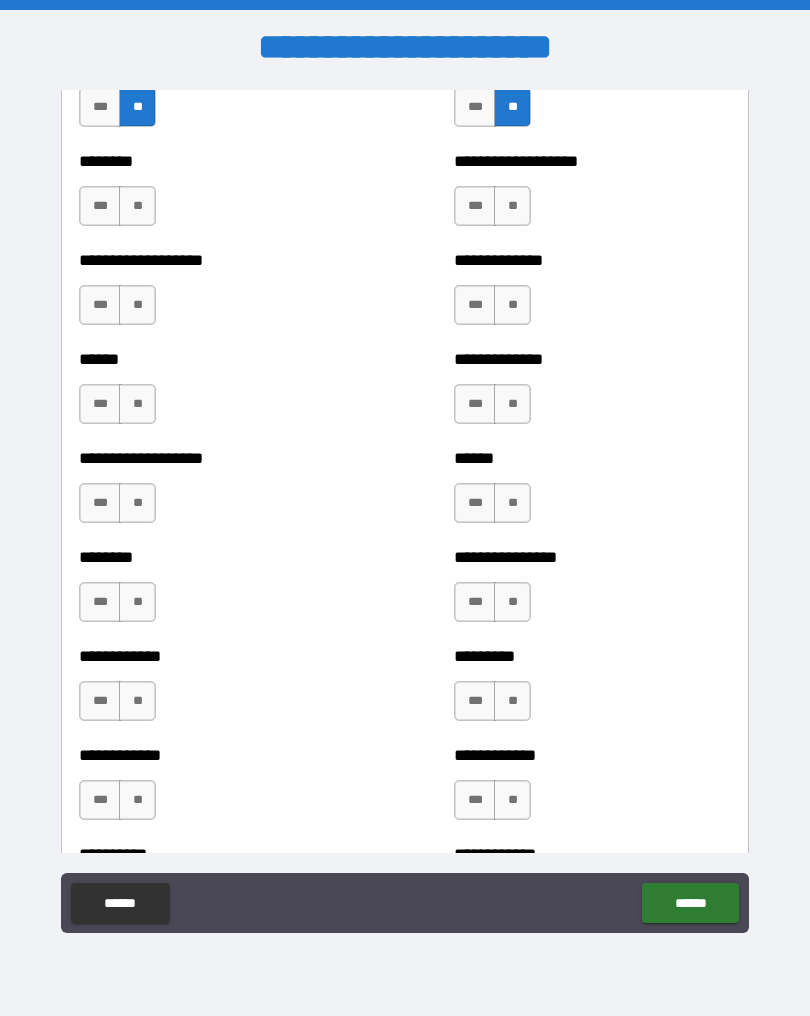 scroll, scrollTop: 1692, scrollLeft: 0, axis: vertical 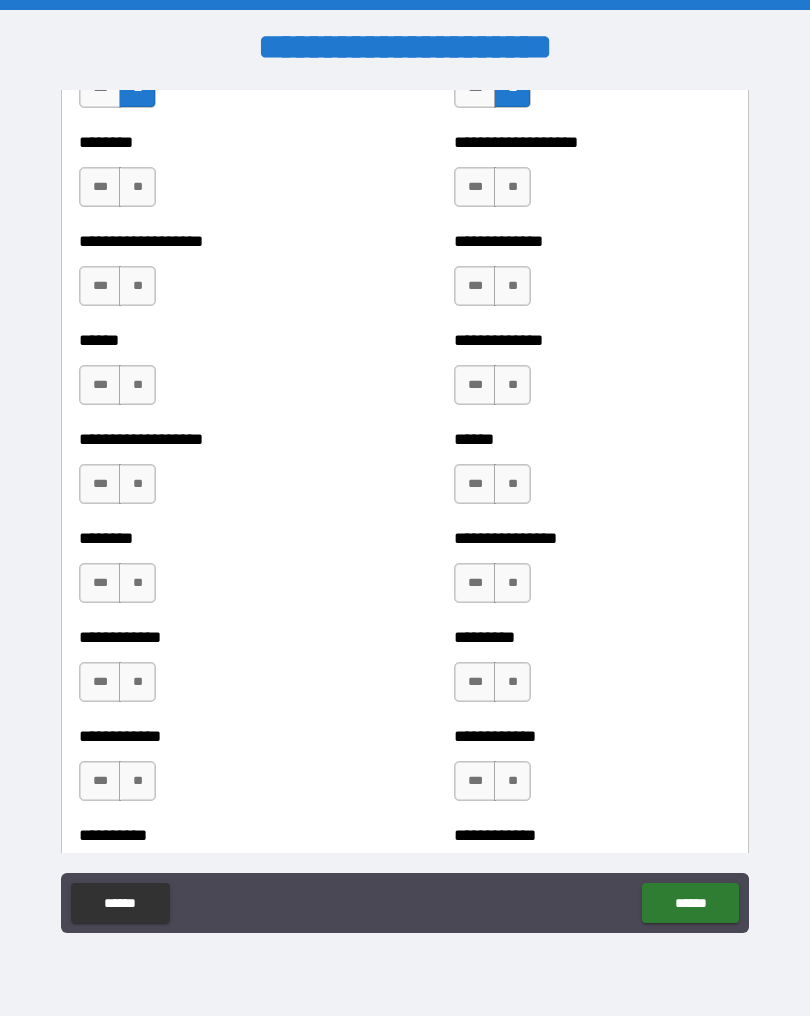 click on "**" at bounding box center (137, 187) 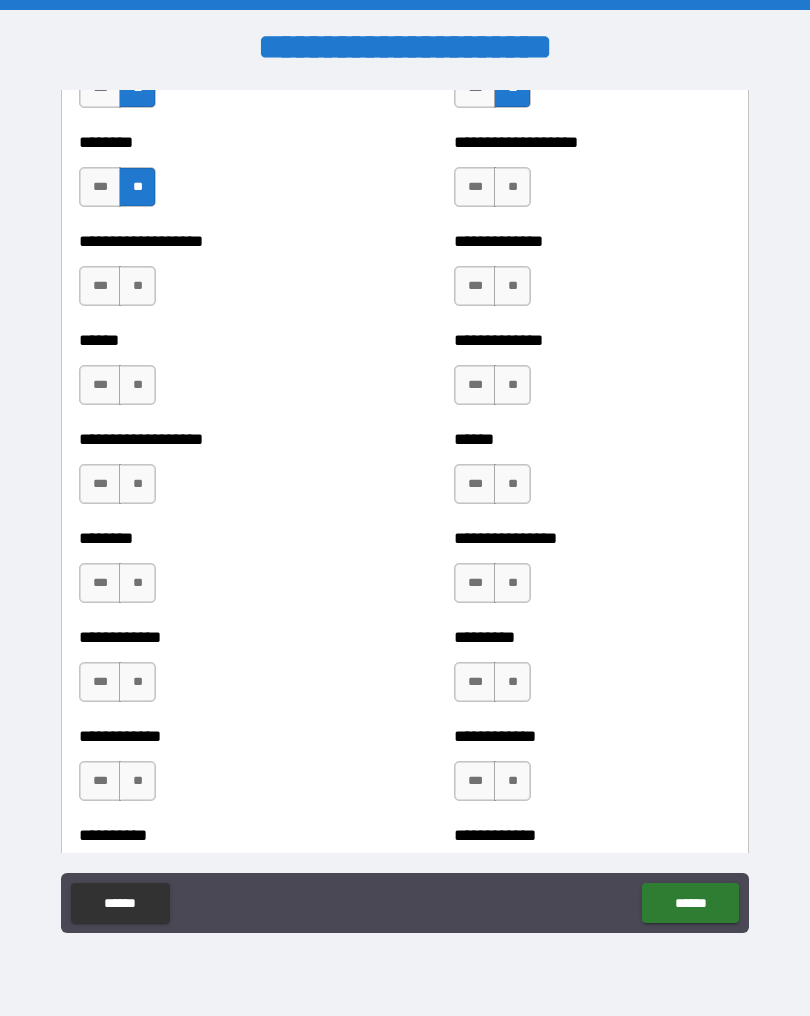 click on "**" at bounding box center (512, 187) 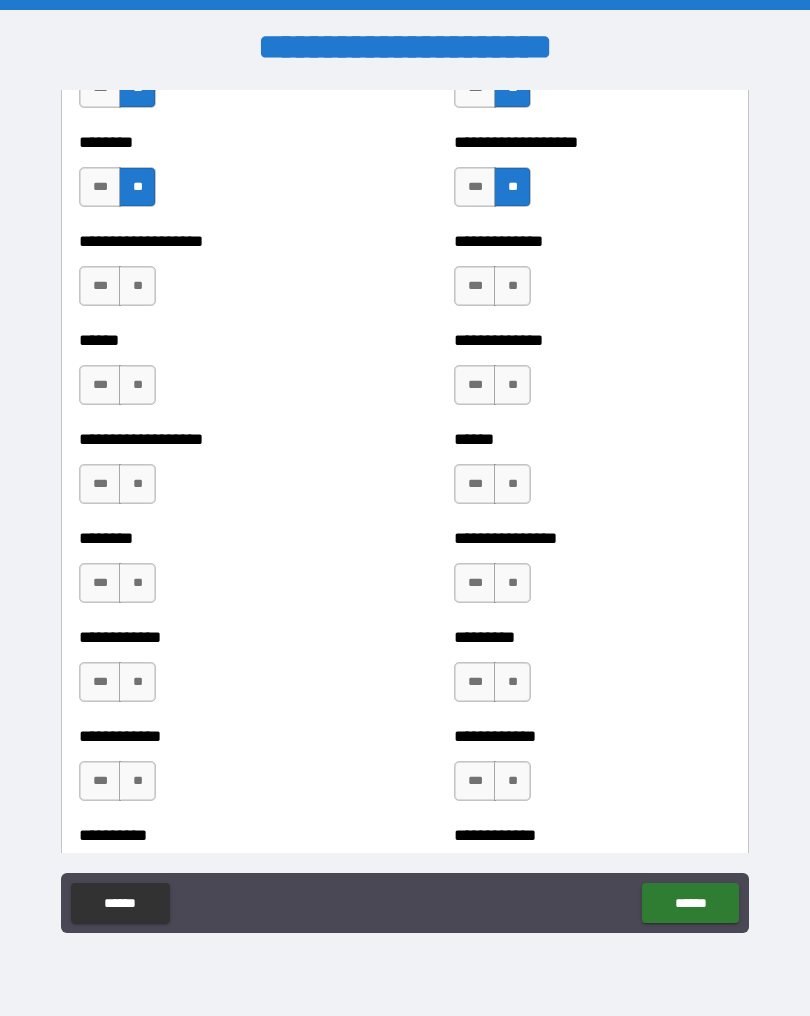click on "**" at bounding box center (137, 286) 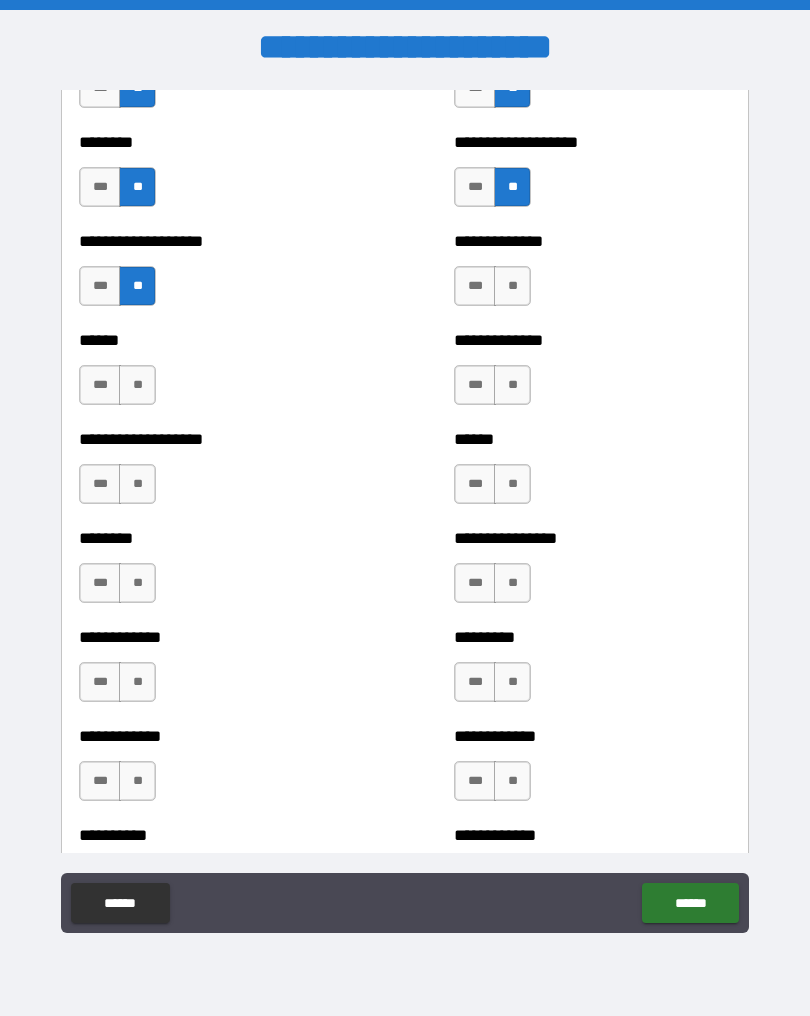 click on "**" at bounding box center [512, 286] 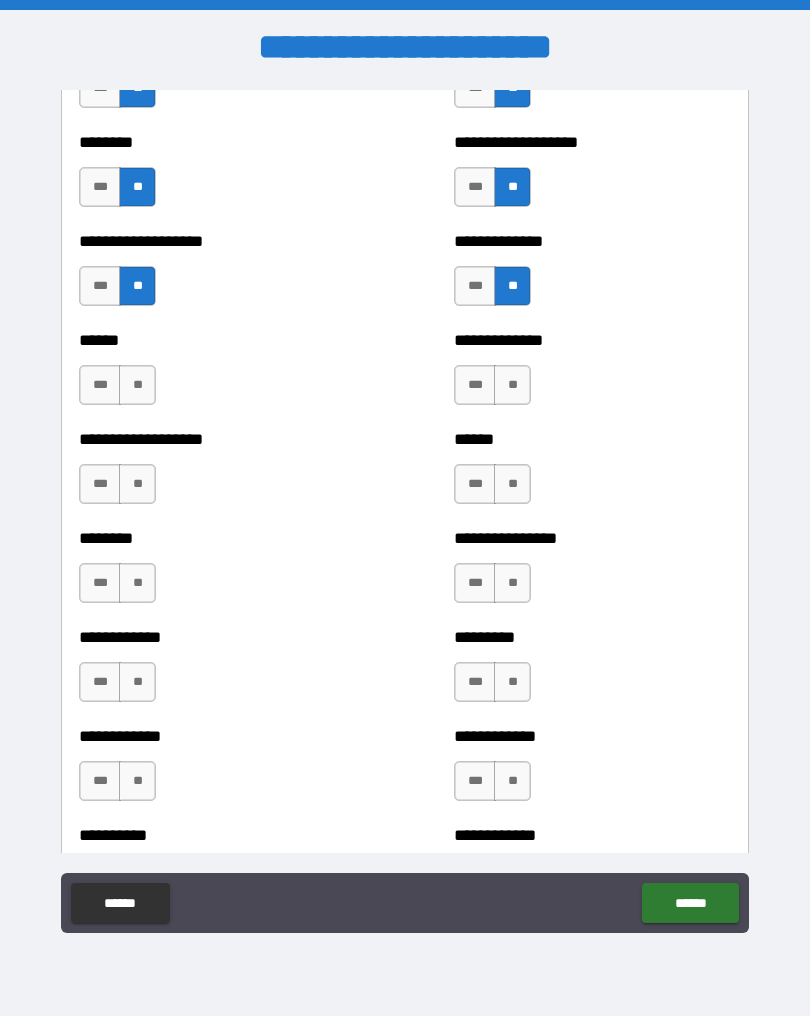click on "**" at bounding box center [137, 385] 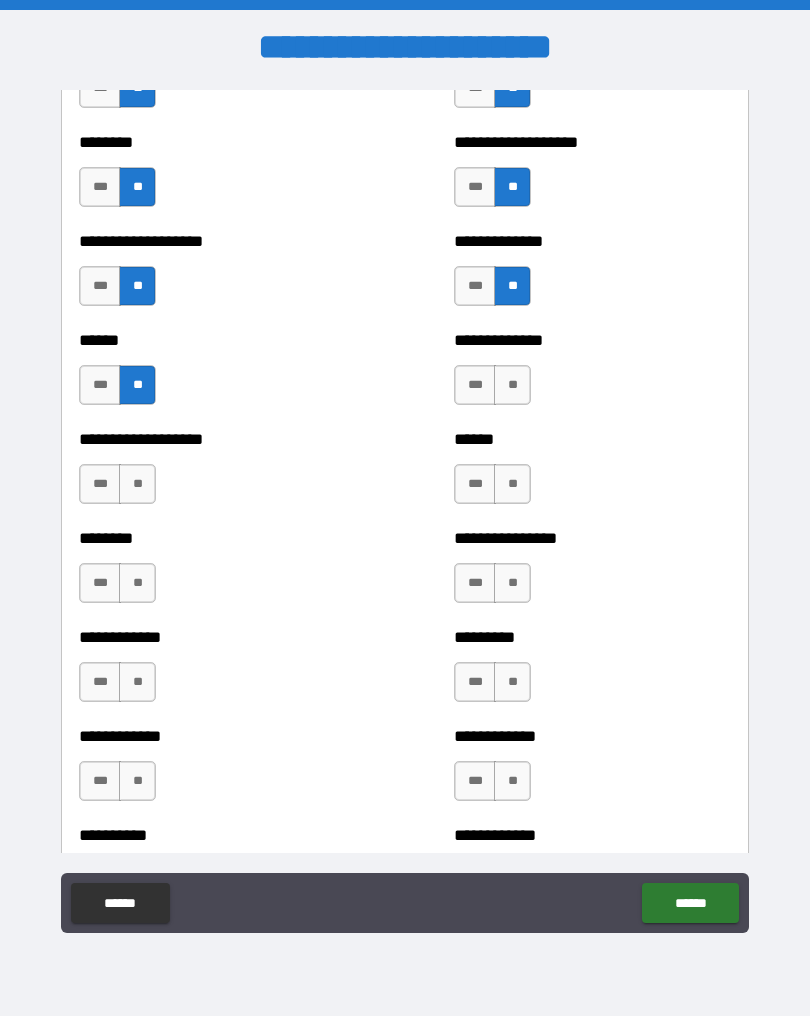 click on "**" at bounding box center (512, 385) 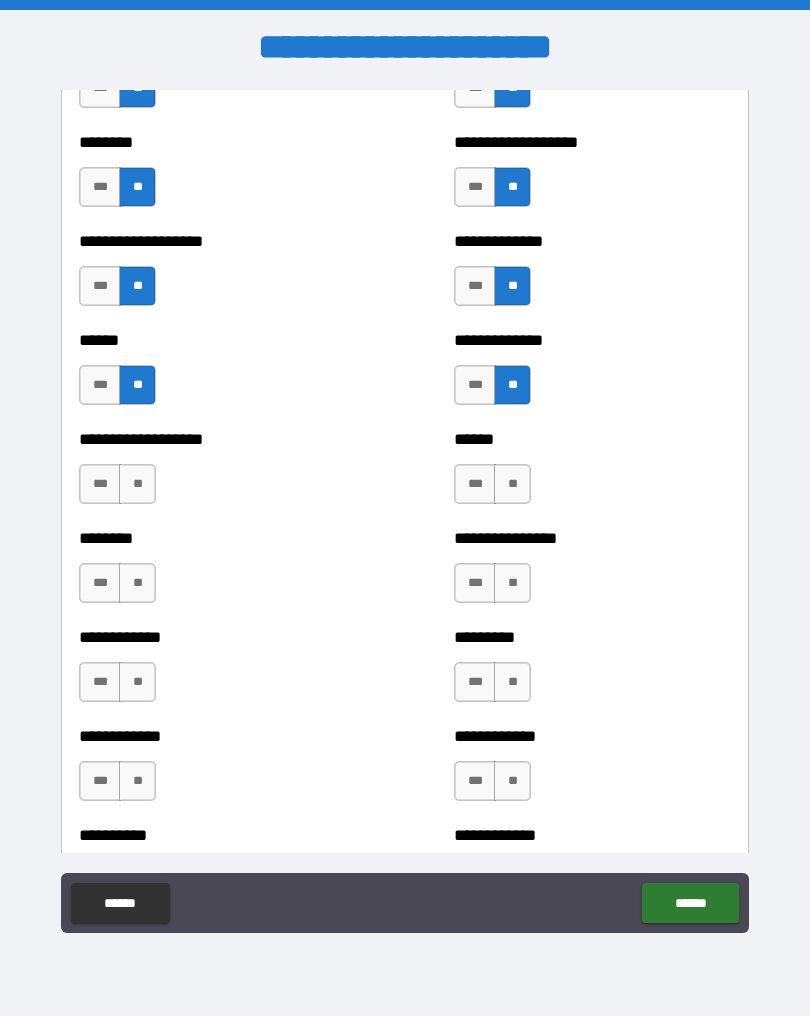 click on "**" at bounding box center [137, 484] 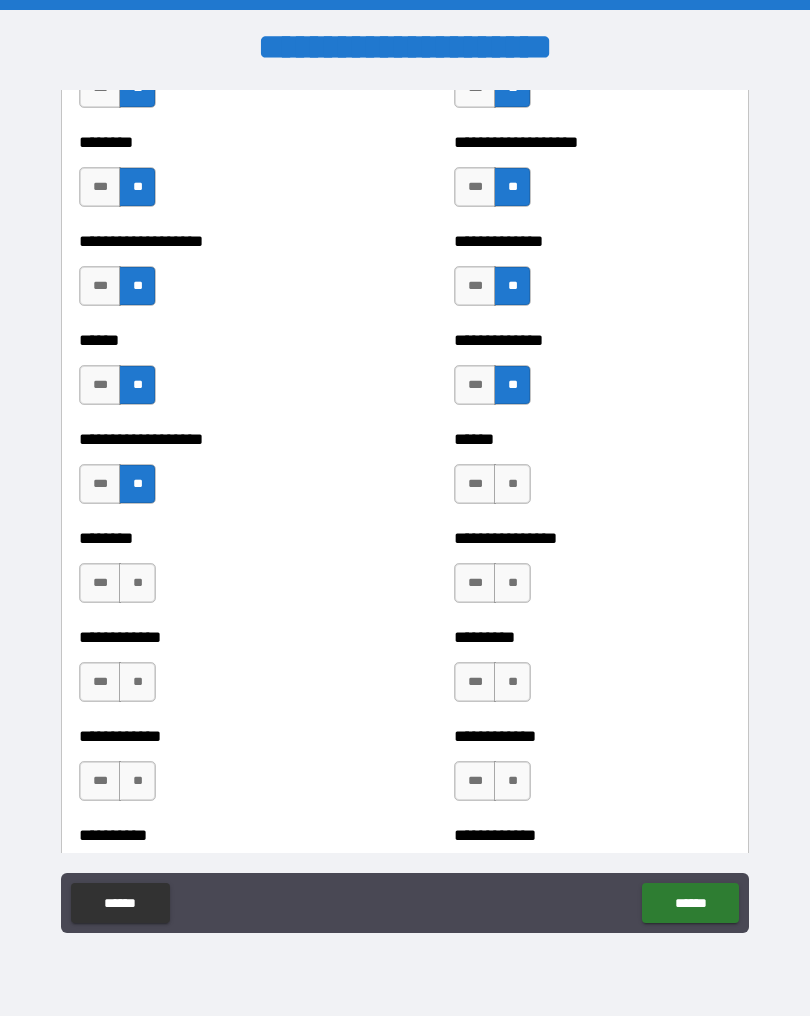 click on "**" at bounding box center [512, 484] 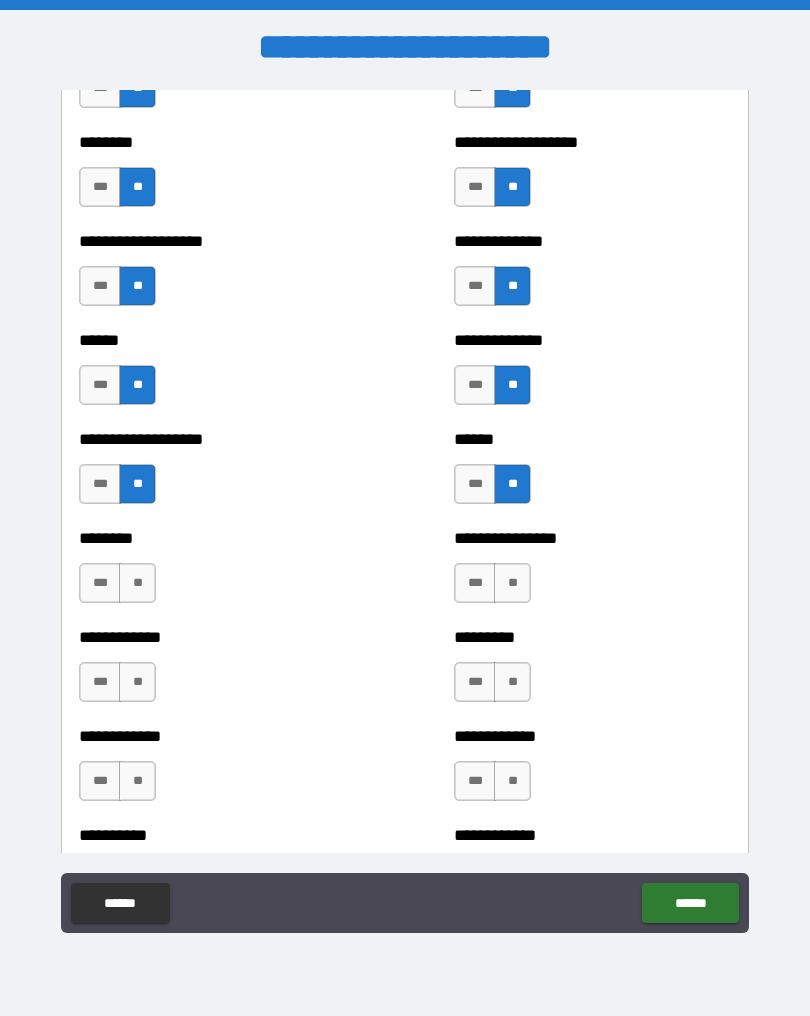 click on "**" at bounding box center (137, 583) 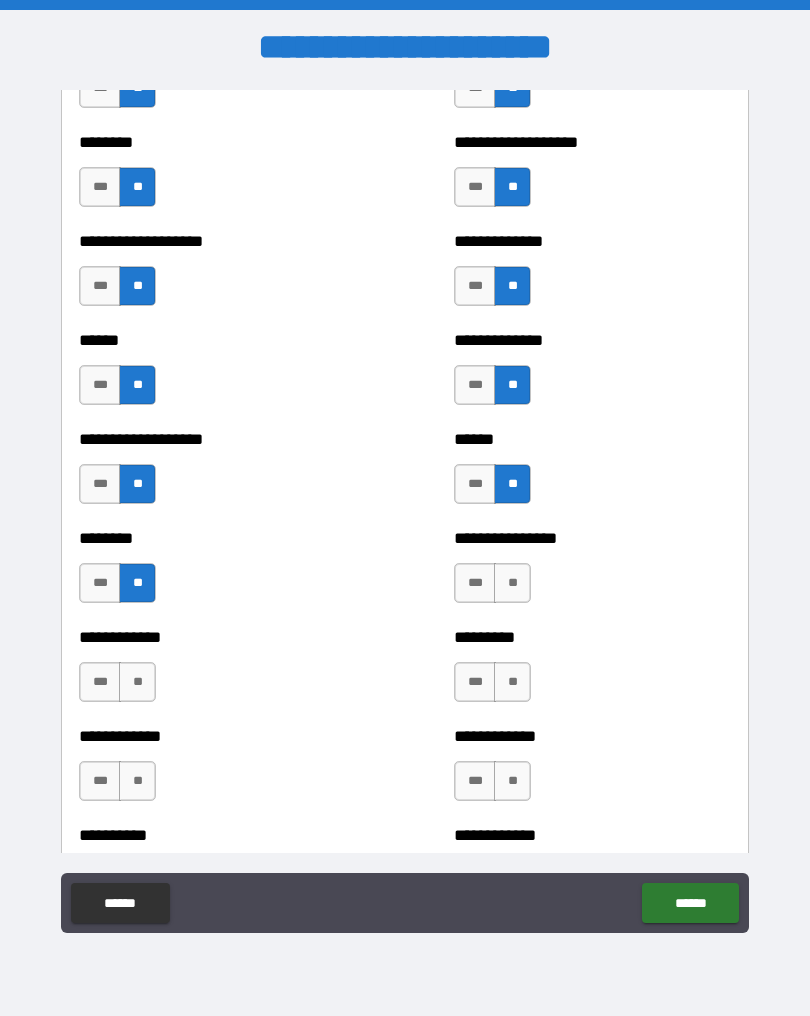 click on "**" at bounding box center [512, 583] 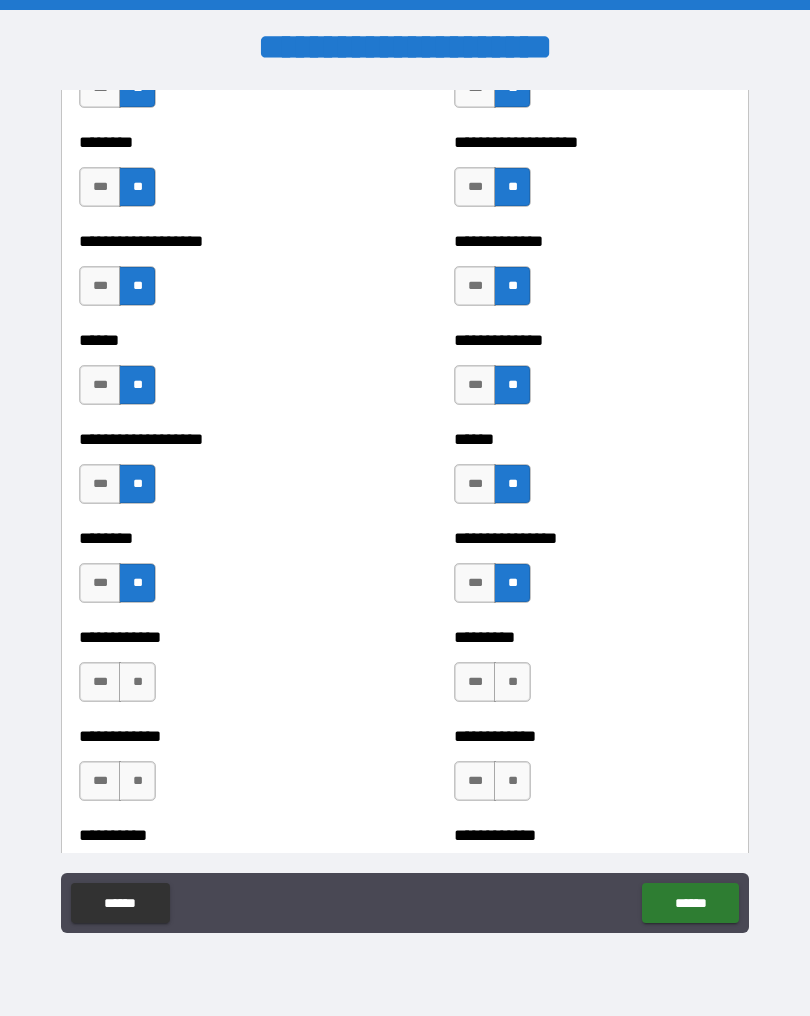 click on "**" at bounding box center [137, 682] 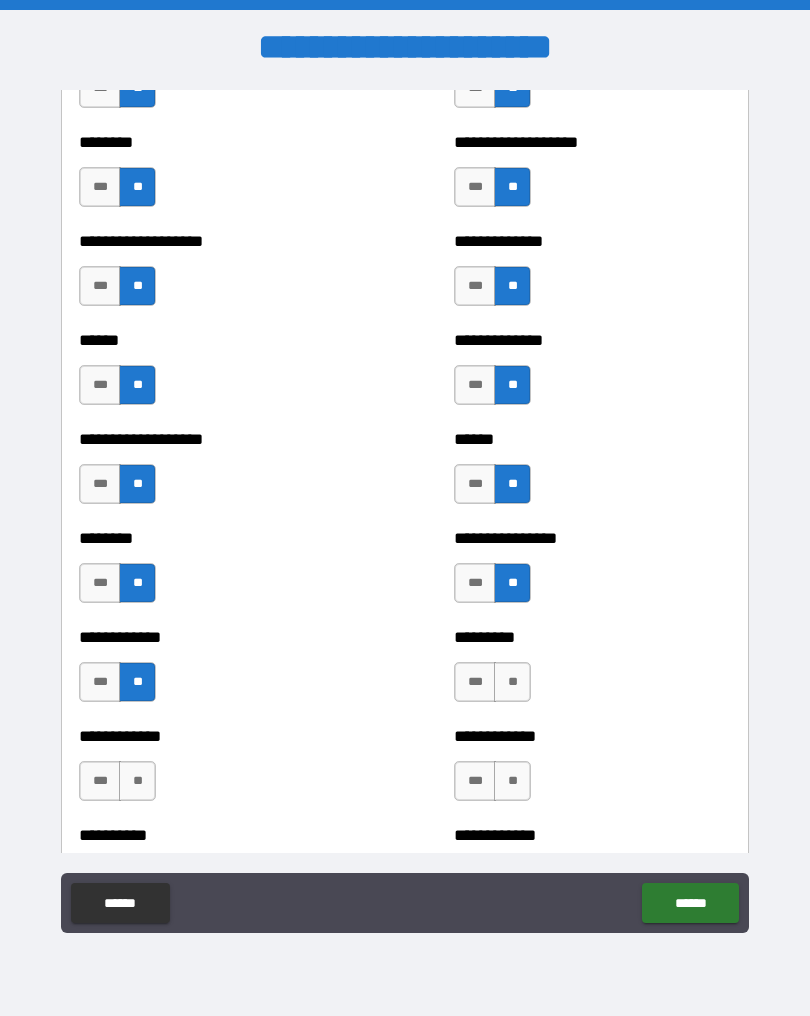 click on "**" at bounding box center [512, 682] 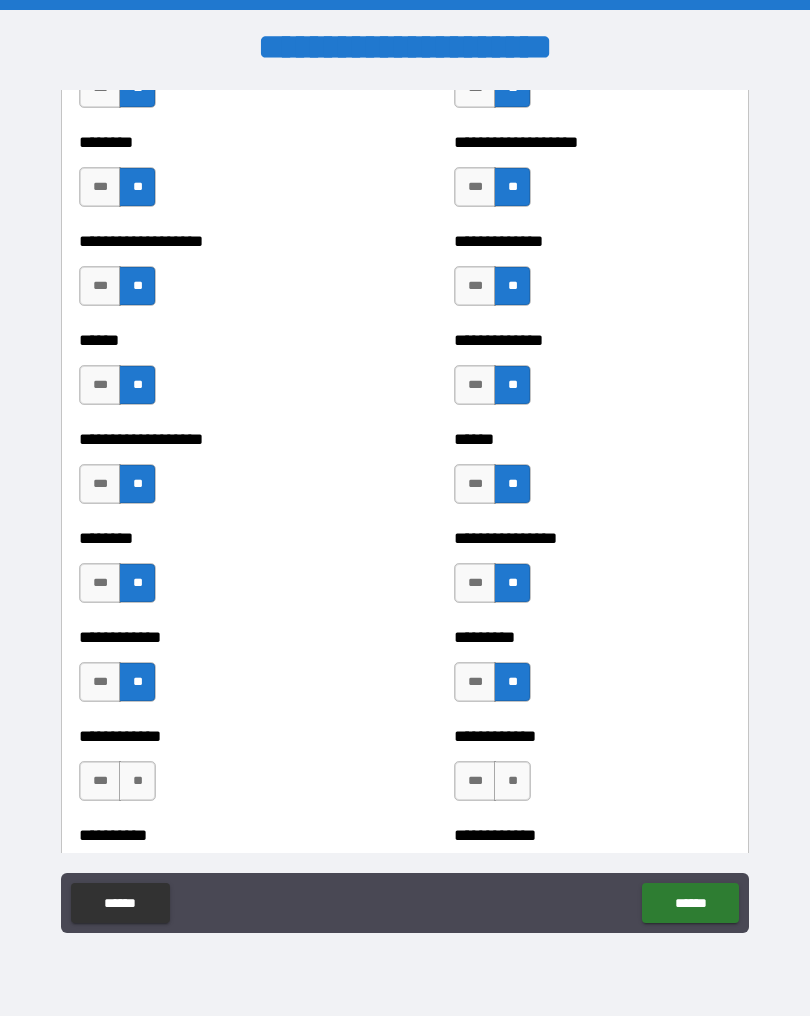 click on "**" at bounding box center (137, 781) 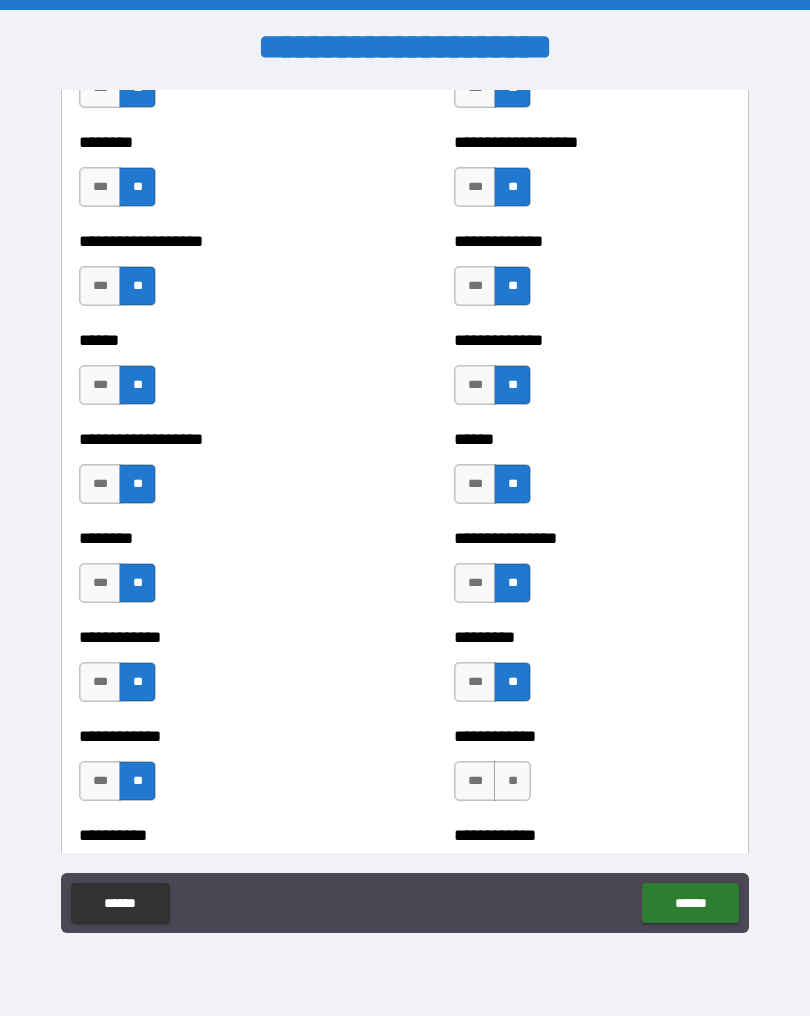 click on "**" at bounding box center (512, 781) 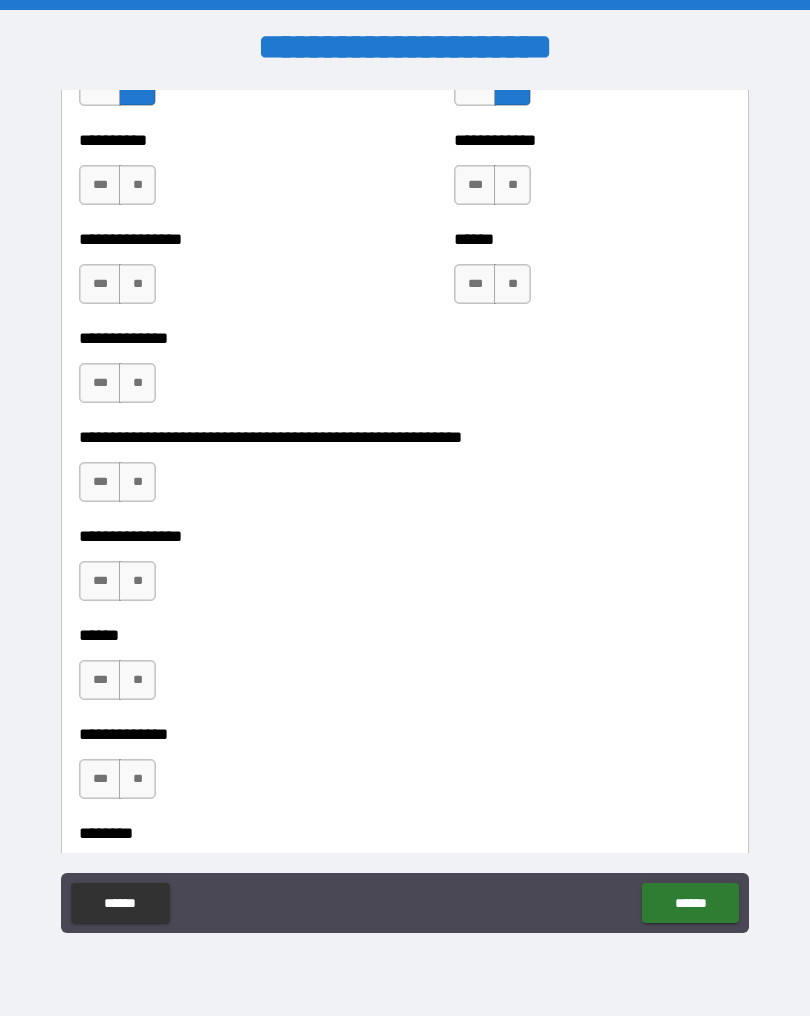 scroll, scrollTop: 2386, scrollLeft: 0, axis: vertical 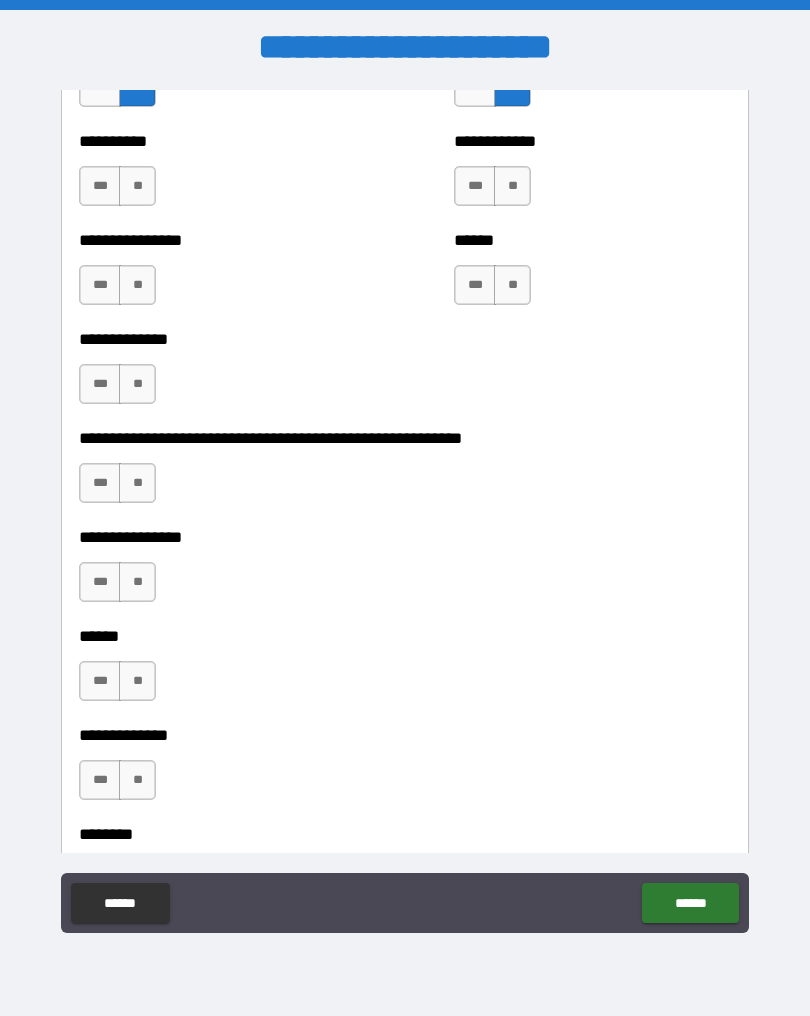 click on "**" at bounding box center (137, 186) 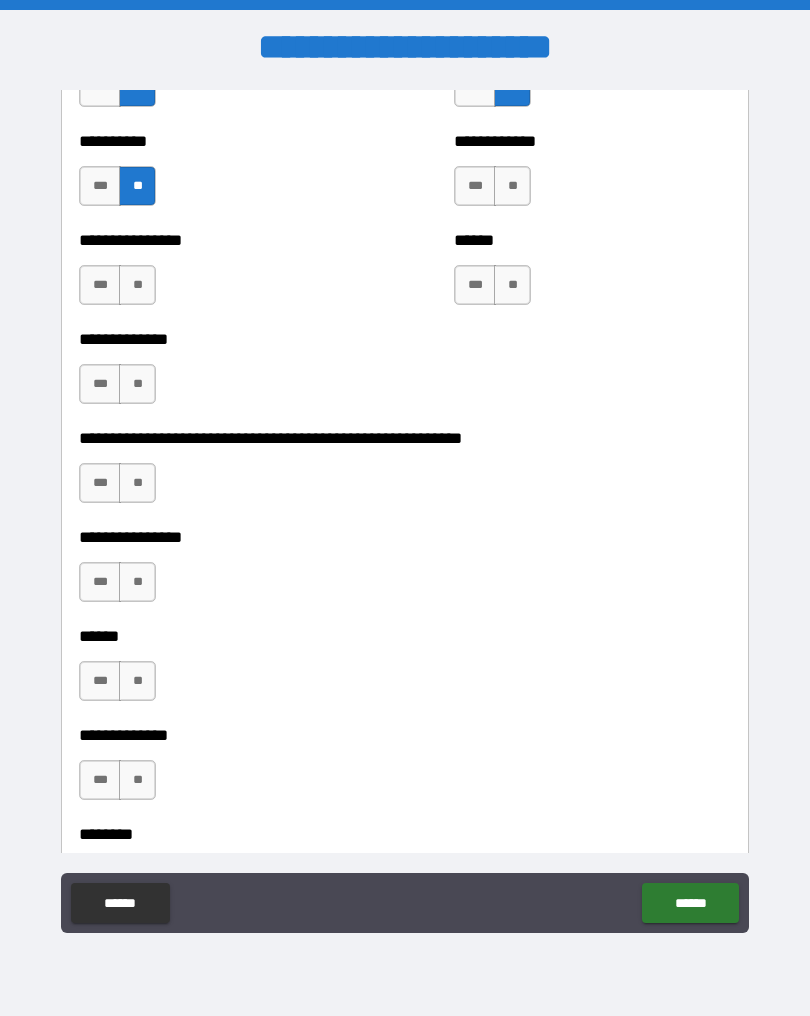 click on "**" at bounding box center [512, 186] 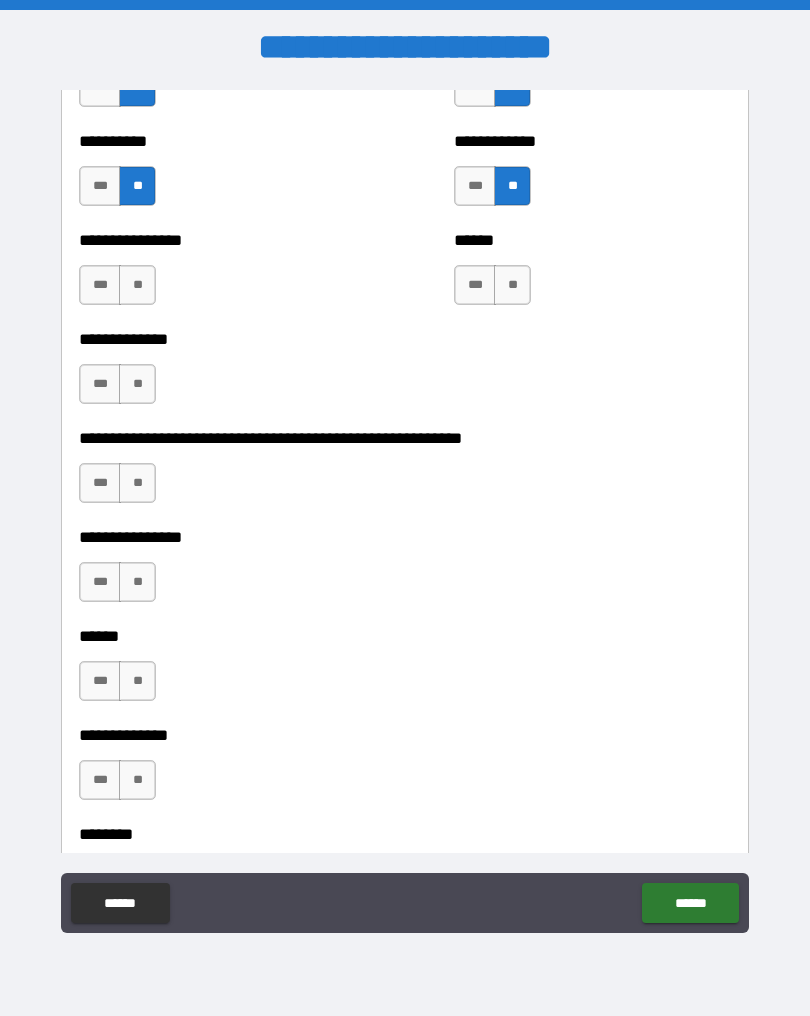 click on "**" at bounding box center (137, 285) 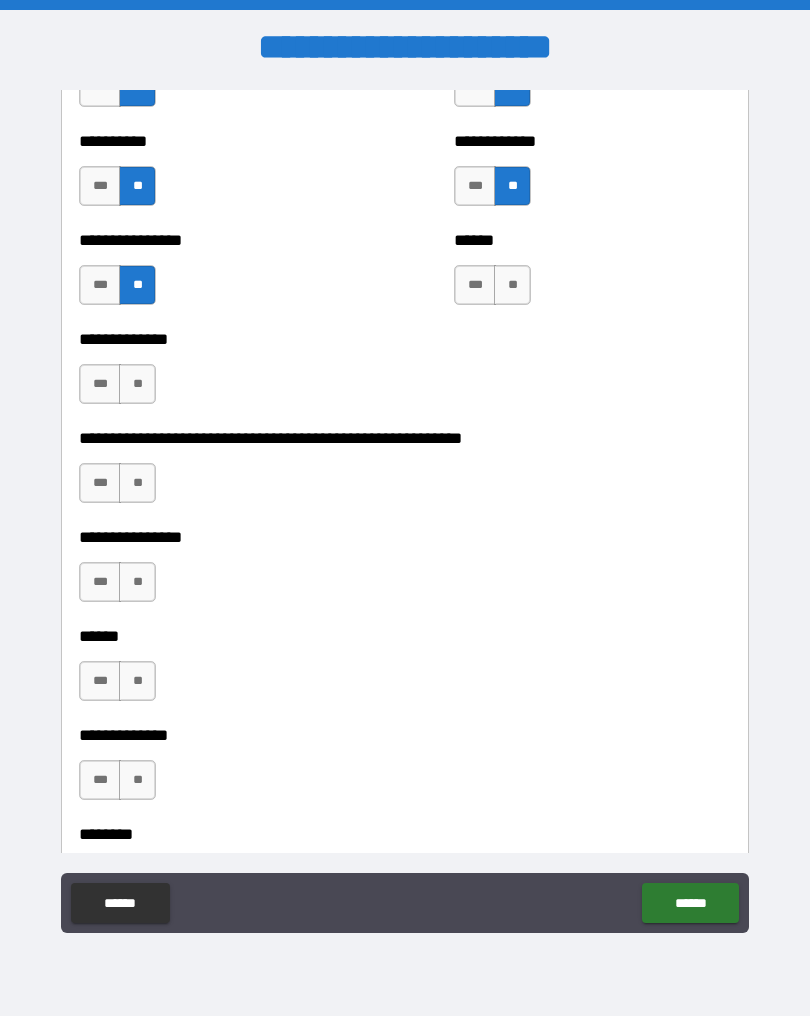 click on "**" at bounding box center [512, 285] 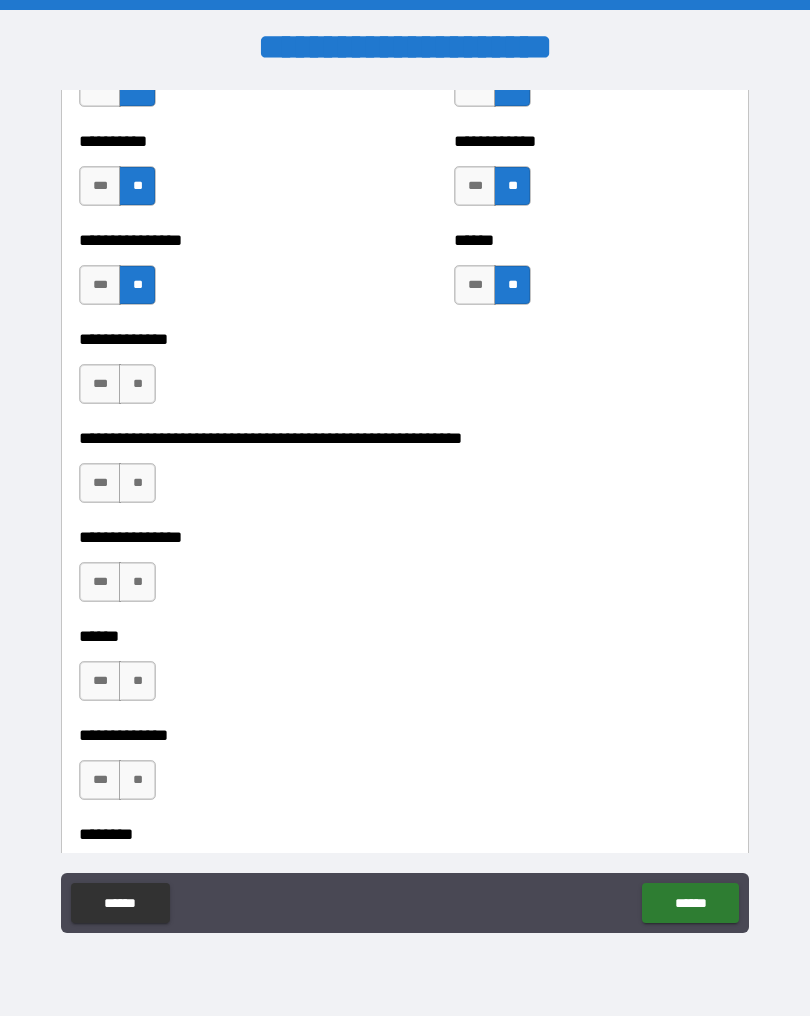click on "**" at bounding box center [137, 384] 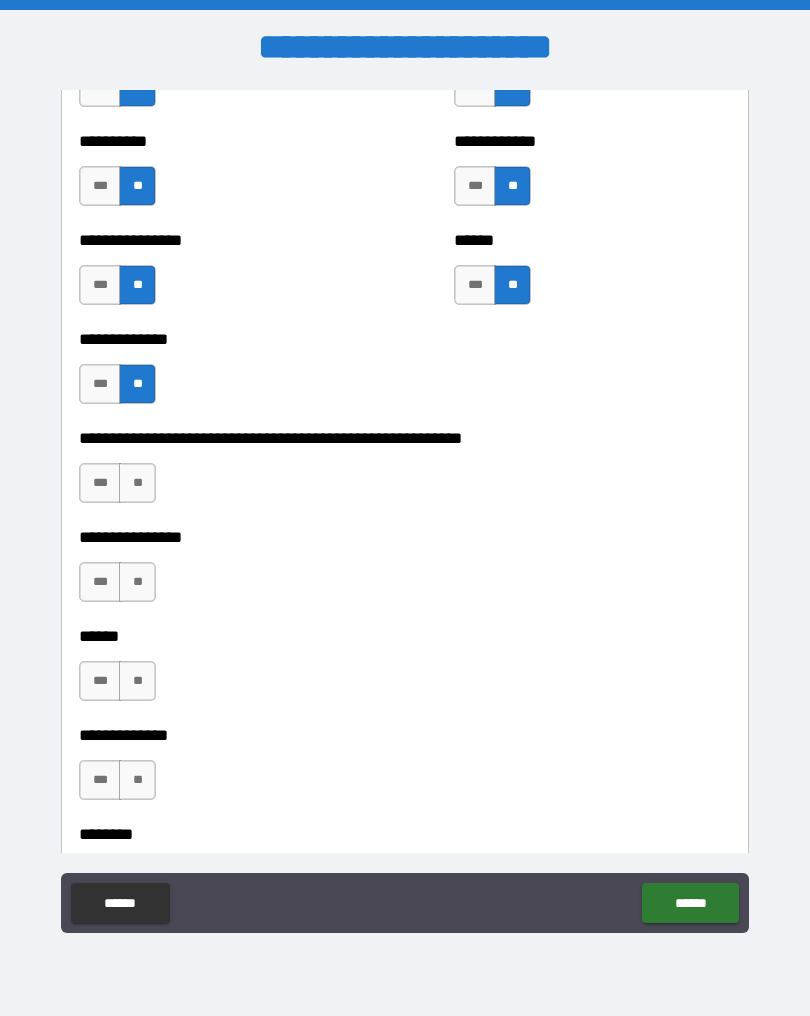click on "**" at bounding box center [137, 483] 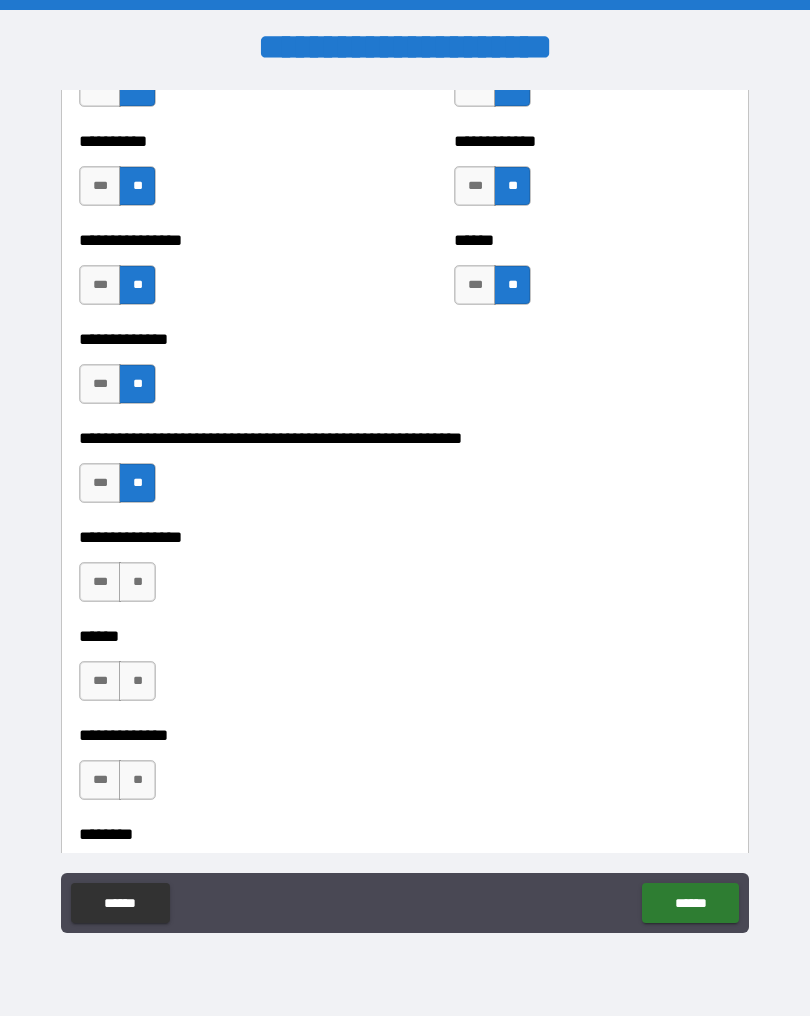 click on "**" at bounding box center [137, 582] 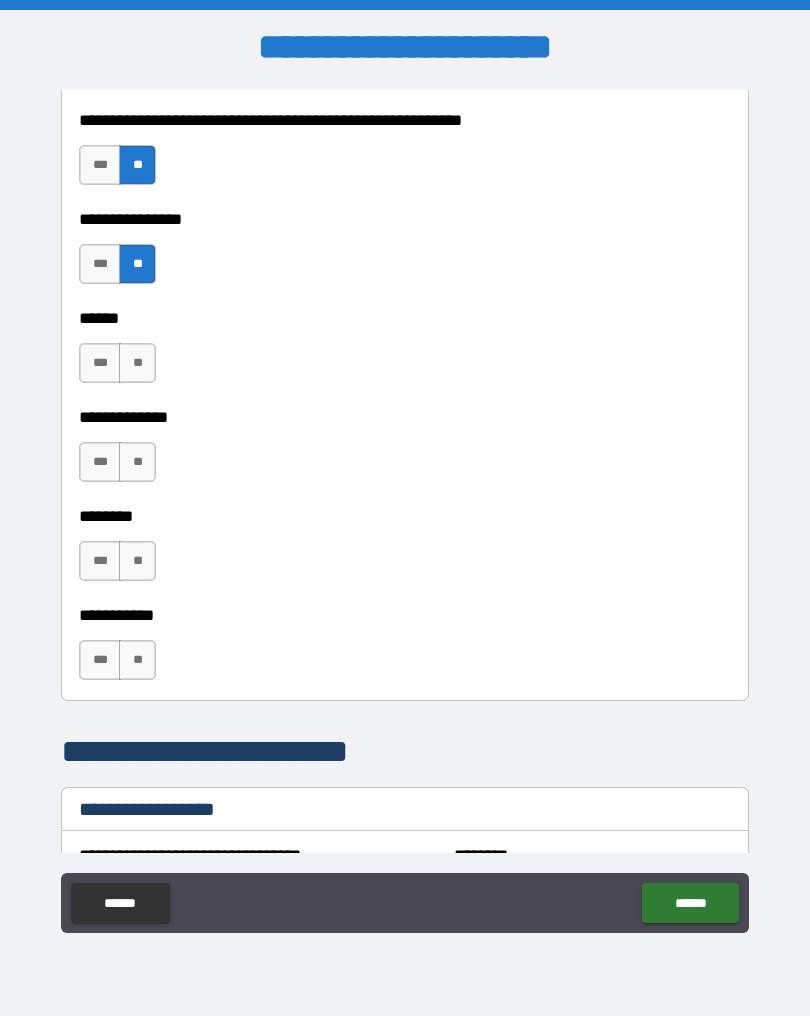 scroll, scrollTop: 2705, scrollLeft: 0, axis: vertical 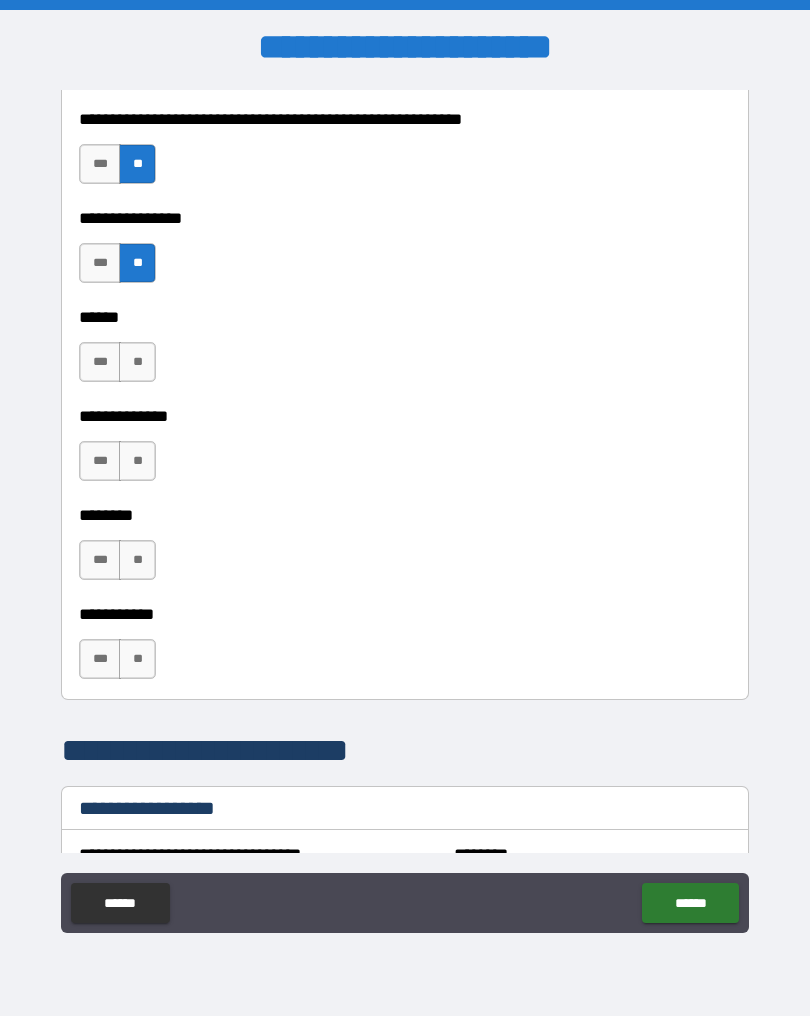 click on "**" at bounding box center [137, 362] 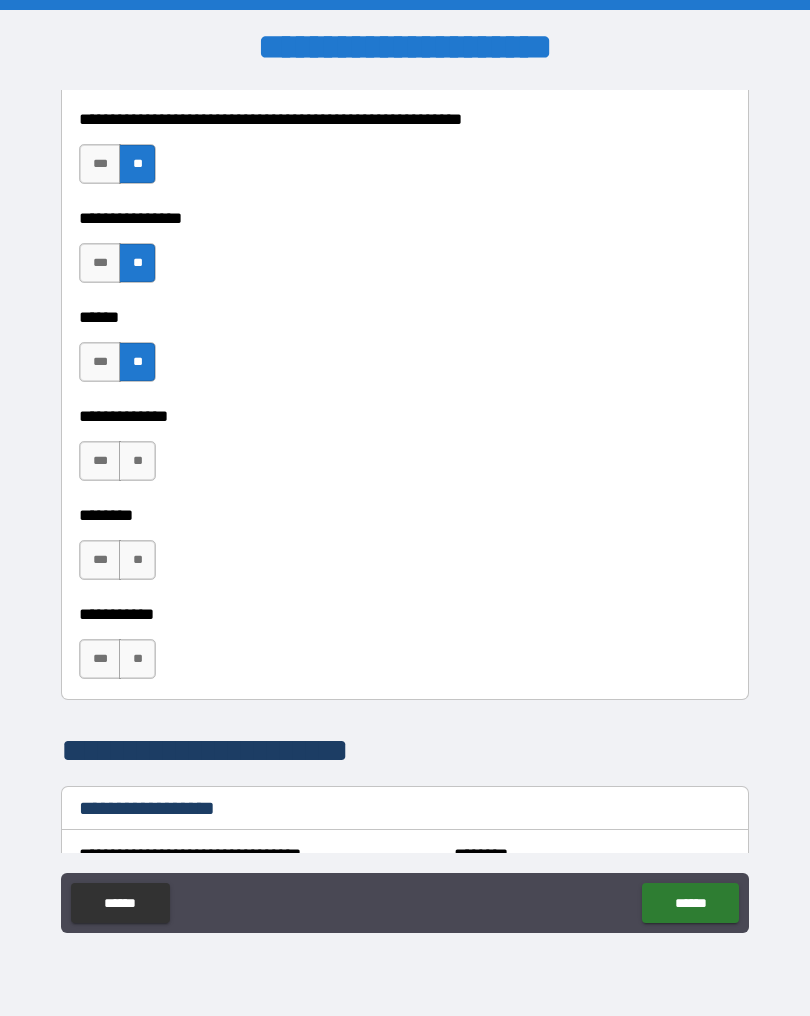click on "***" at bounding box center [100, 461] 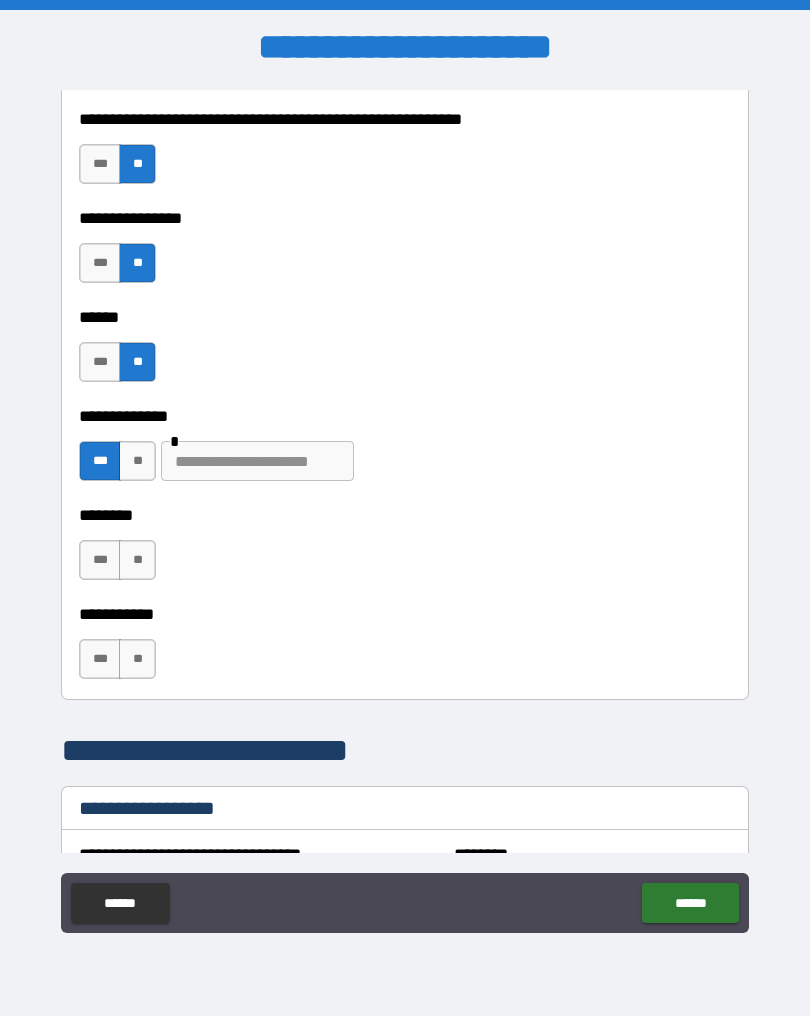click on "**" at bounding box center (137, 560) 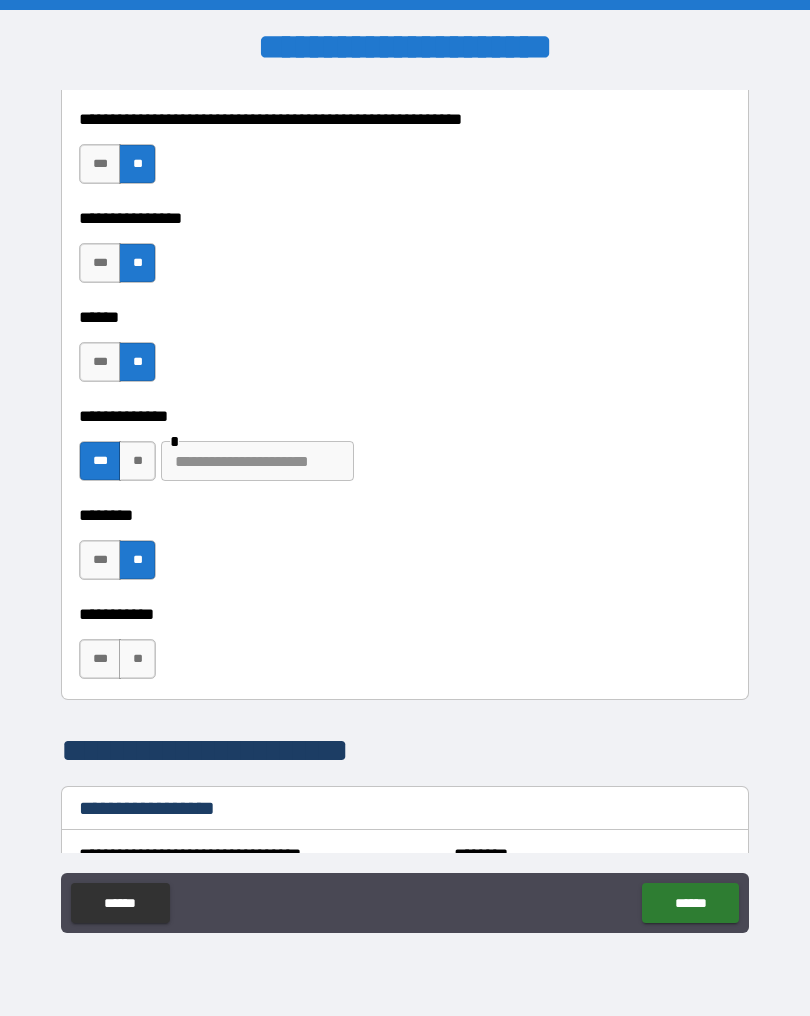 click on "**" at bounding box center [137, 659] 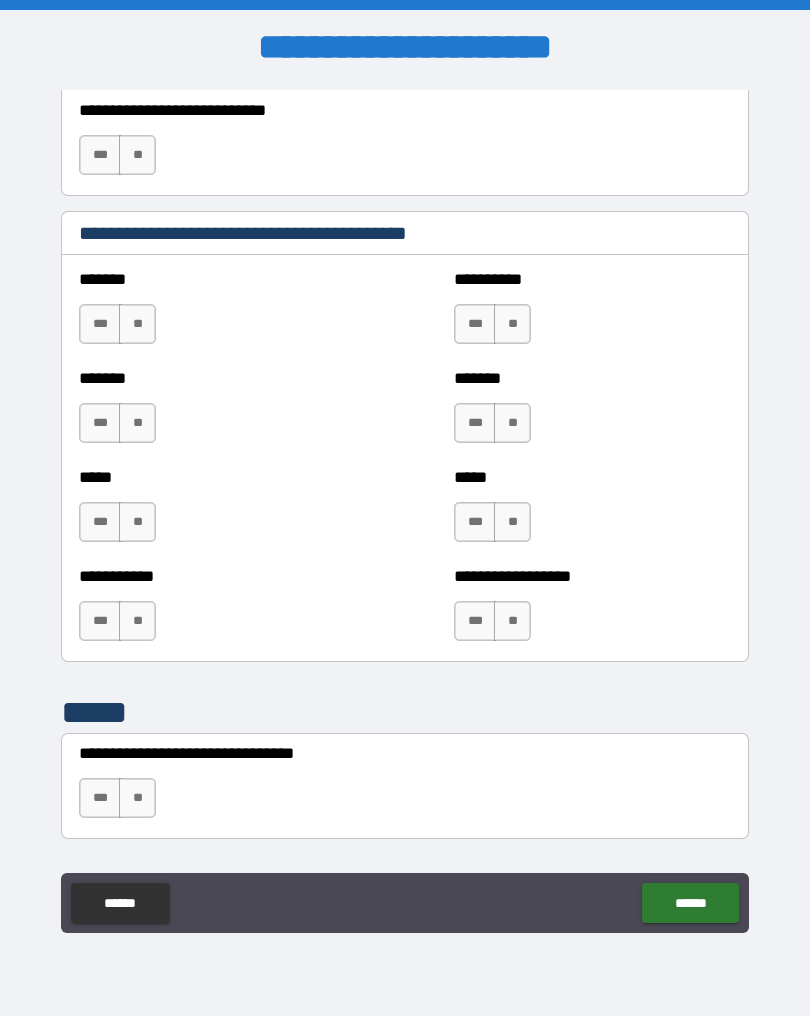 scroll, scrollTop: 3607, scrollLeft: 0, axis: vertical 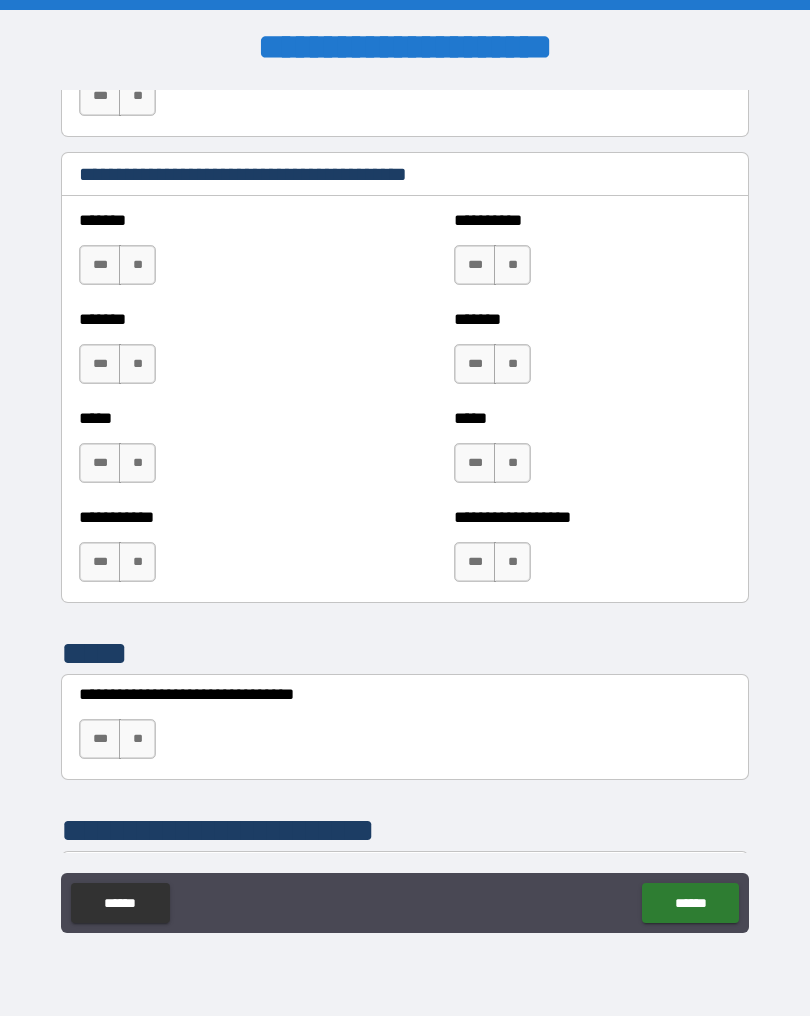 click on "**" at bounding box center (137, 265) 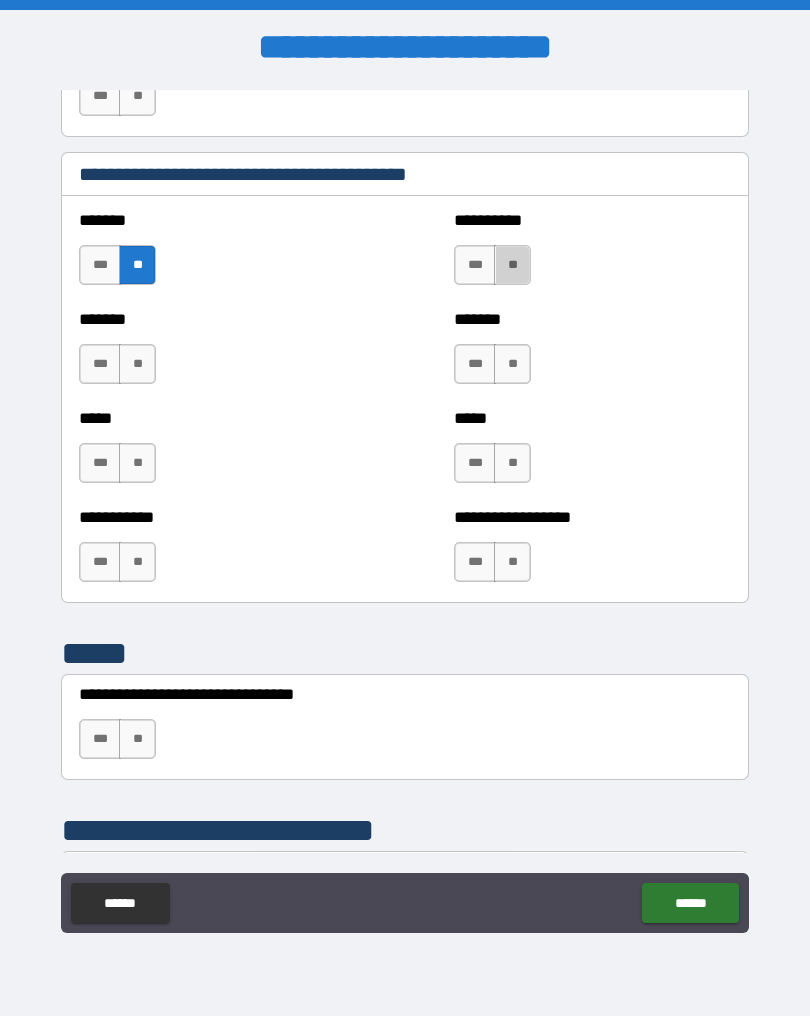 click on "**" at bounding box center [512, 265] 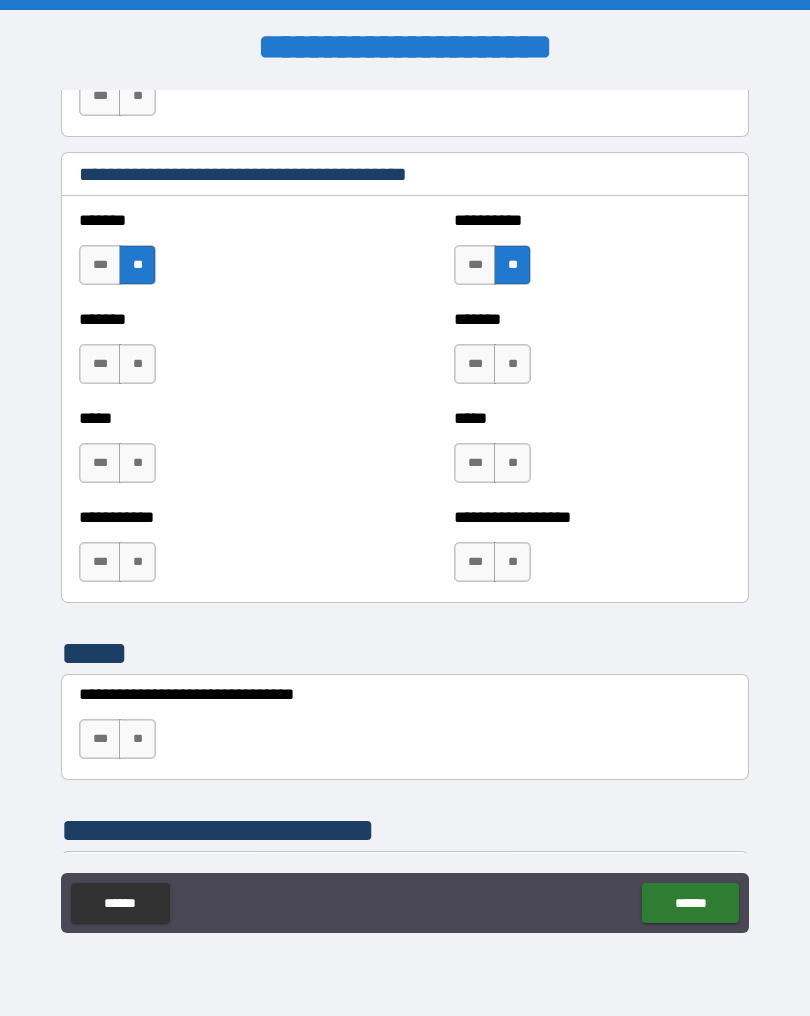 click on "**" at bounding box center (137, 364) 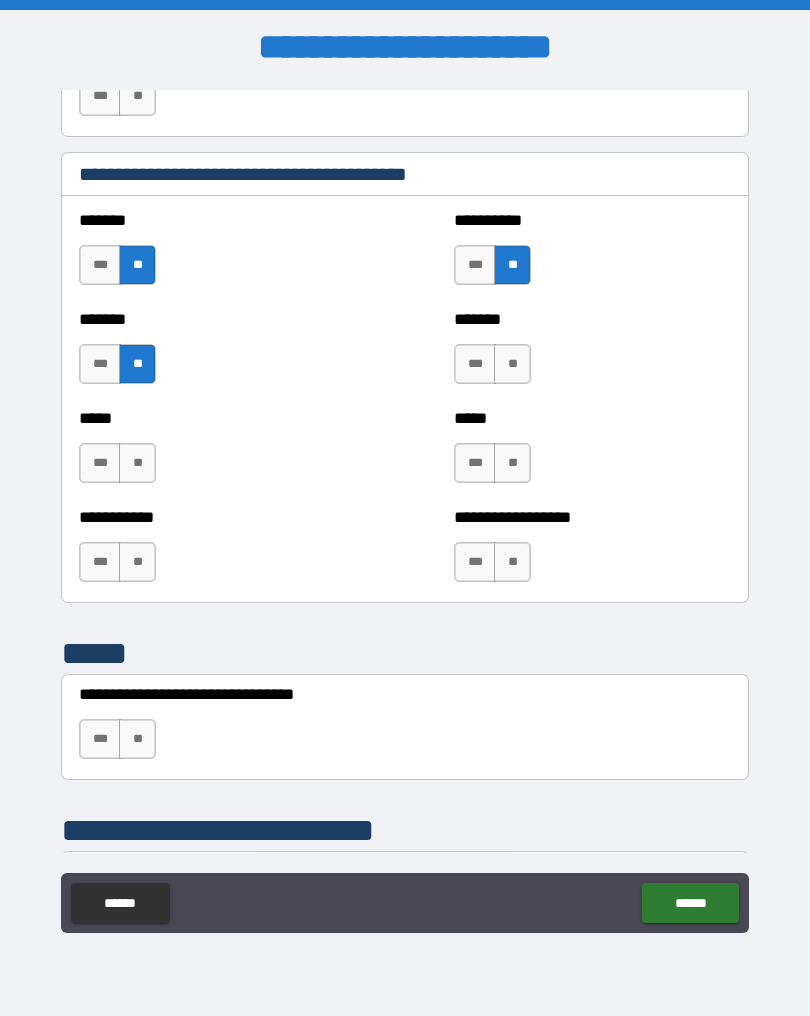 click on "**" at bounding box center (512, 364) 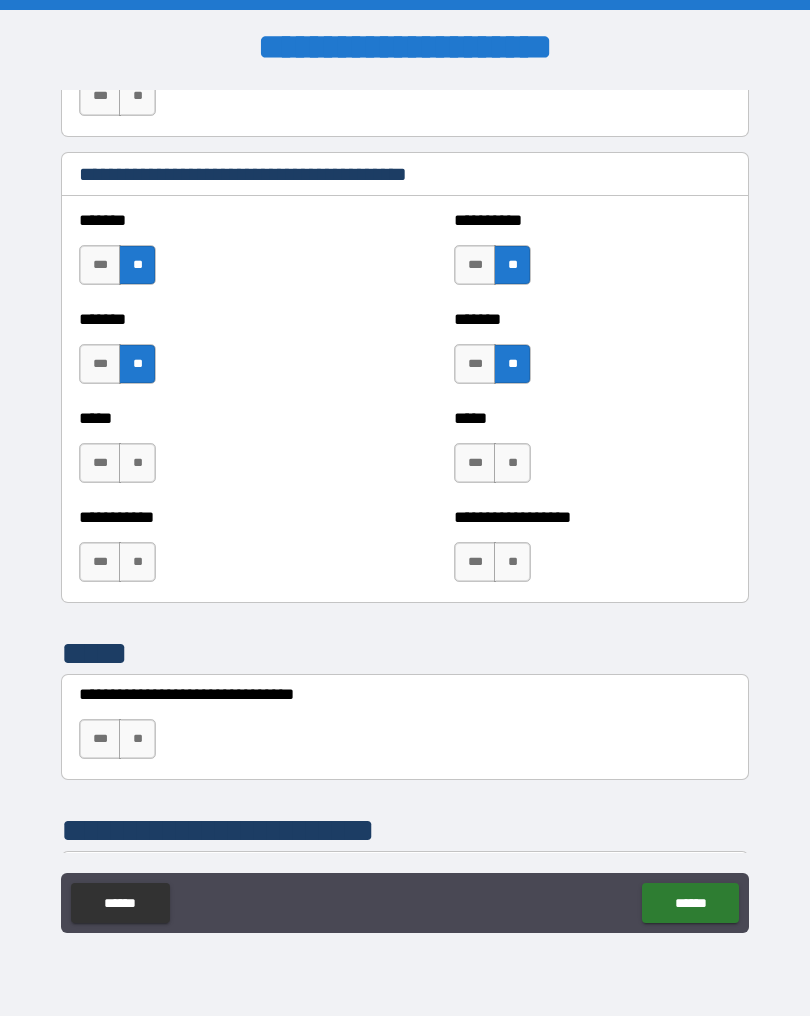 click on "**" at bounding box center [137, 463] 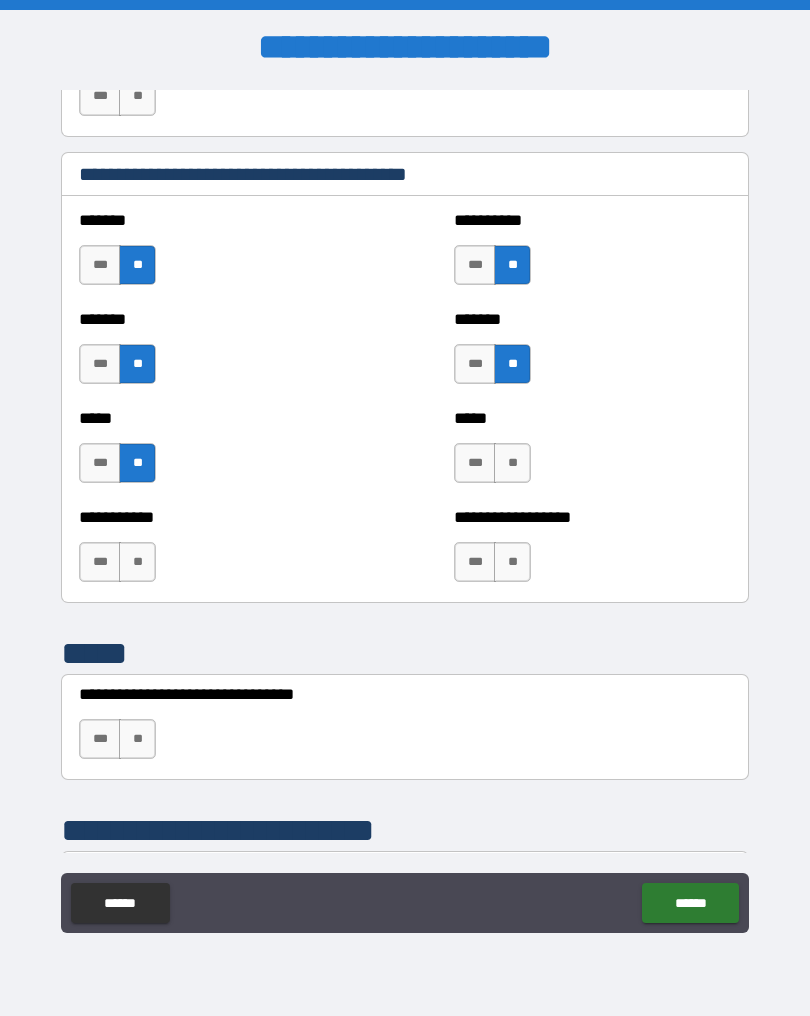 click on "**" at bounding box center (512, 463) 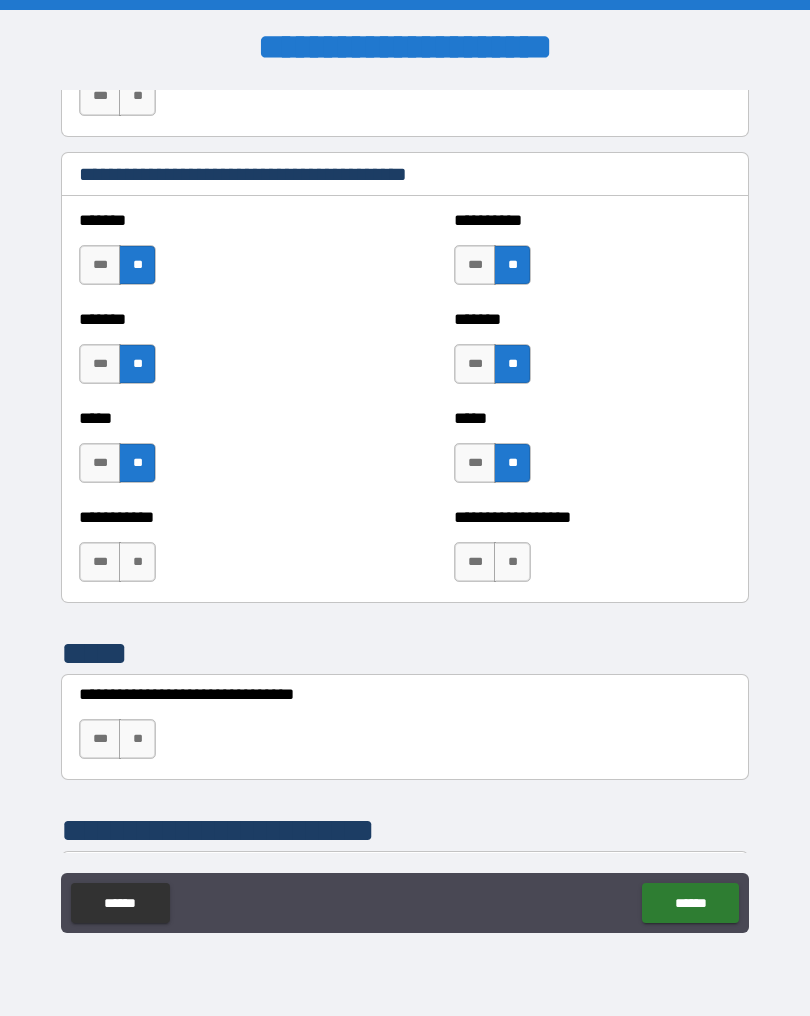 click on "**" at bounding box center (137, 562) 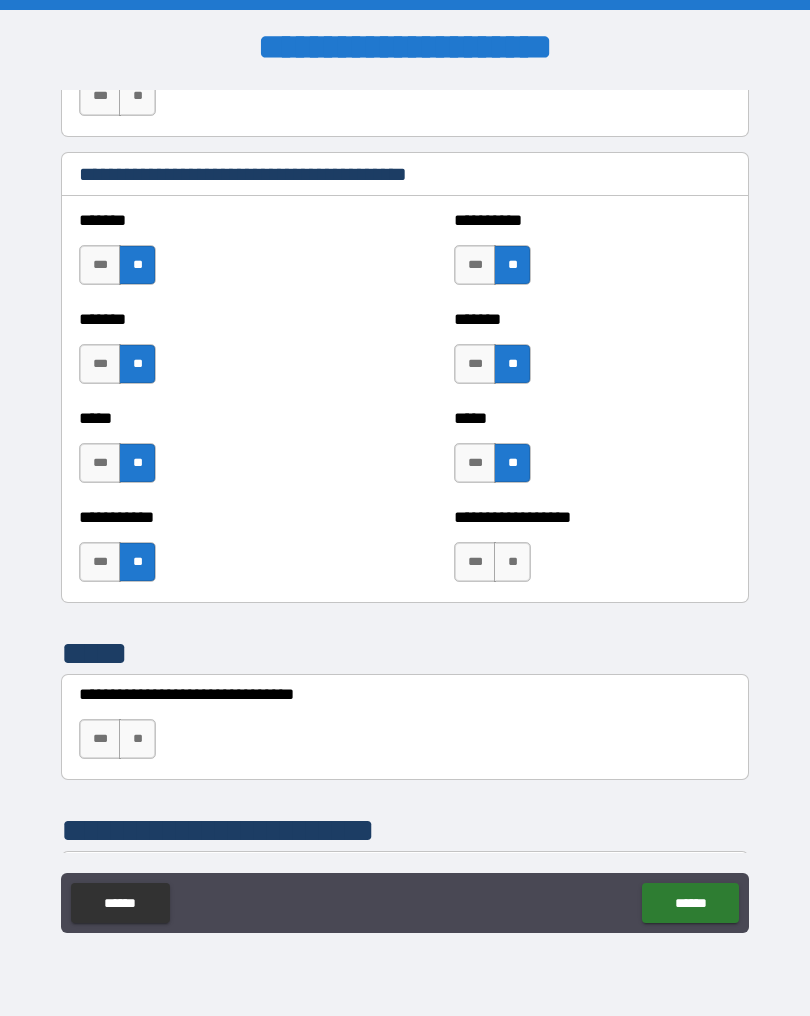 click on "**" at bounding box center [512, 562] 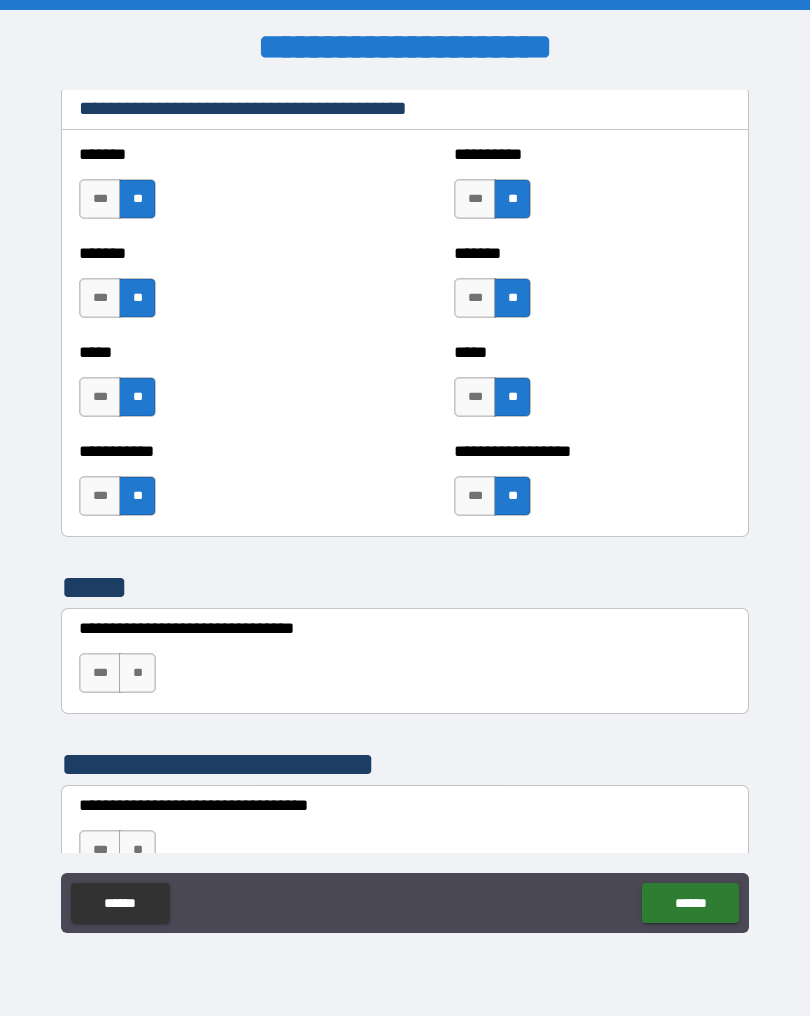 scroll, scrollTop: 3694, scrollLeft: 0, axis: vertical 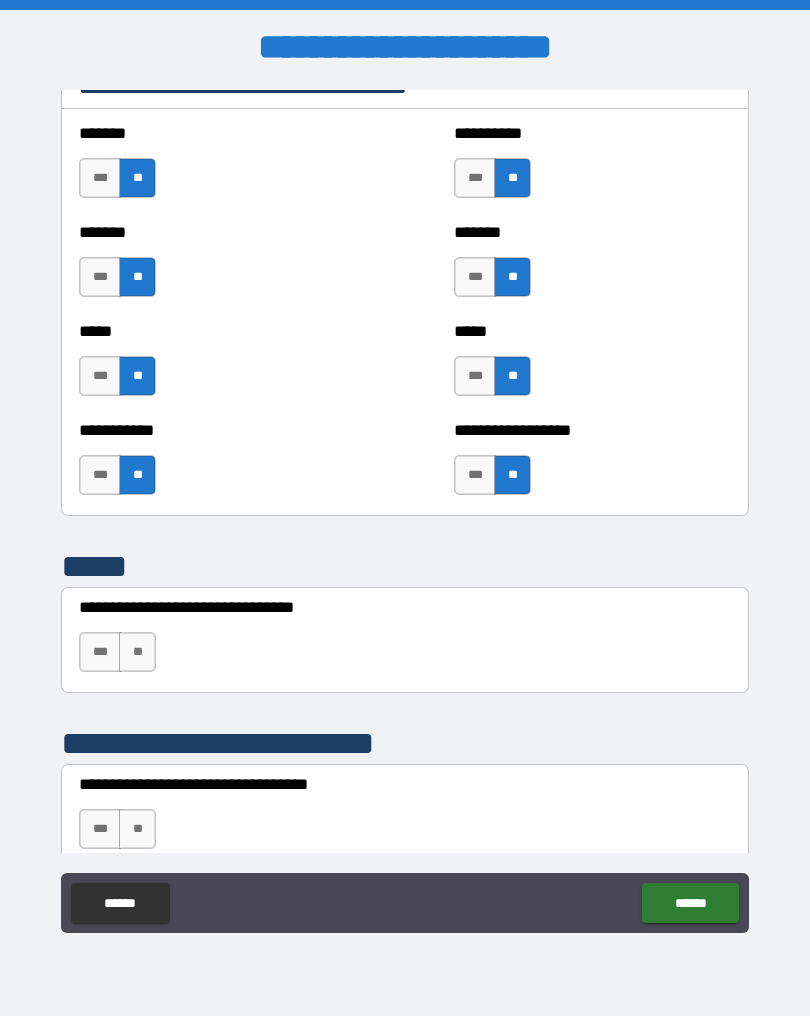 click on "**" at bounding box center [137, 652] 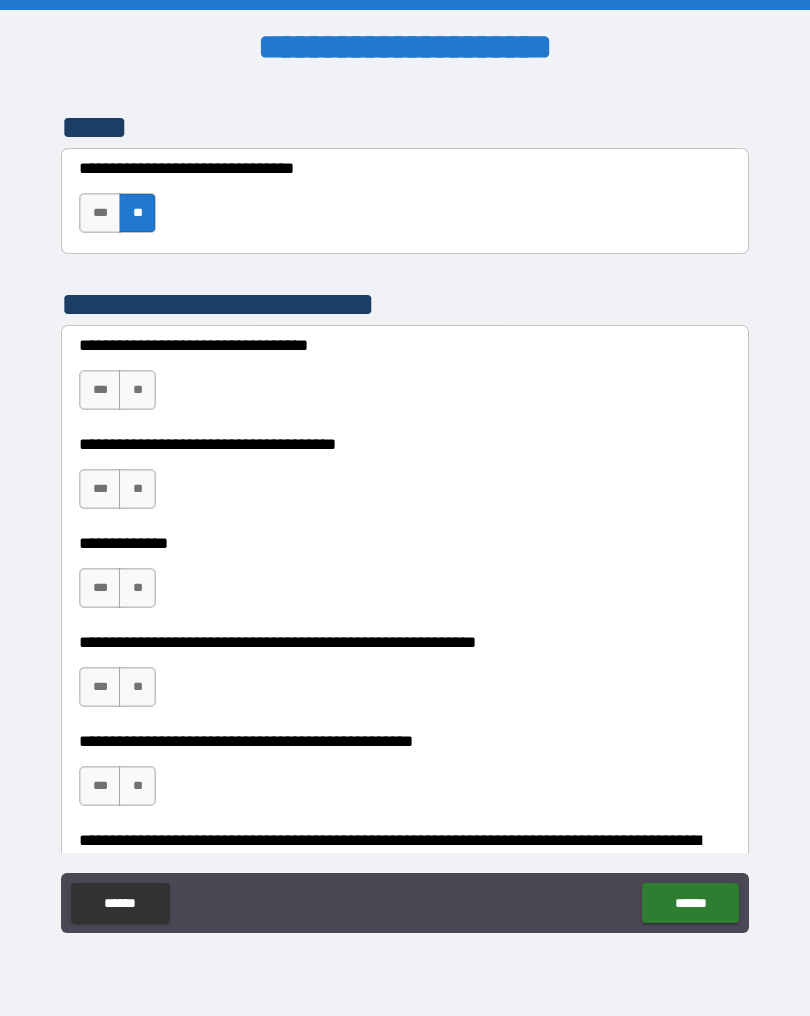 scroll, scrollTop: 4137, scrollLeft: 0, axis: vertical 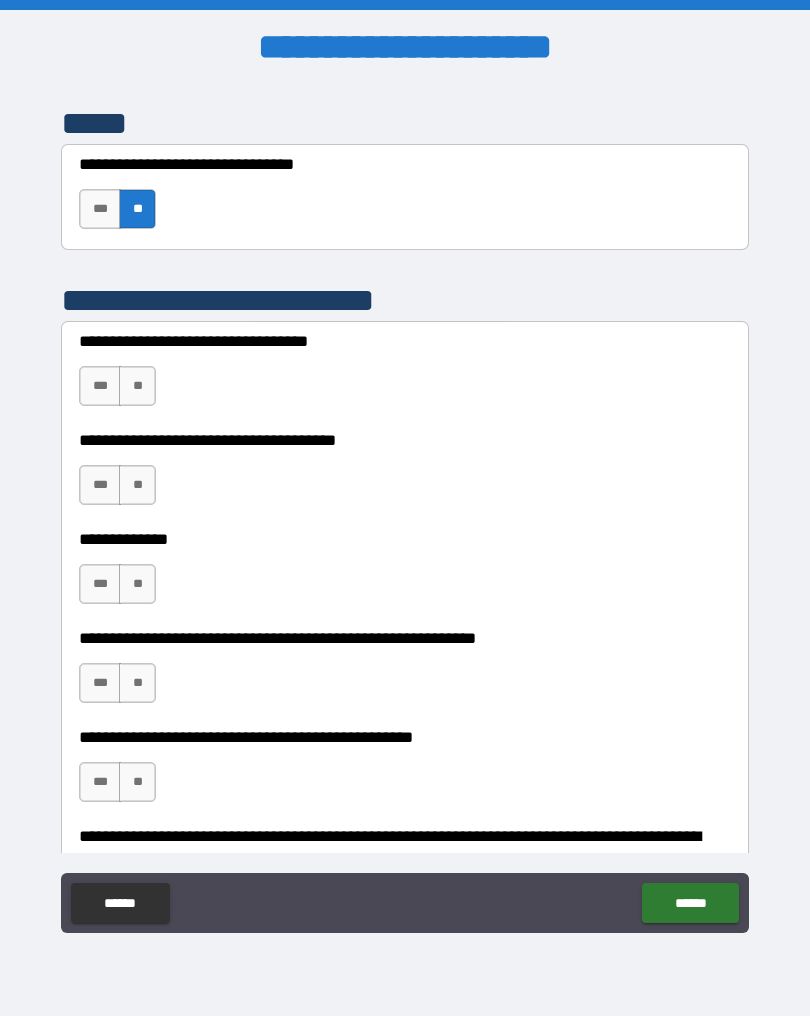 click on "**" at bounding box center [137, 386] 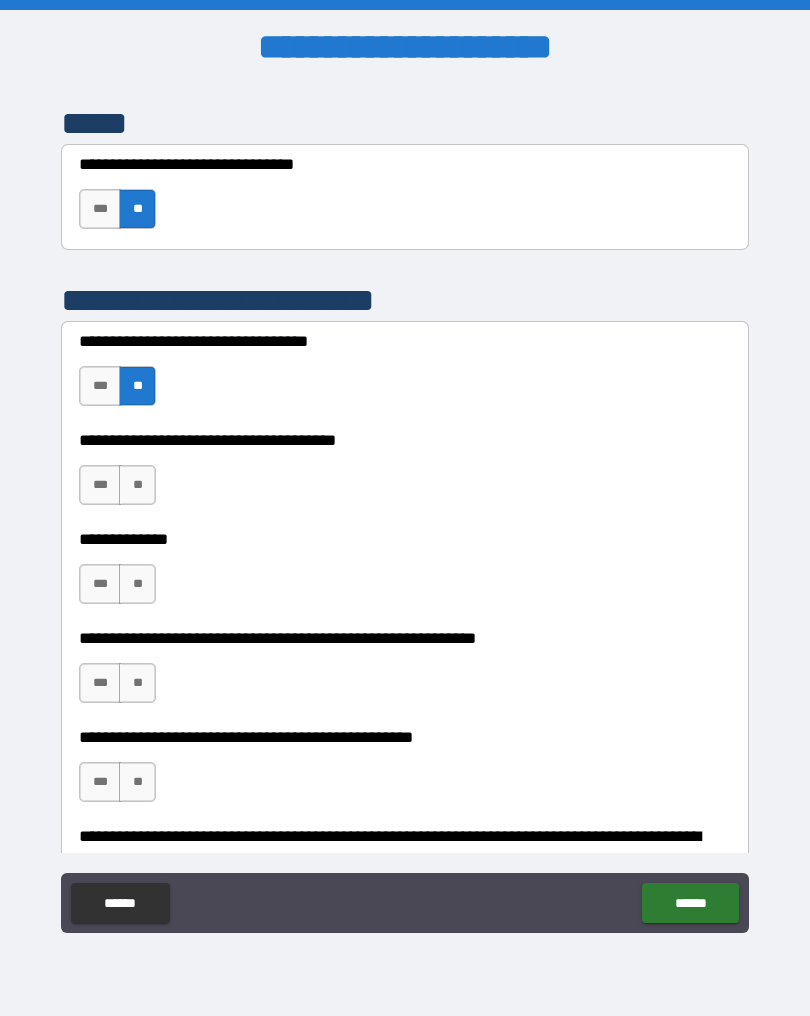 click on "**" at bounding box center (137, 485) 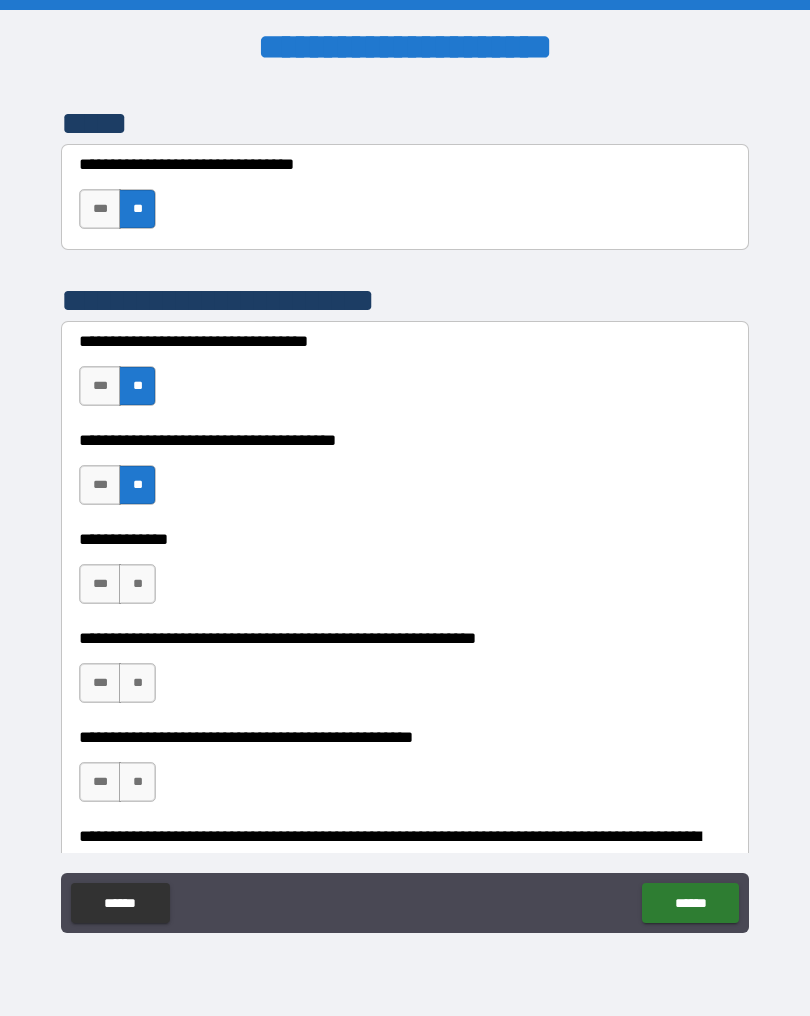 click on "**" at bounding box center (137, 584) 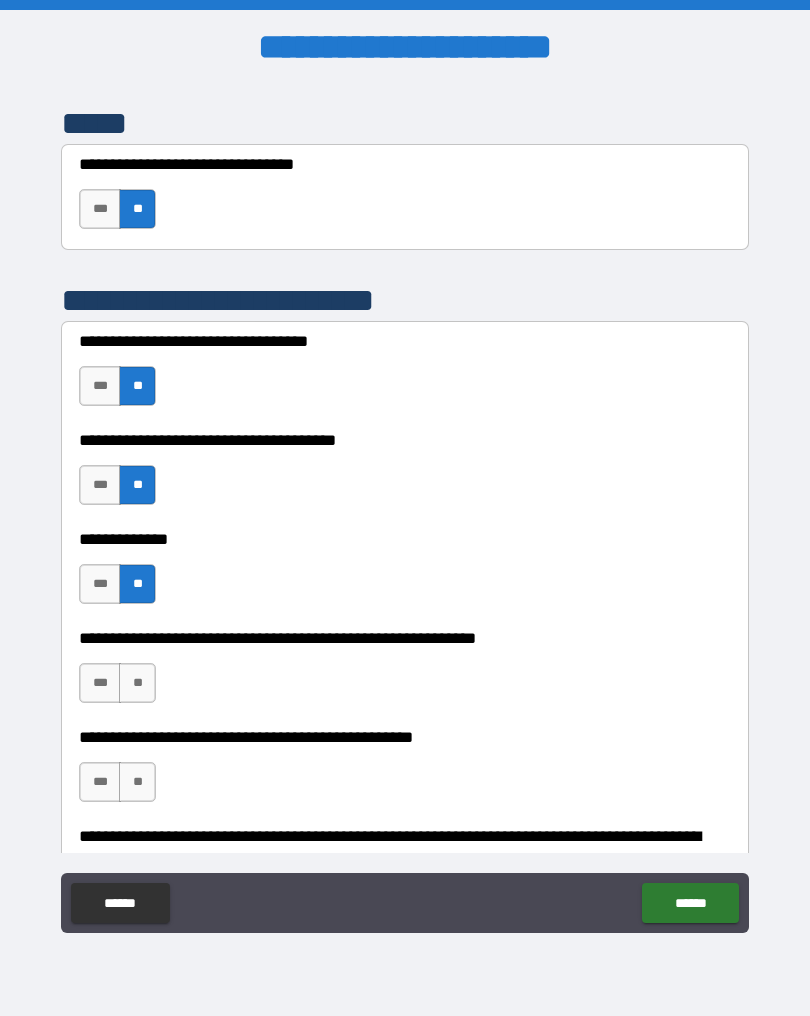 click on "**" at bounding box center [137, 683] 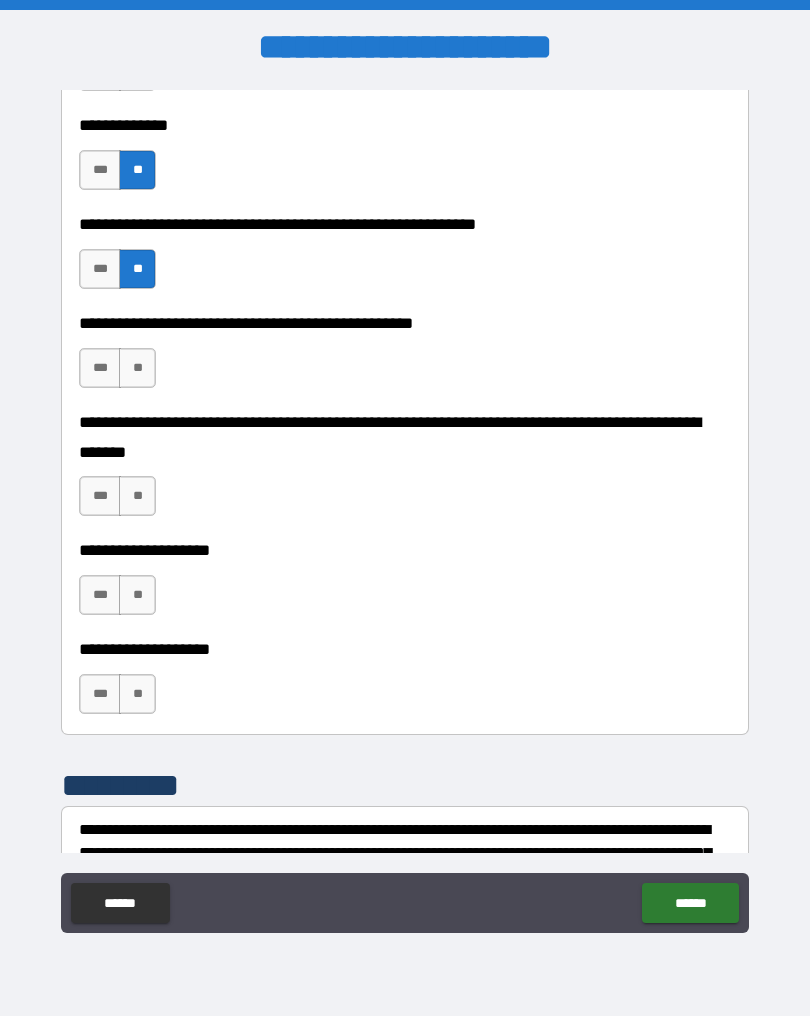 scroll, scrollTop: 4563, scrollLeft: 0, axis: vertical 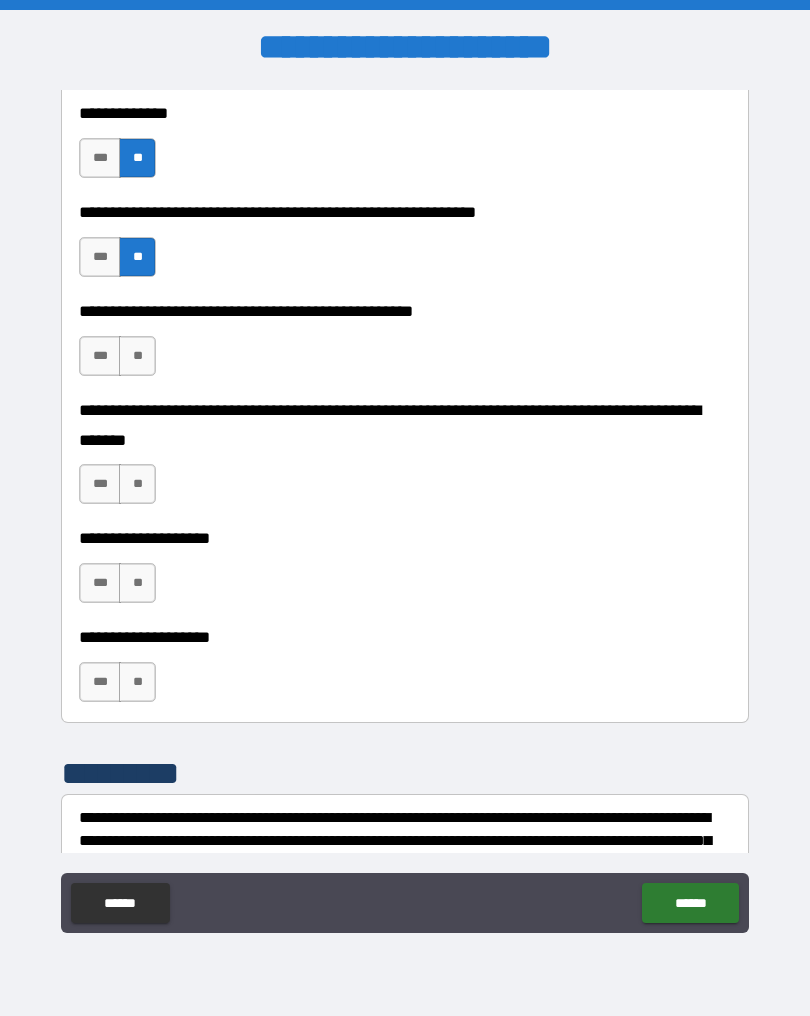 click on "**" at bounding box center (137, 356) 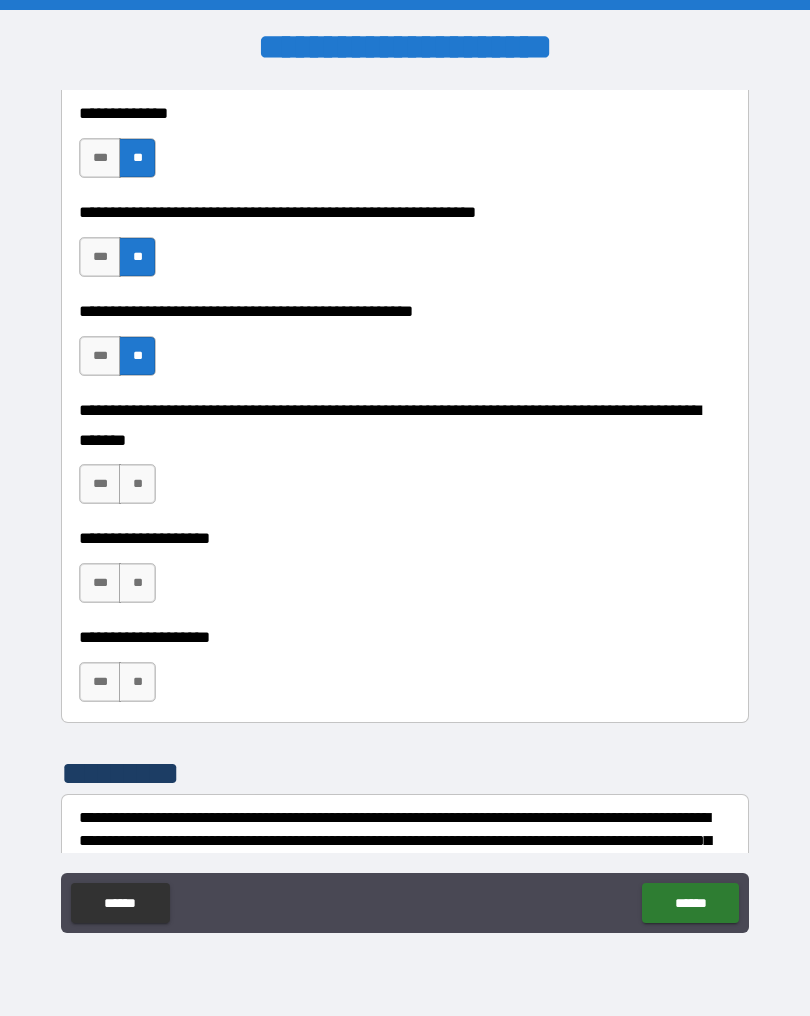click on "**" at bounding box center (137, 484) 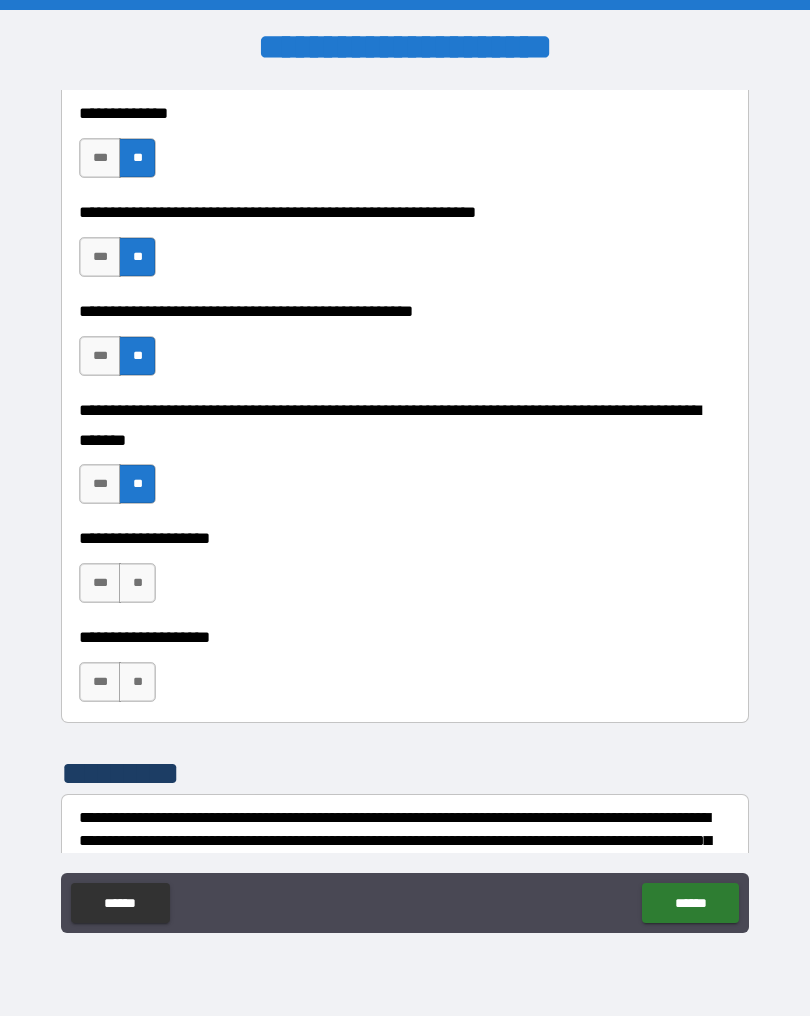 click on "**" at bounding box center (137, 583) 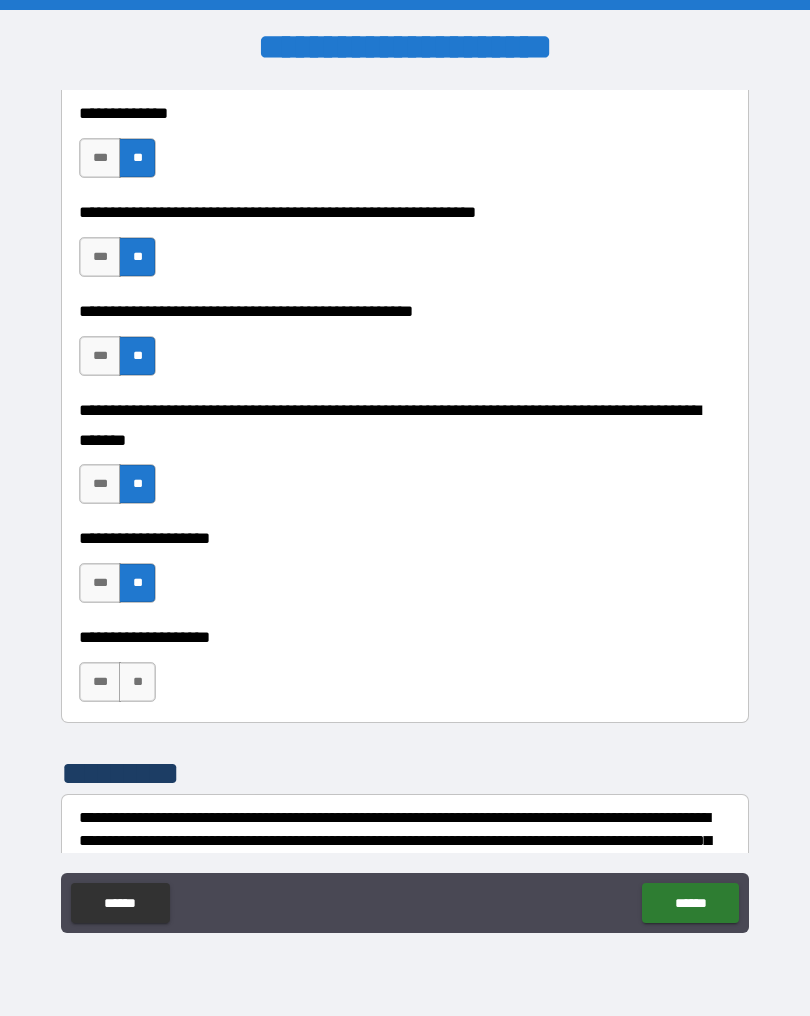 click on "**" at bounding box center (137, 682) 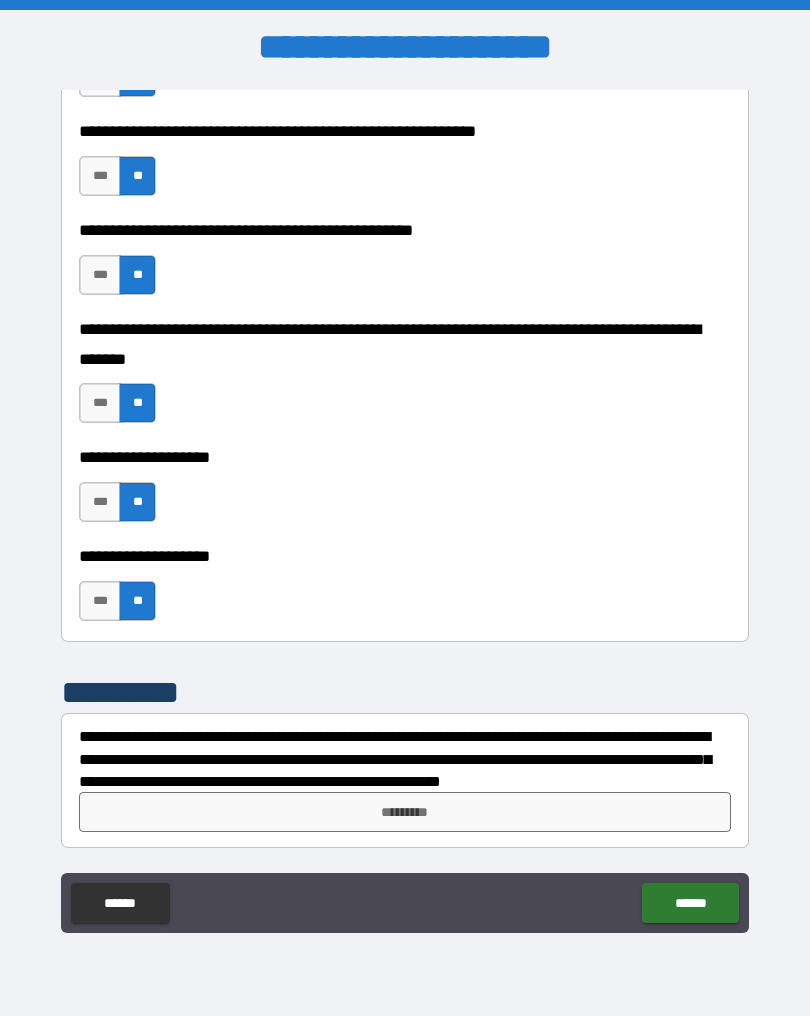 scroll, scrollTop: 4644, scrollLeft: 0, axis: vertical 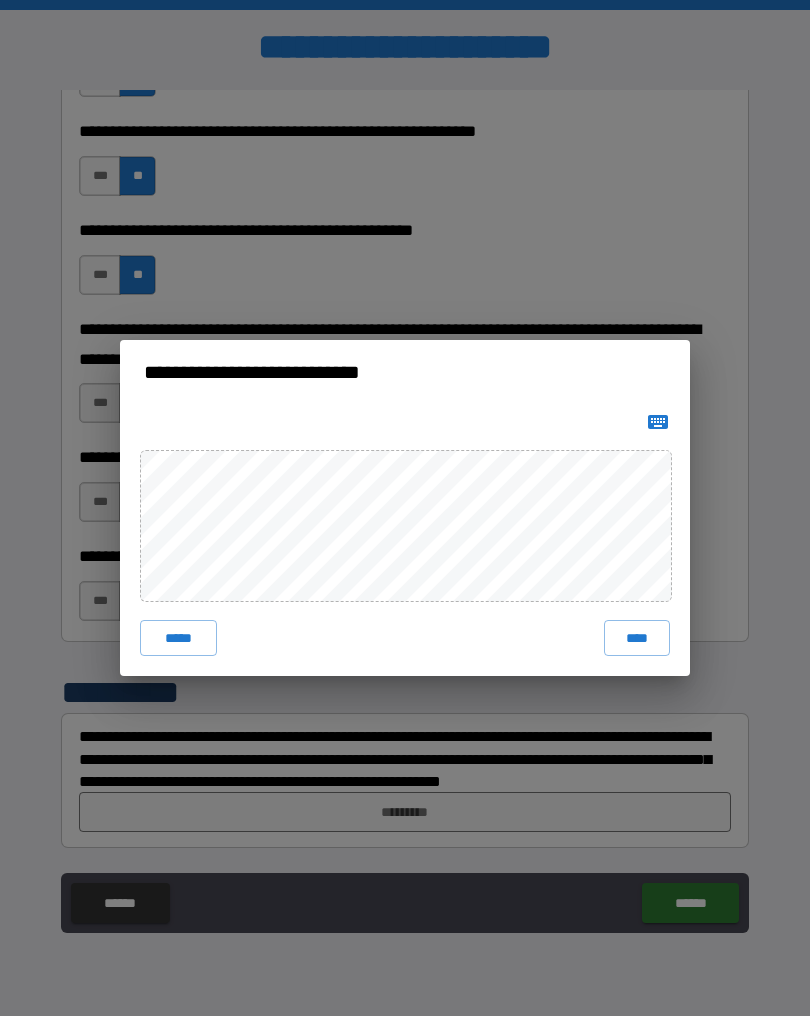 click on "****" at bounding box center (637, 638) 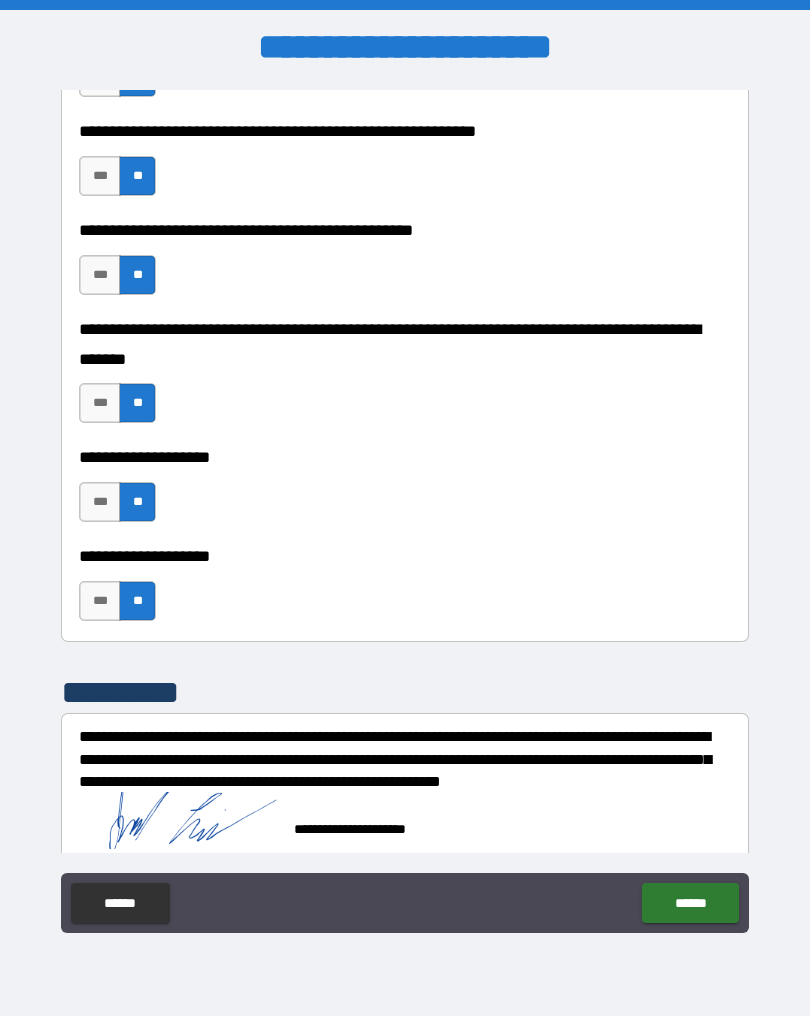 click on "******" at bounding box center [690, 903] 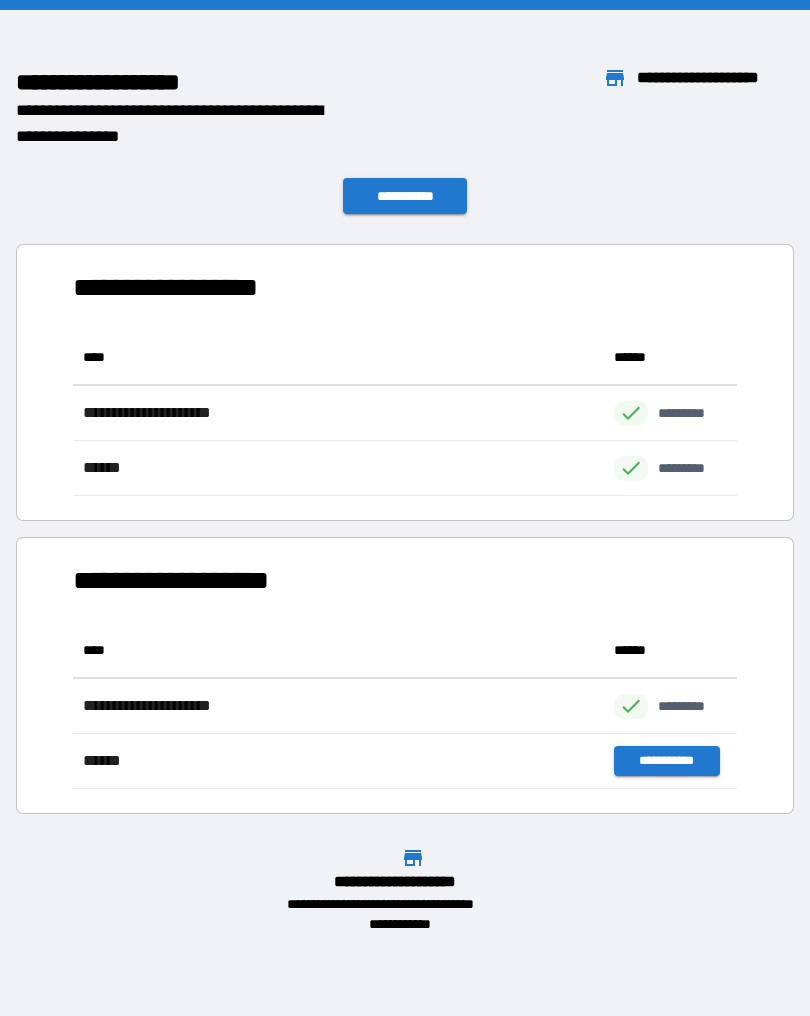 scroll, scrollTop: 1, scrollLeft: 1, axis: both 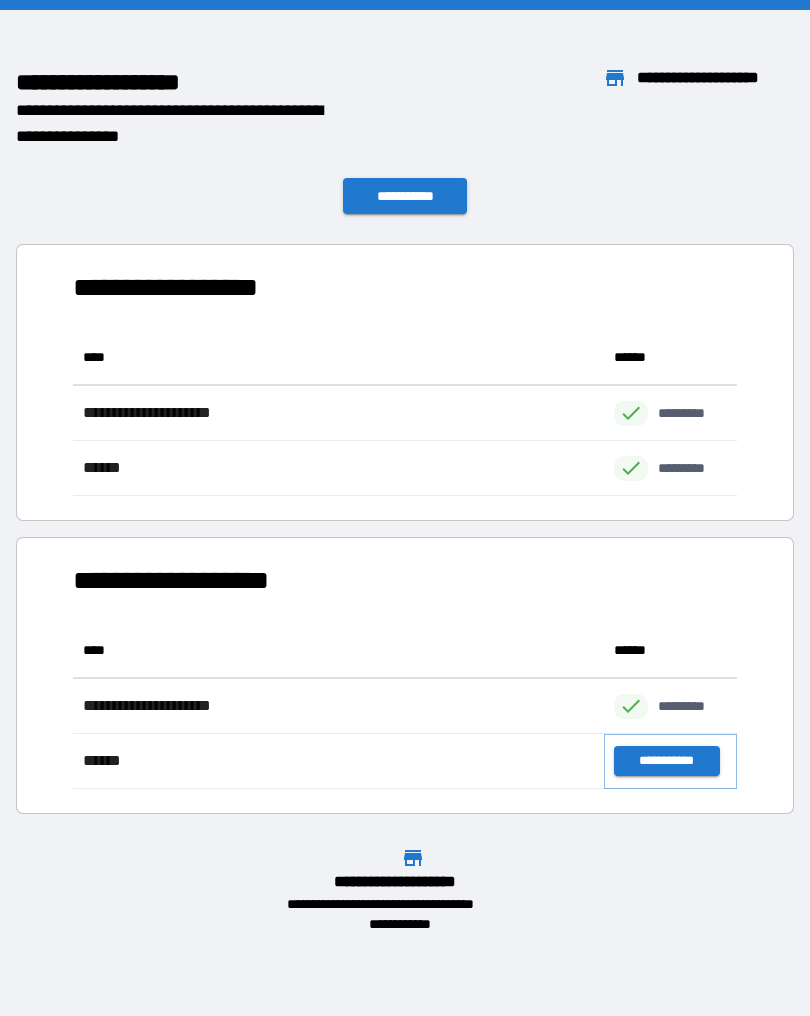 click on "**********" at bounding box center (666, 761) 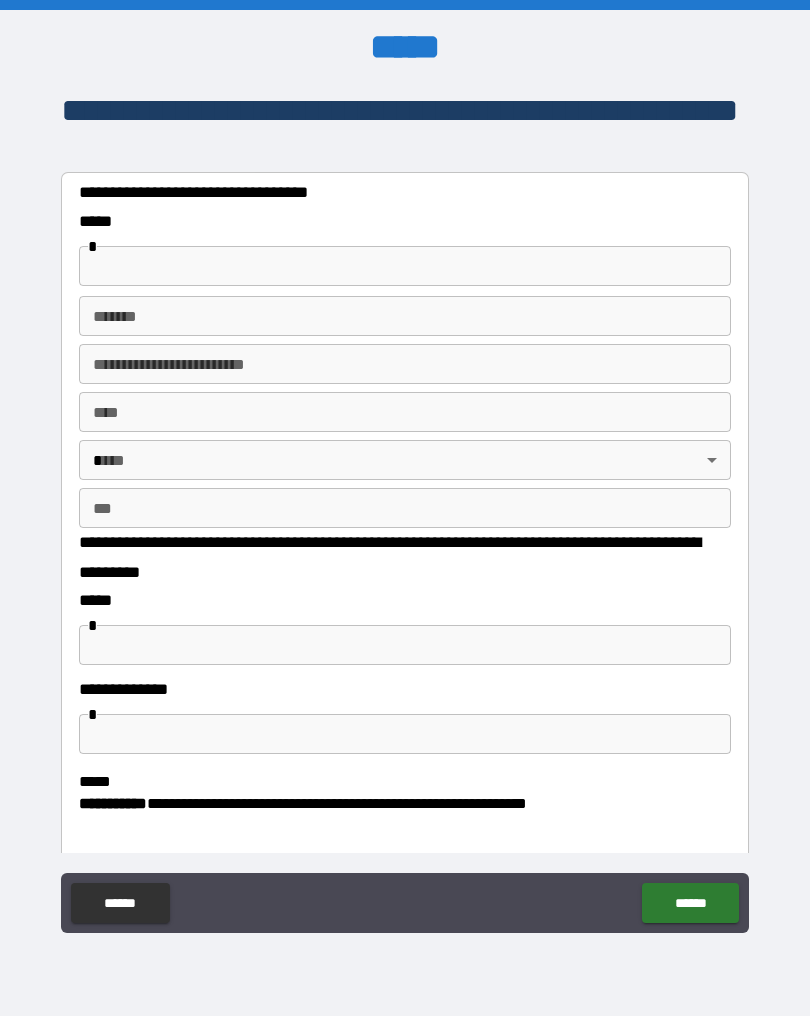 click at bounding box center [405, 266] 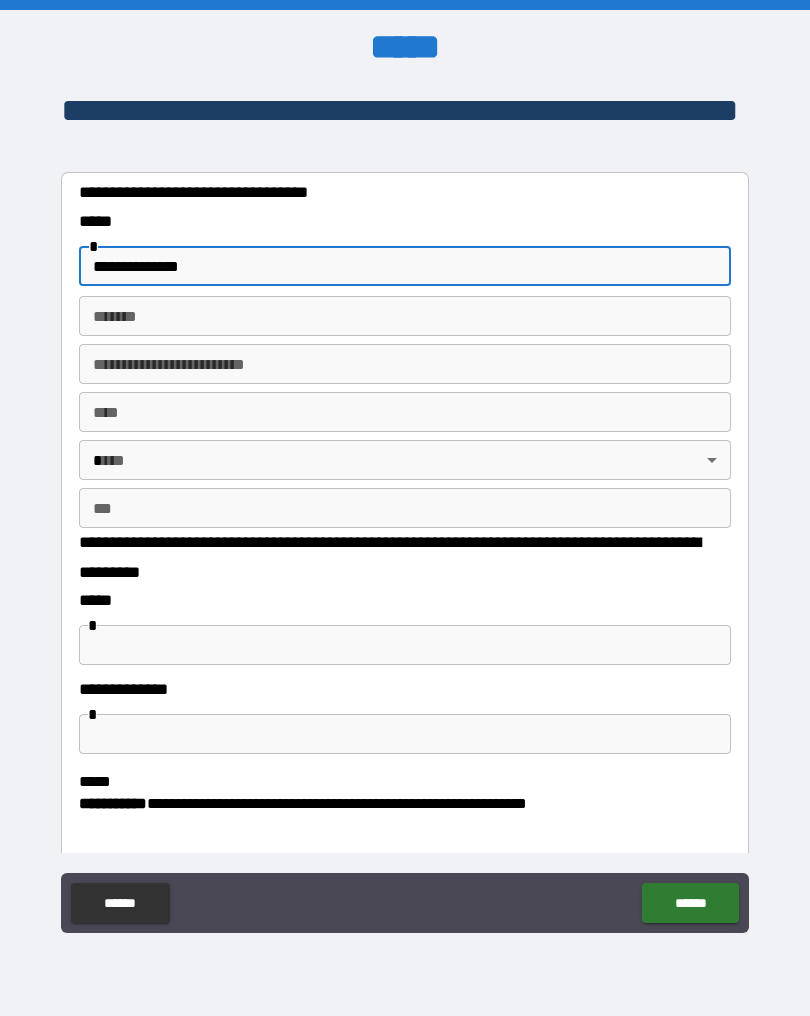 type on "**********" 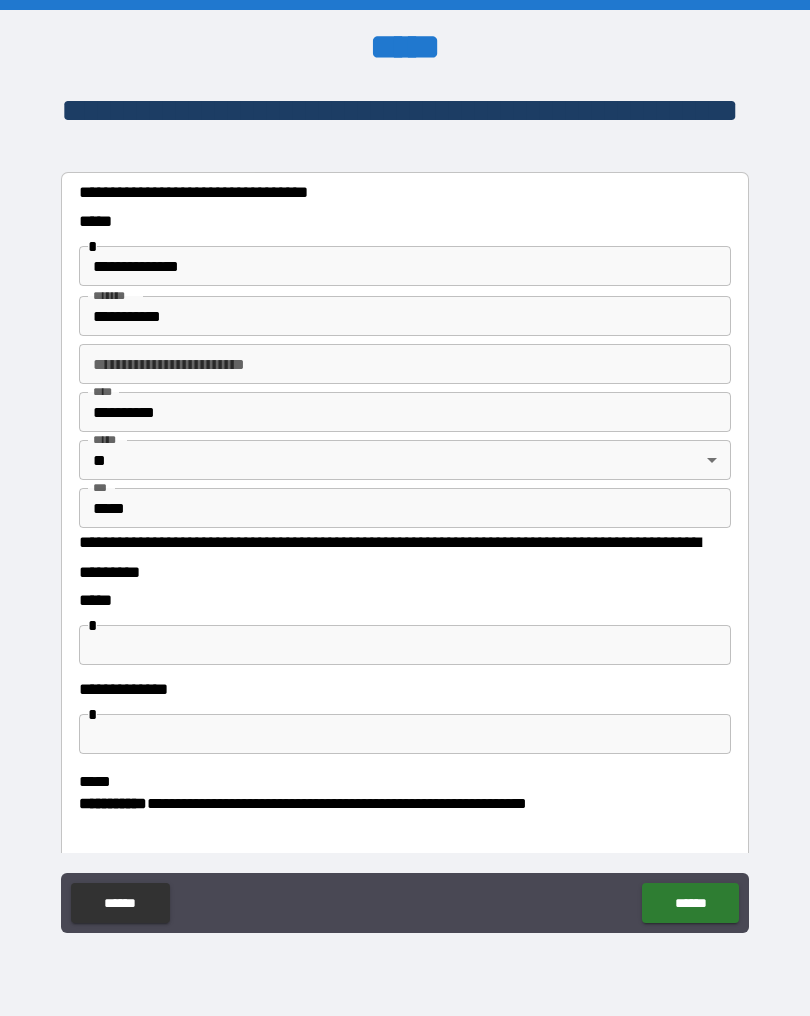 type on "**********" 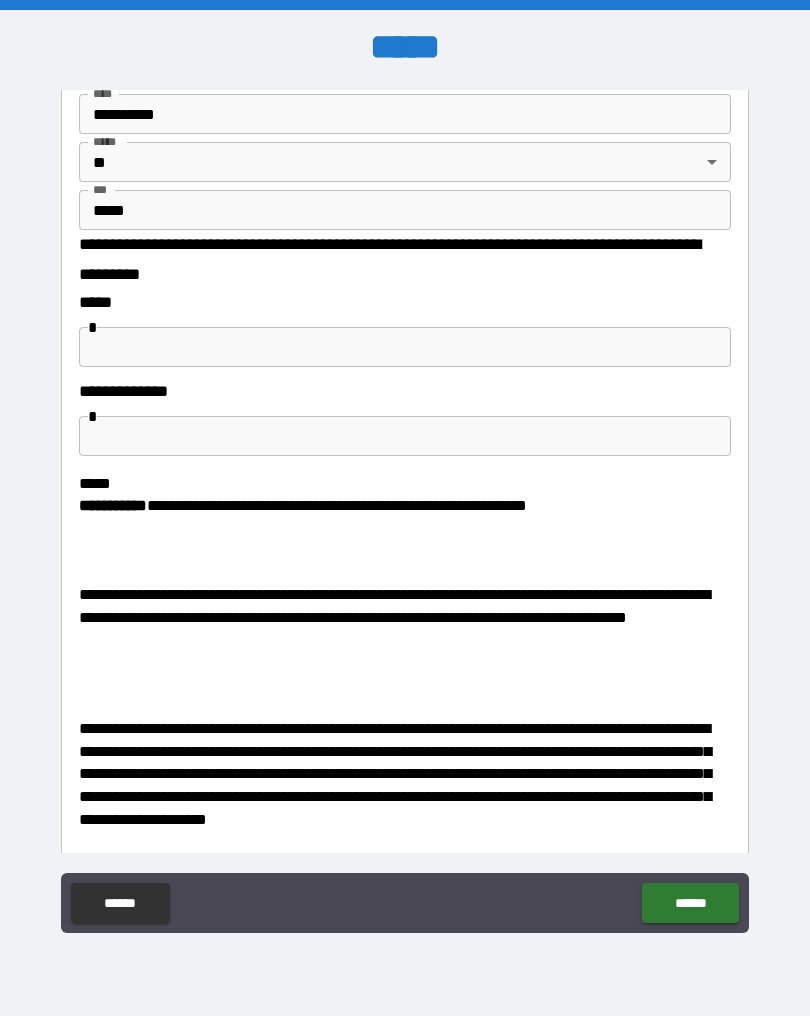 scroll, scrollTop: 281, scrollLeft: 0, axis: vertical 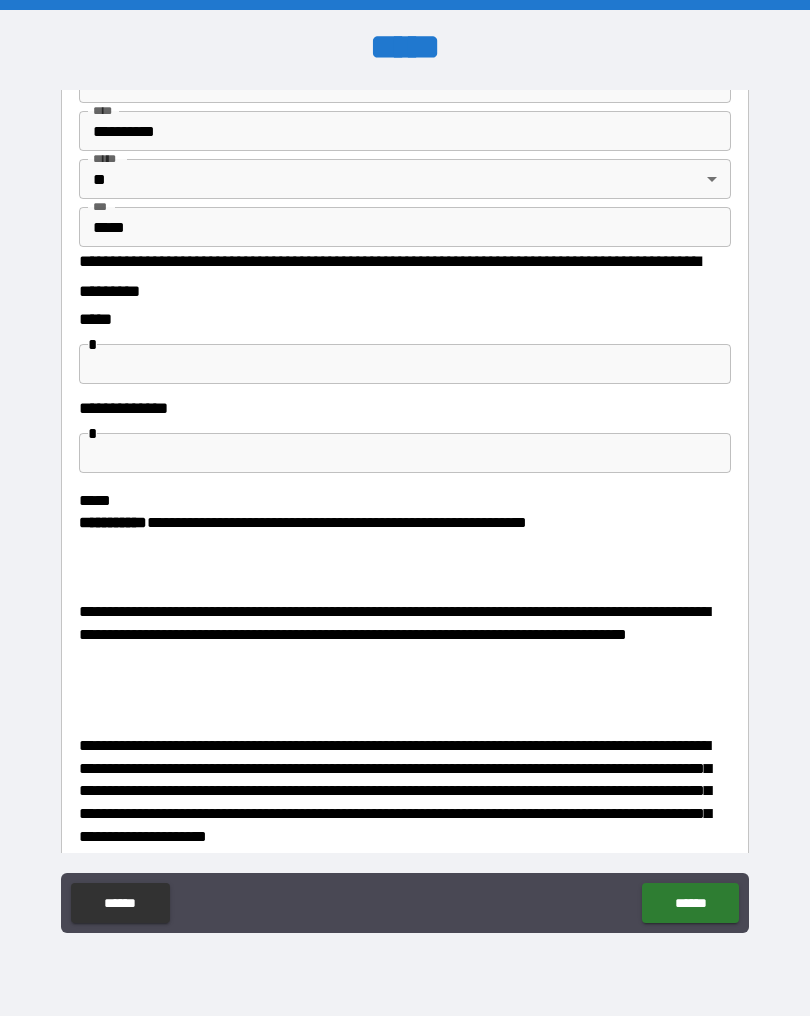 click at bounding box center (405, 364) 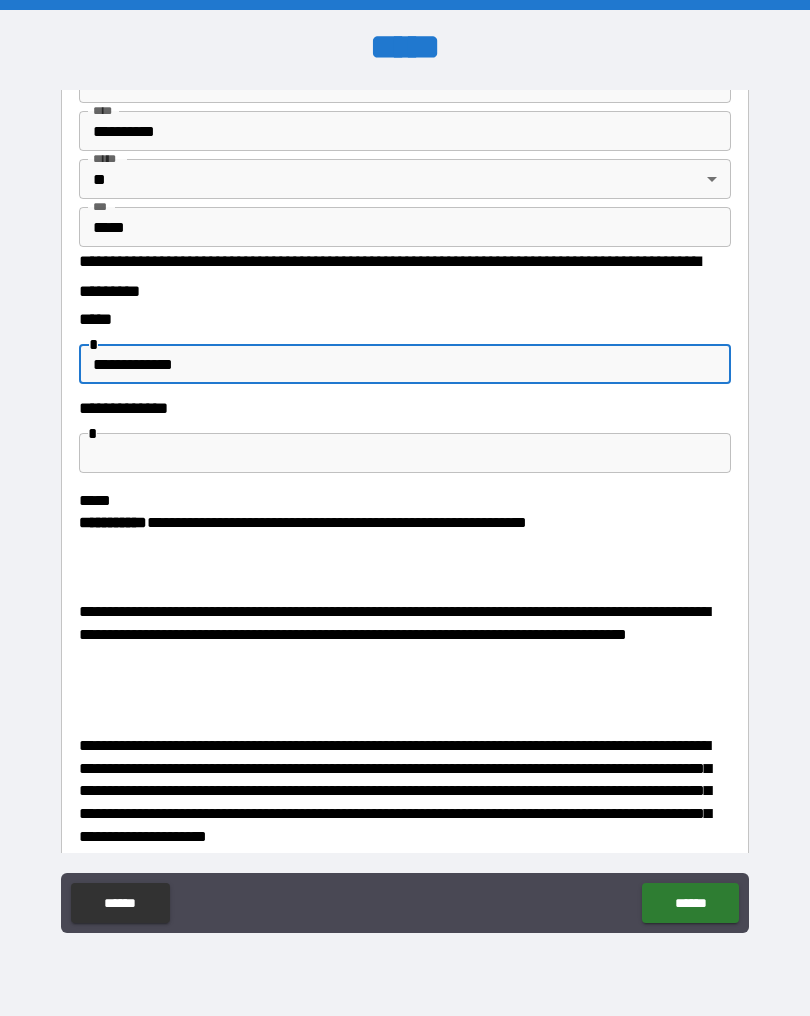 type on "**********" 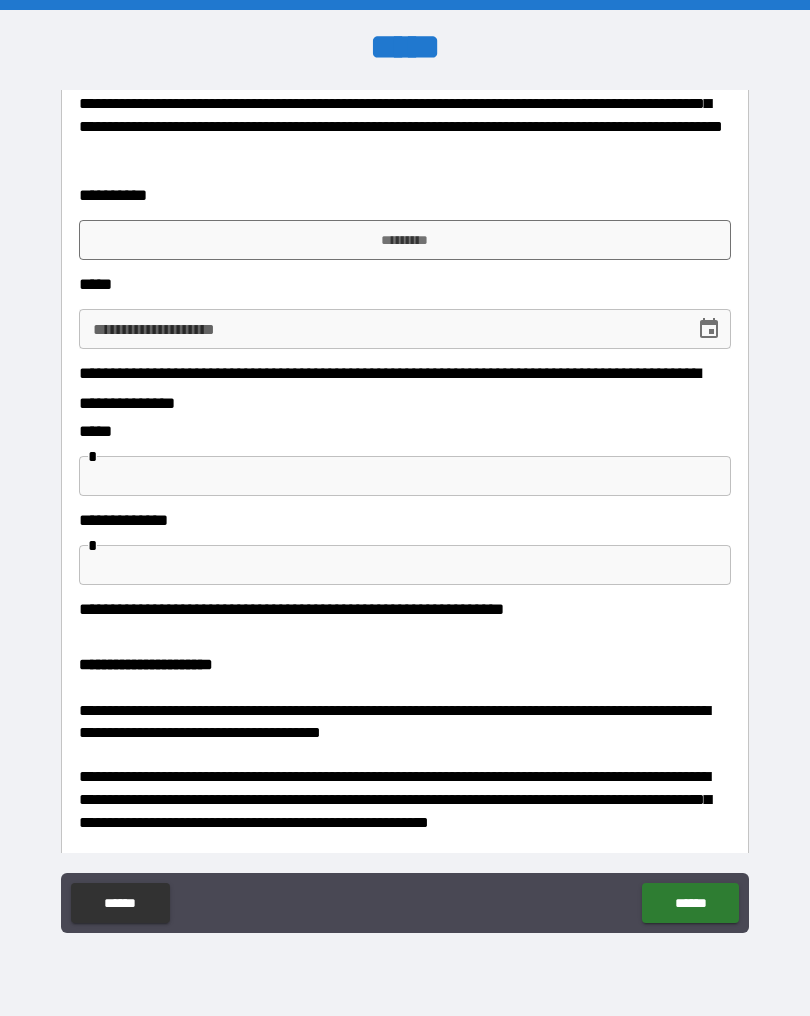 scroll, scrollTop: 1896, scrollLeft: 0, axis: vertical 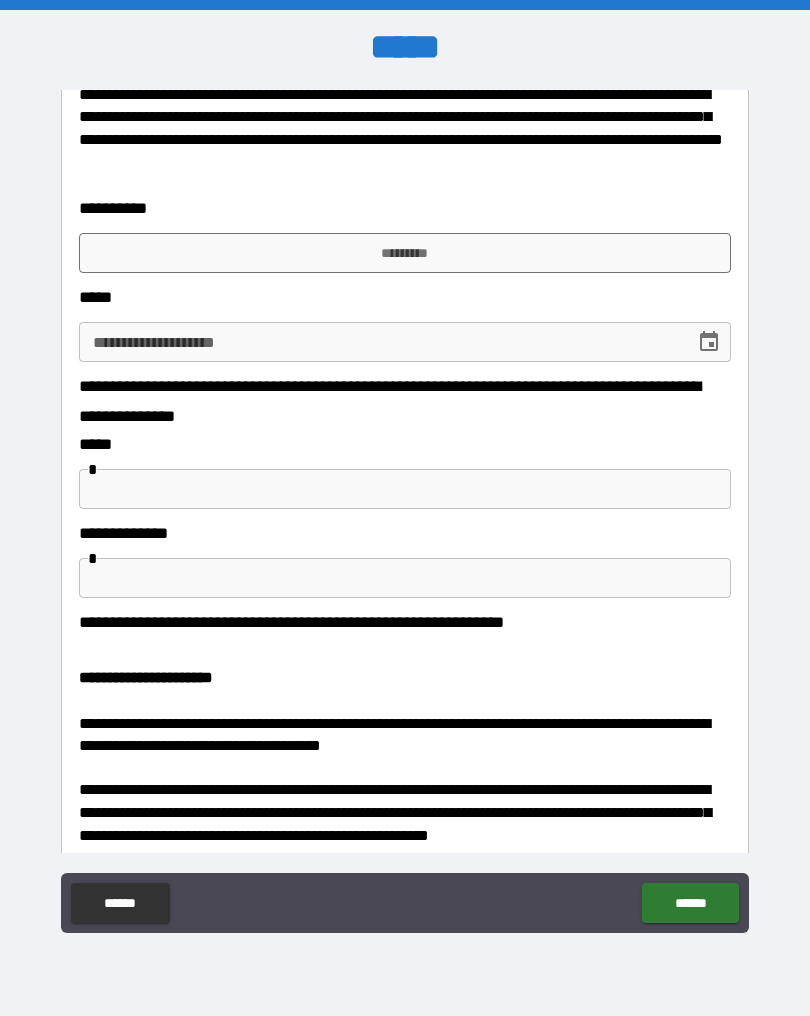 type on "******" 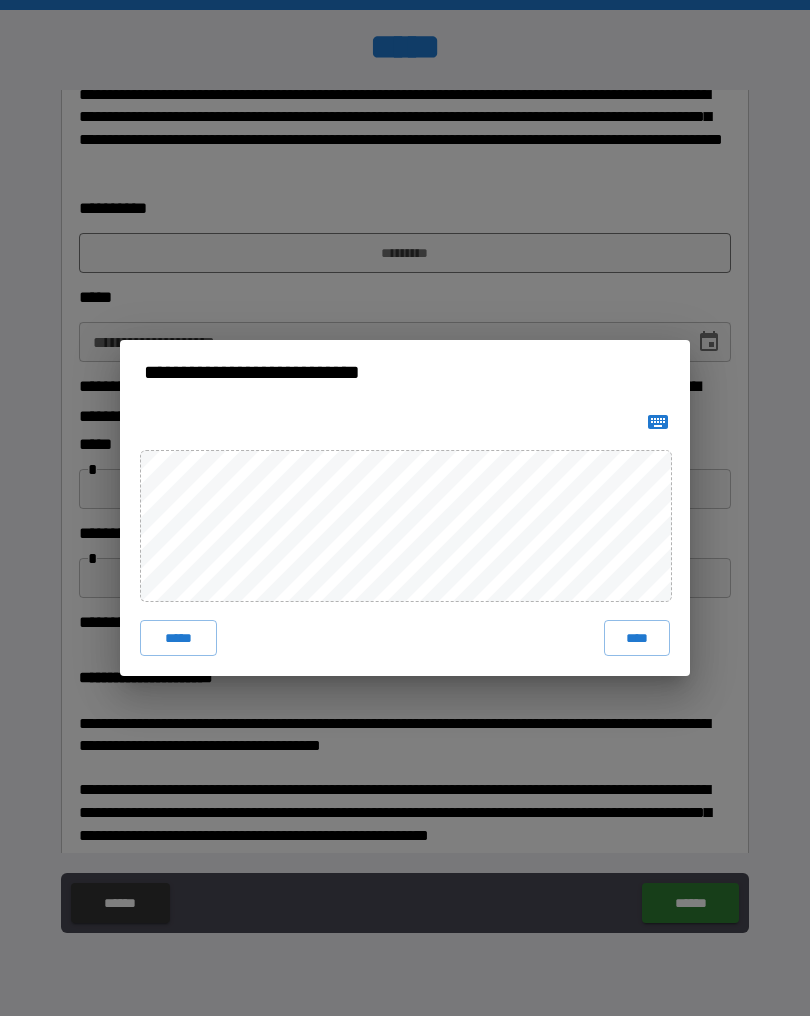 click on "*****" at bounding box center [178, 638] 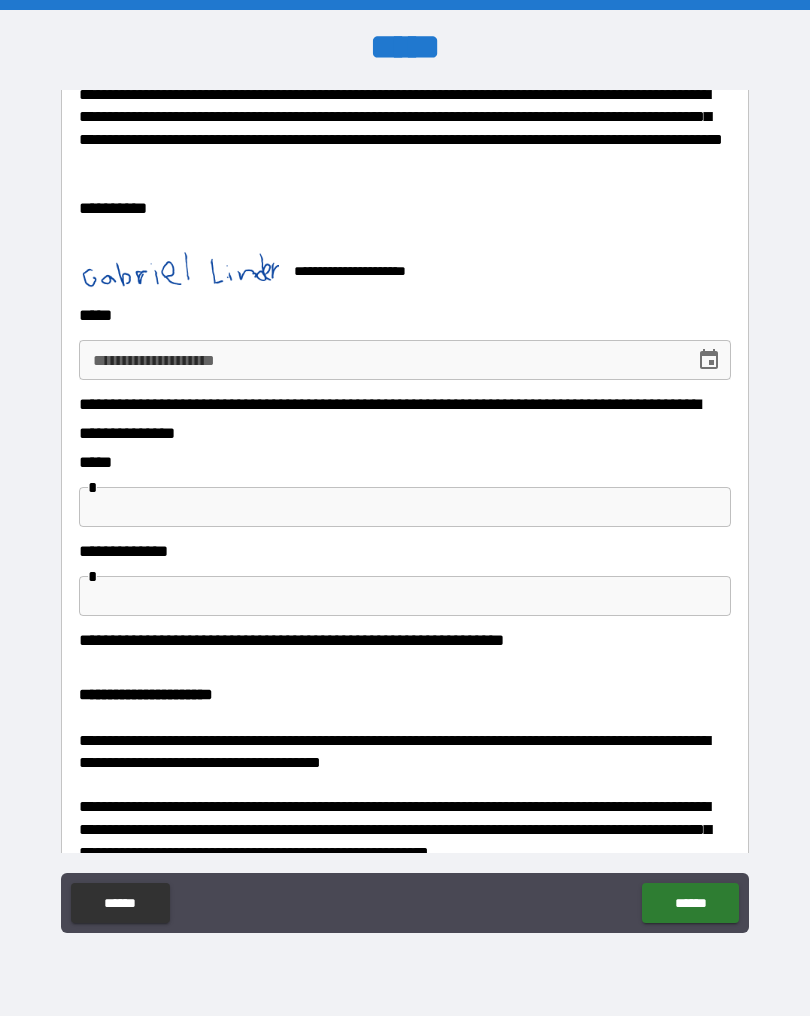 click on "**********" at bounding box center [380, 360] 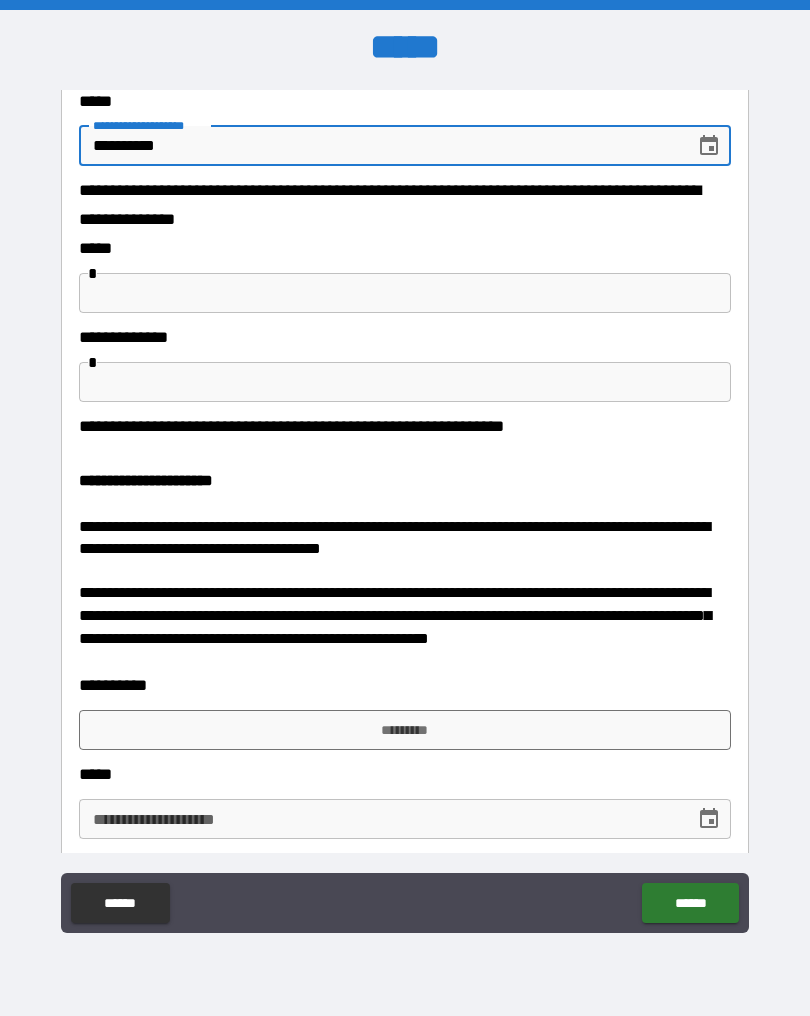 scroll, scrollTop: 2109, scrollLeft: 0, axis: vertical 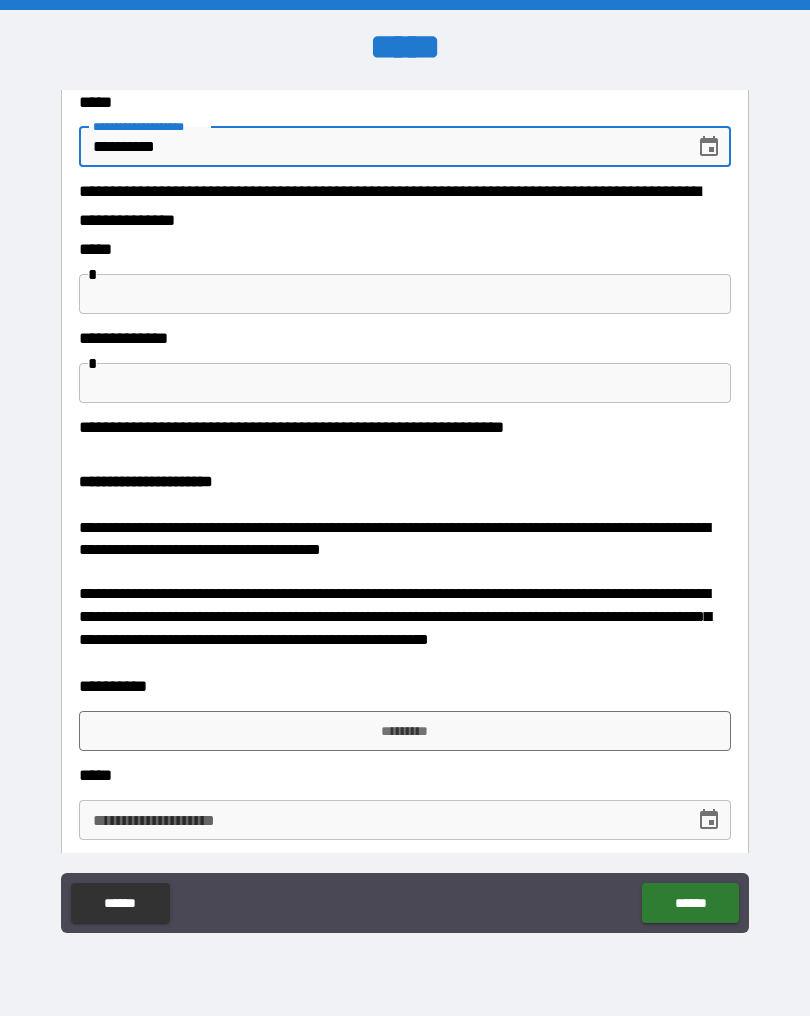 type on "**********" 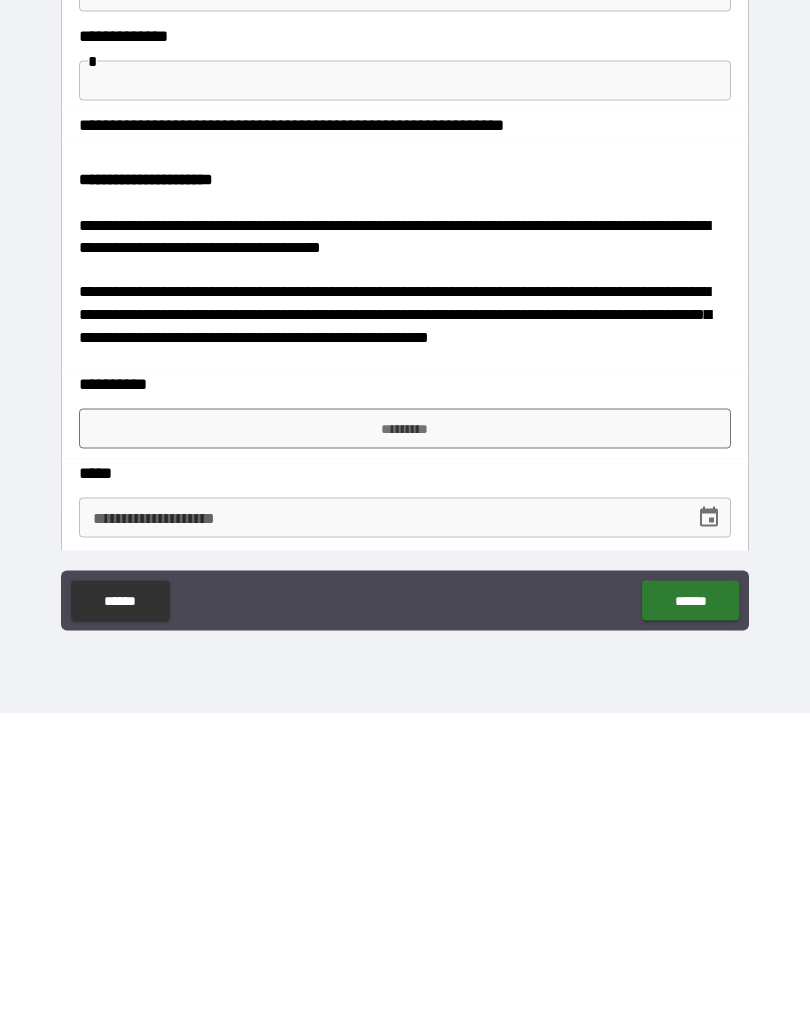 click on "******" at bounding box center (690, 903) 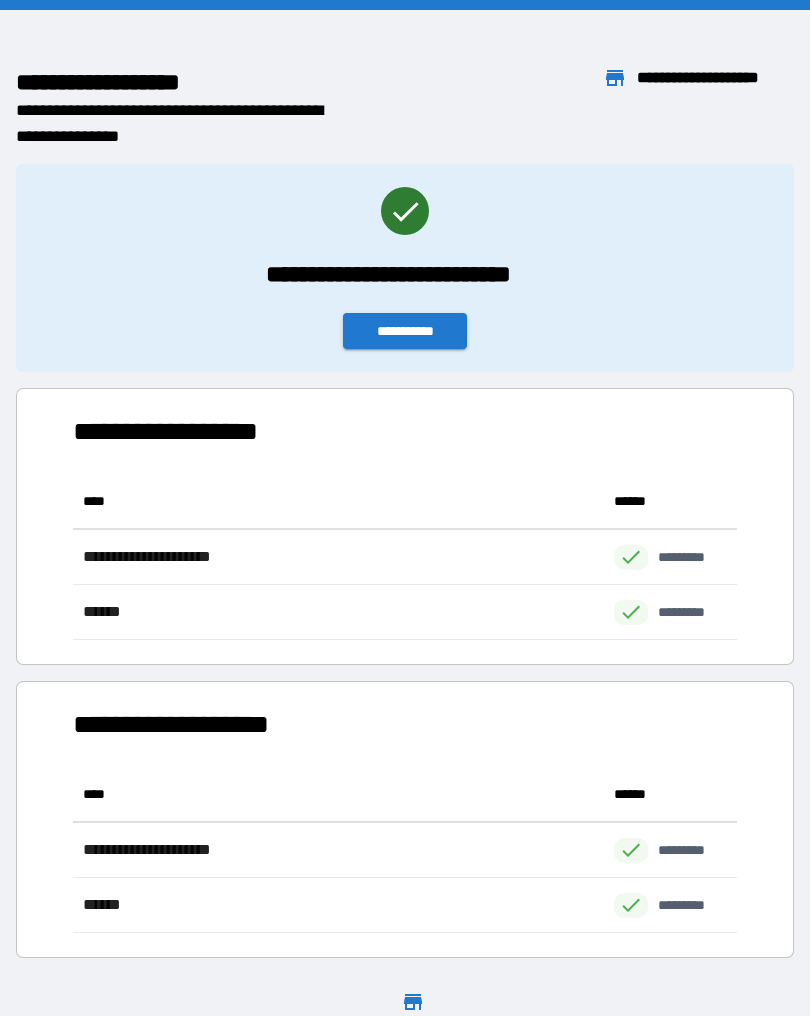 scroll, scrollTop: 1, scrollLeft: 1, axis: both 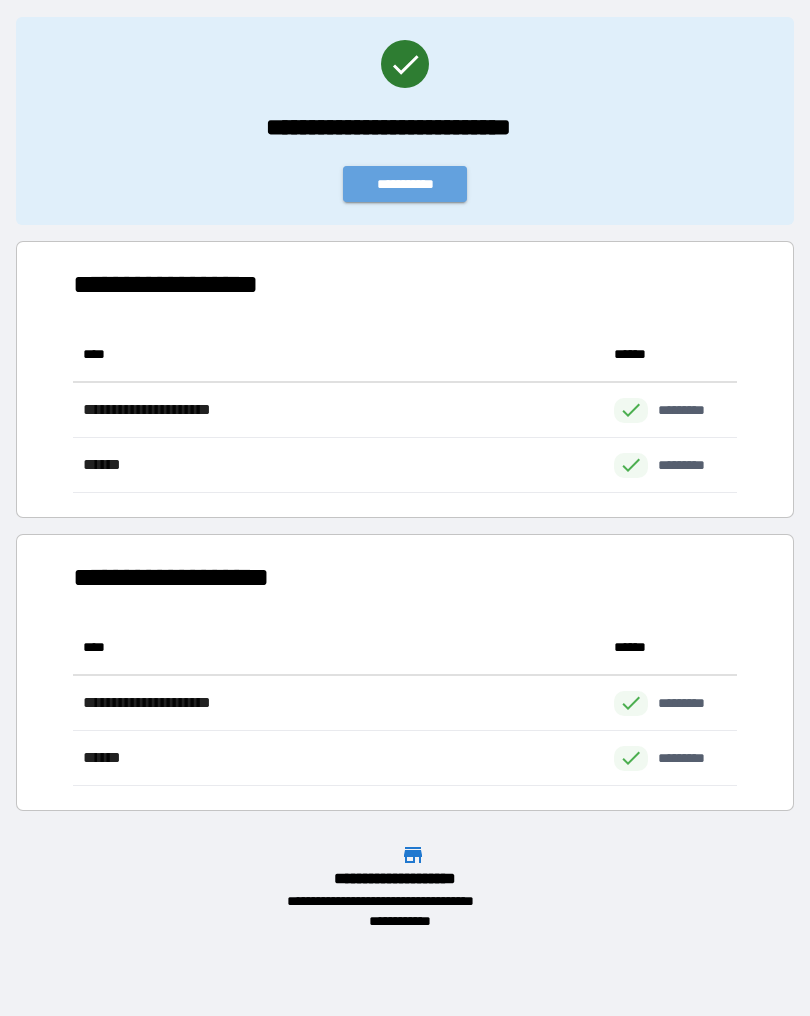 click on "**********" at bounding box center (405, 184) 